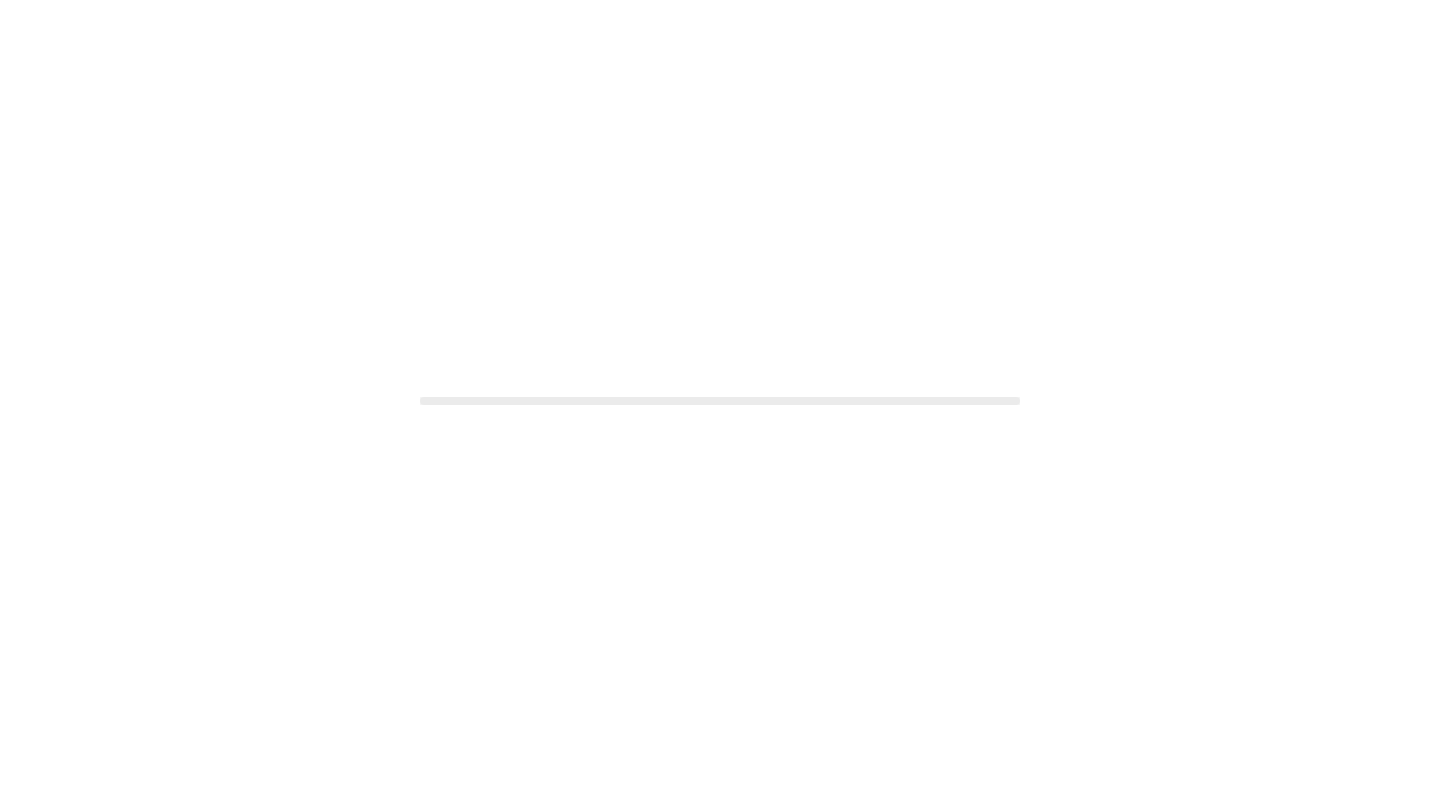 scroll, scrollTop: 0, scrollLeft: 0, axis: both 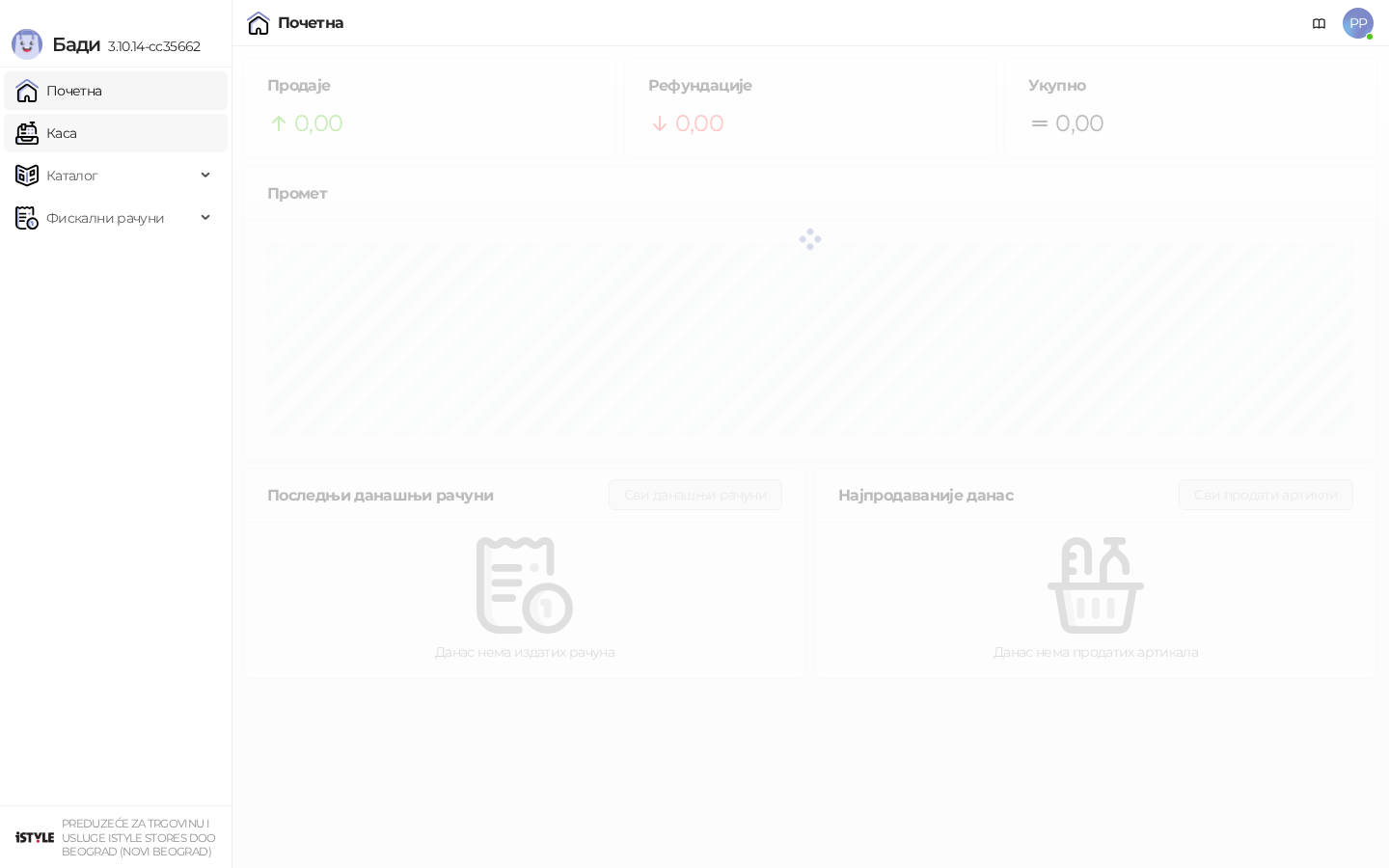 click on "Каса" at bounding box center [45, 133] 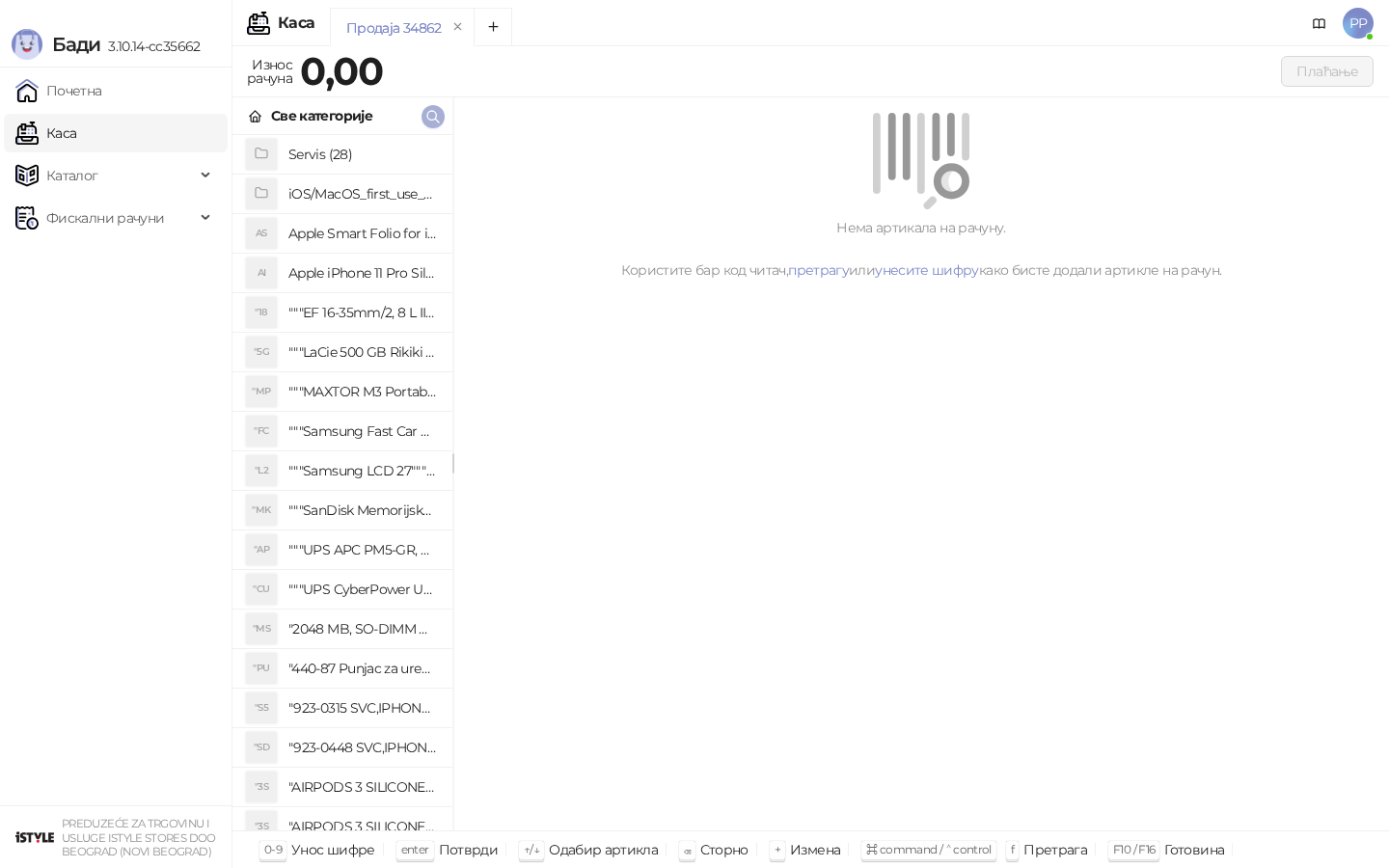 click 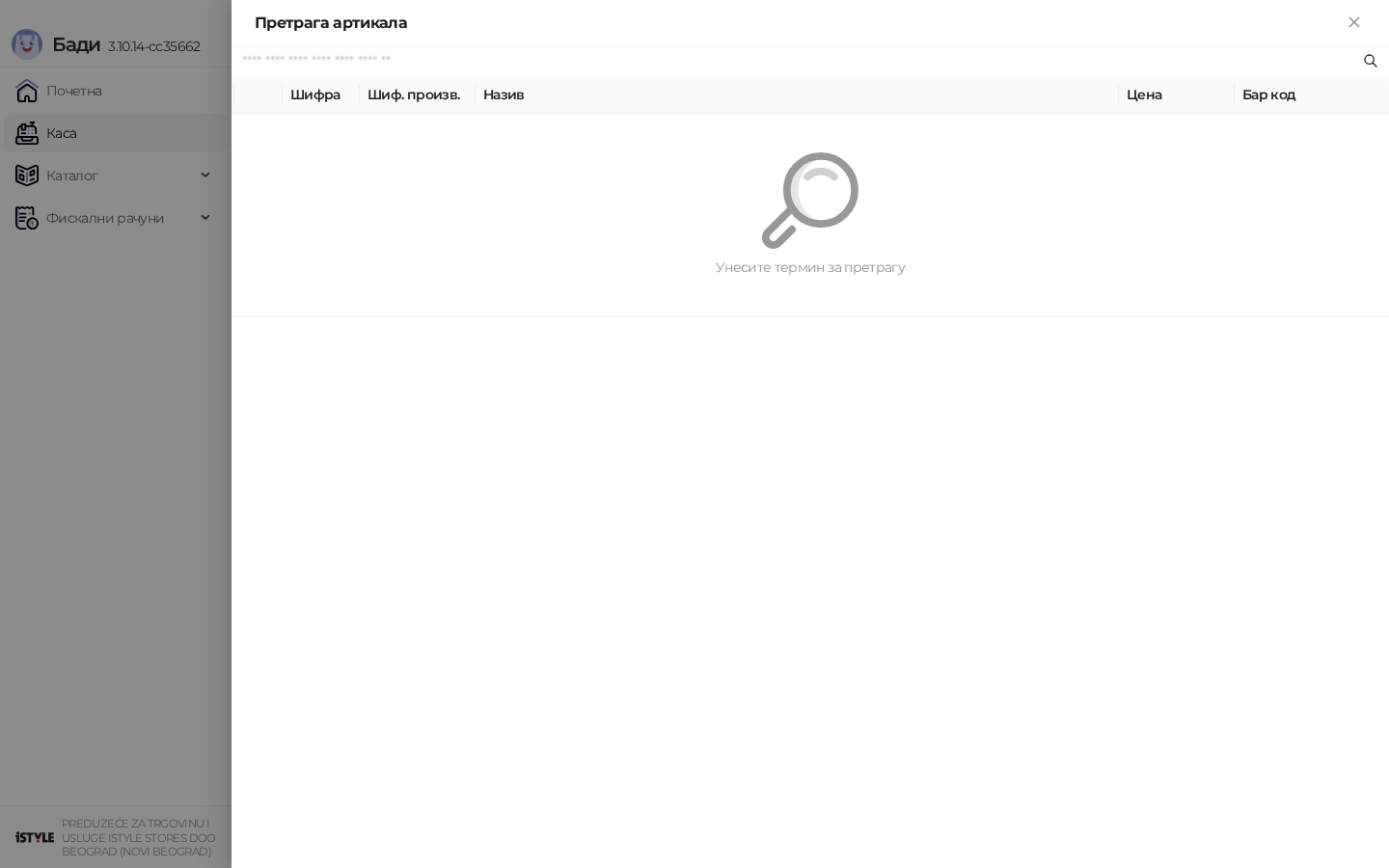paste on "*********" 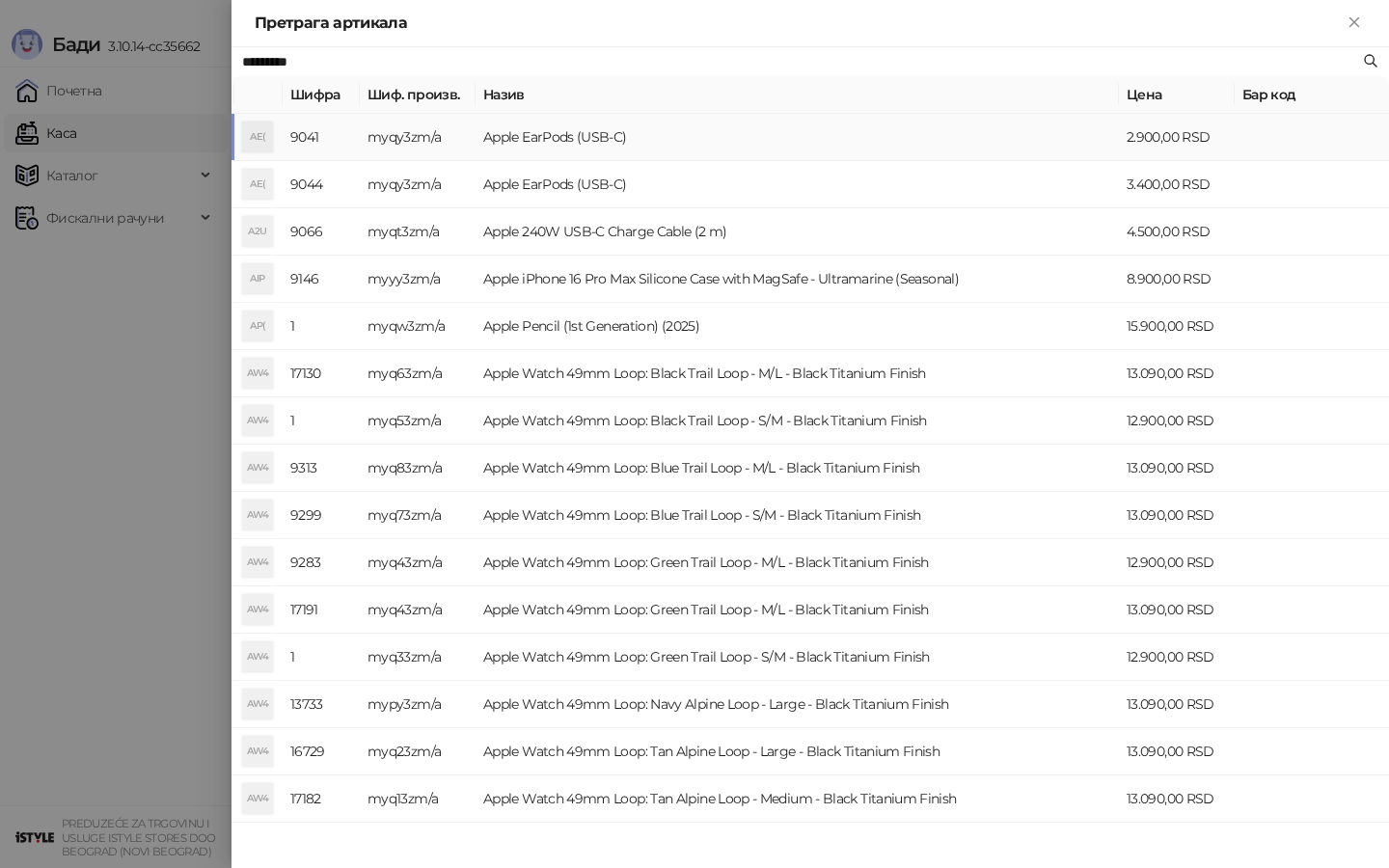 type on "*********" 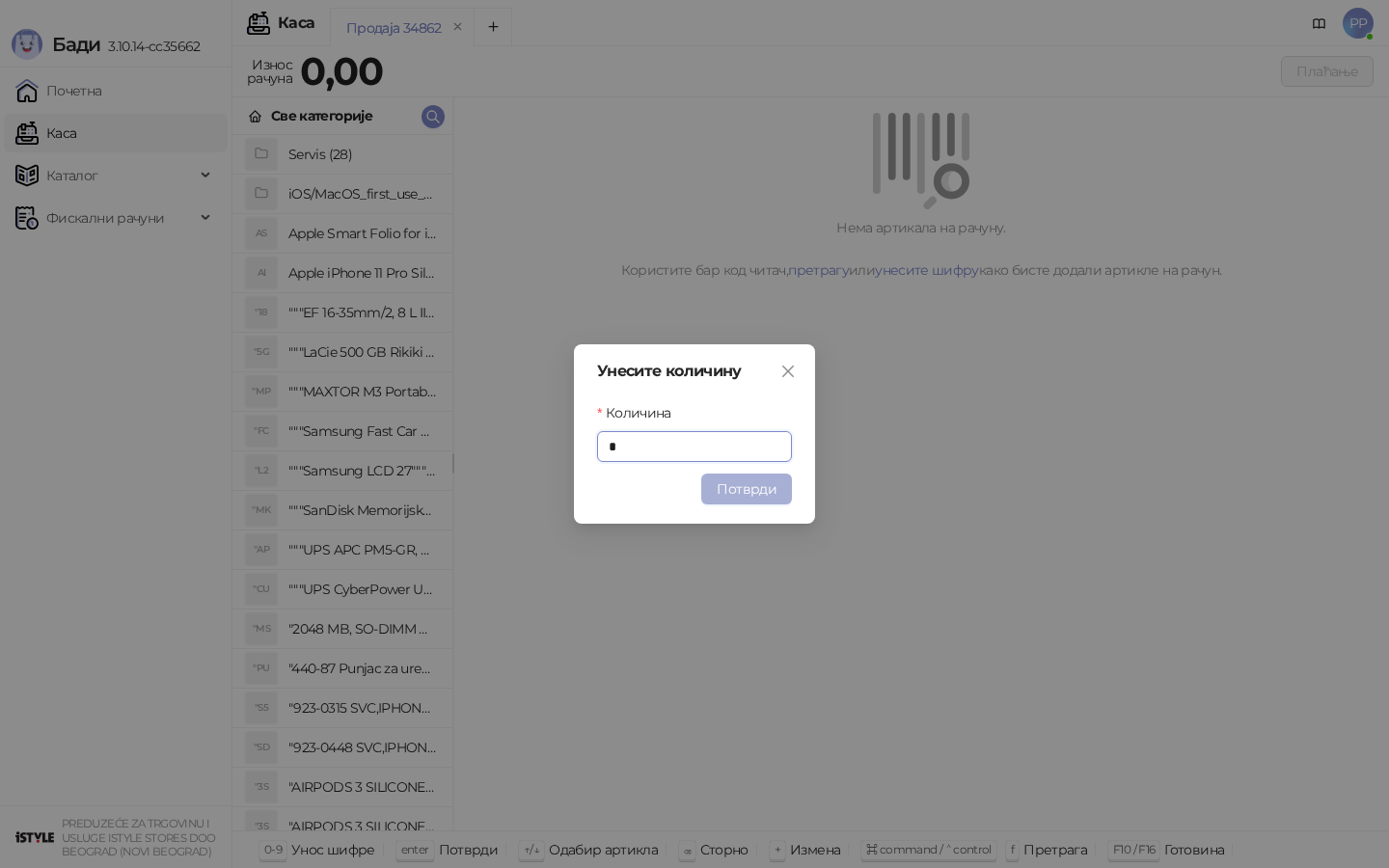 click on "Потврди" at bounding box center [747, 489] 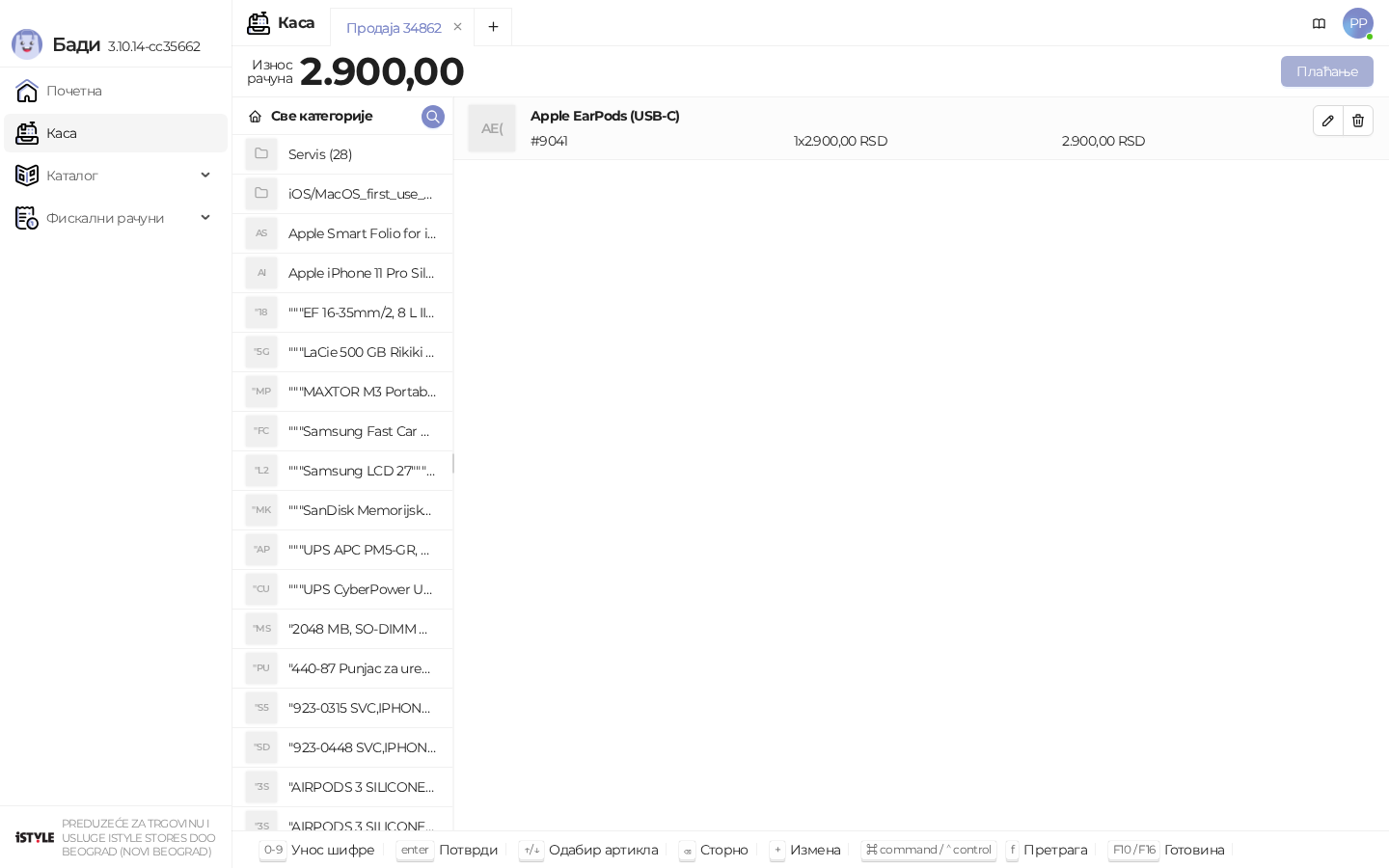 click on "Плаћање" at bounding box center [1327, 71] 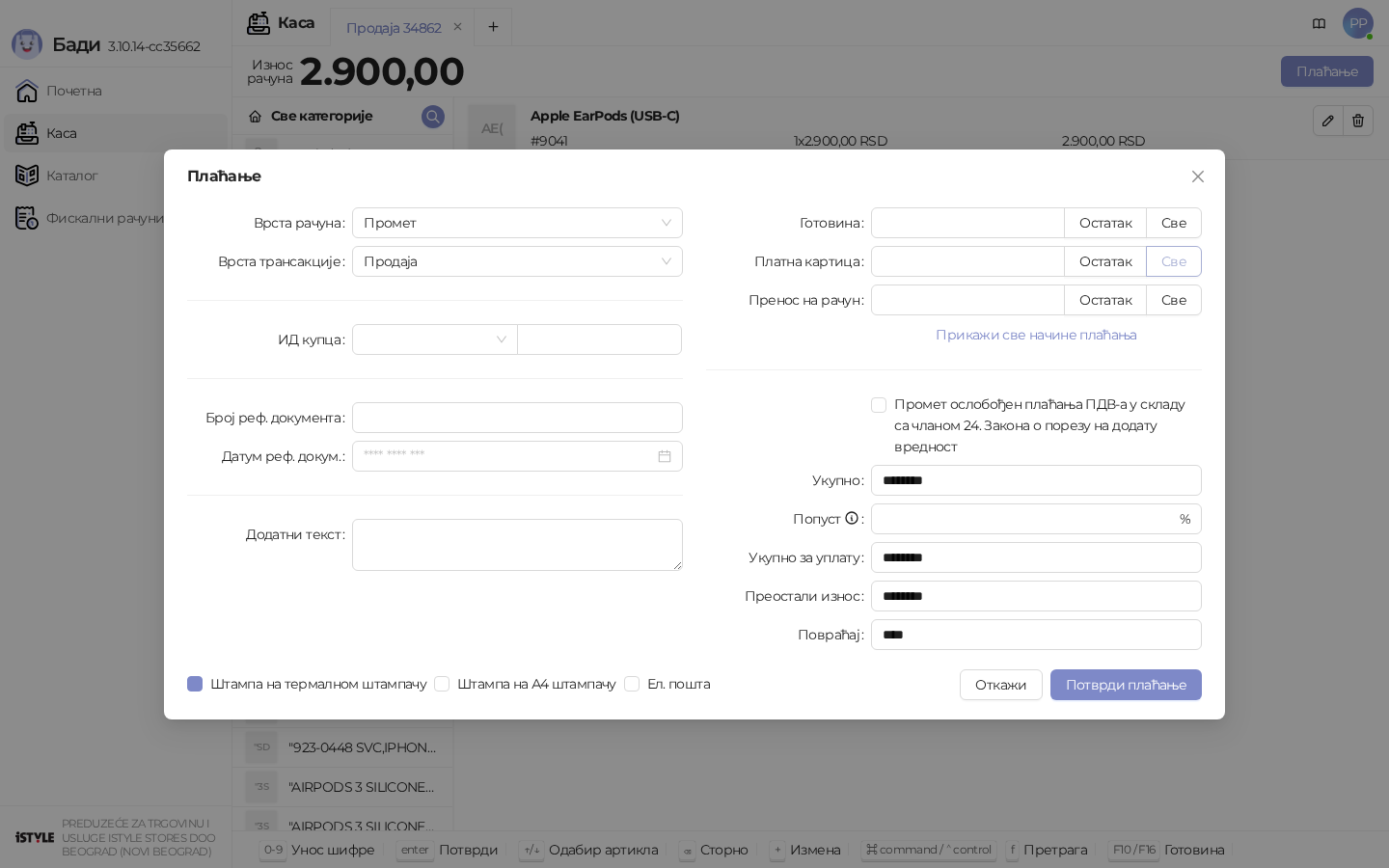 click on "Све" at bounding box center [1174, 261] 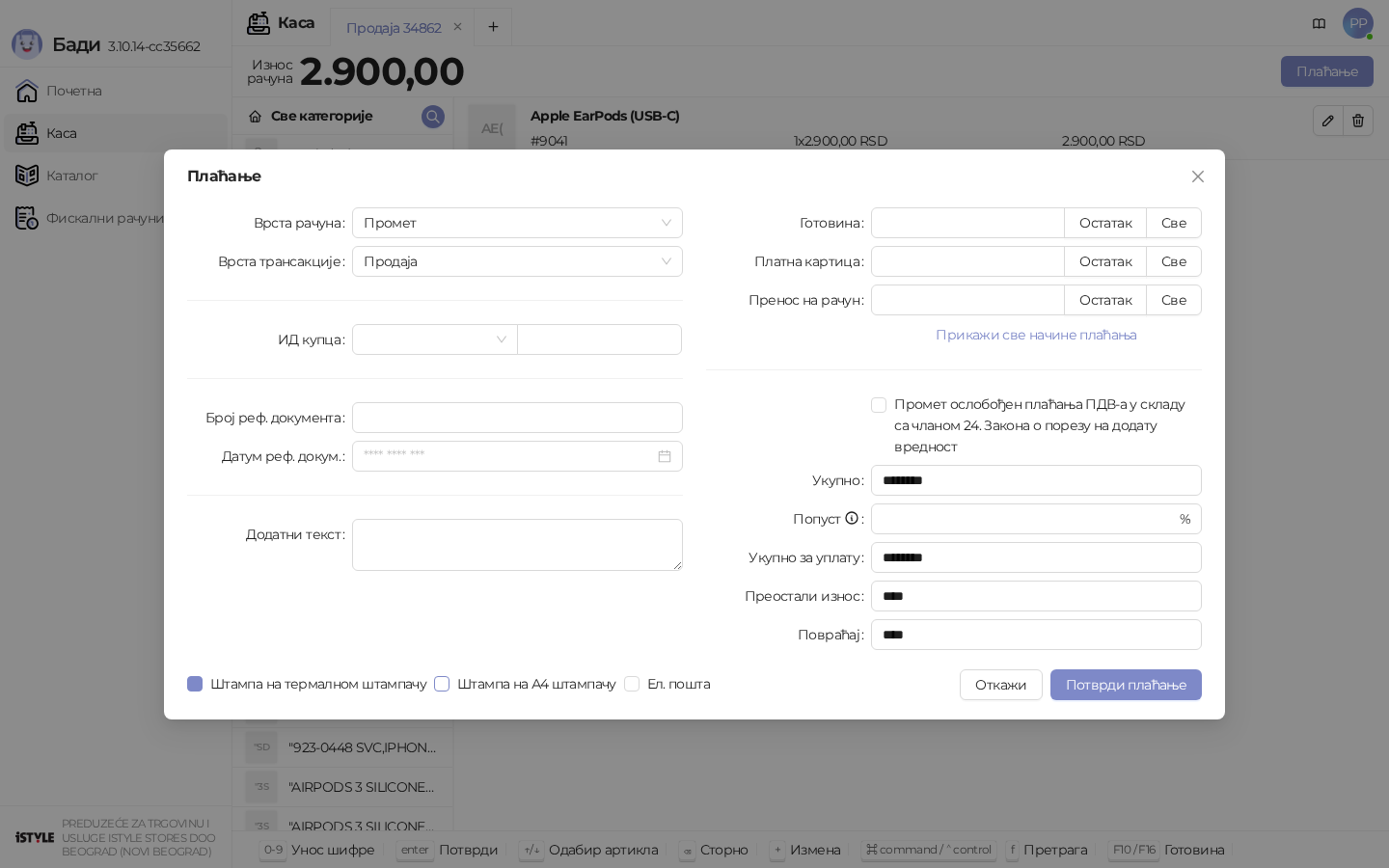 click on "Штампа на А4 штампачу" at bounding box center [536, 684] 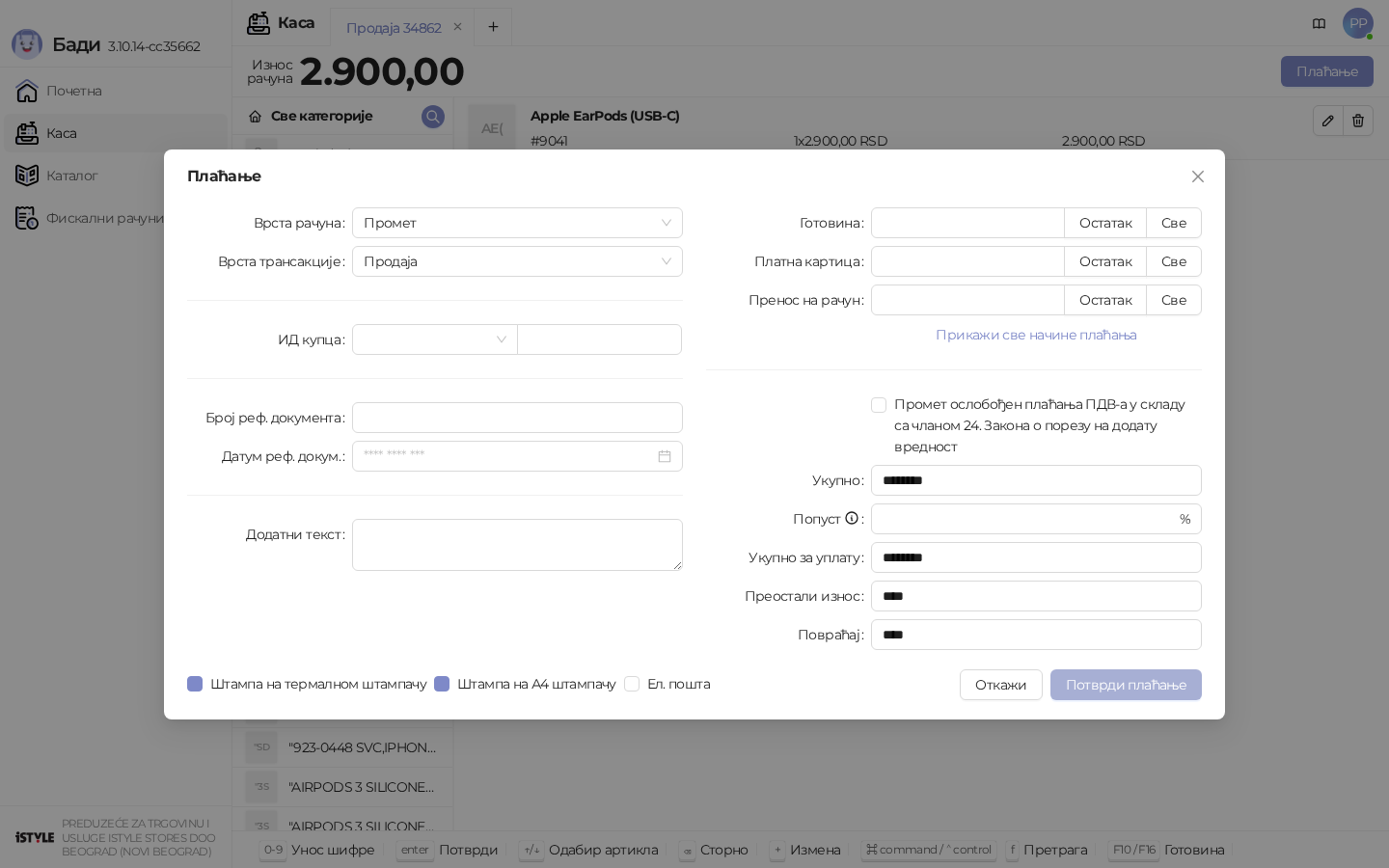 click on "Потврди плаћање" at bounding box center (1126, 685) 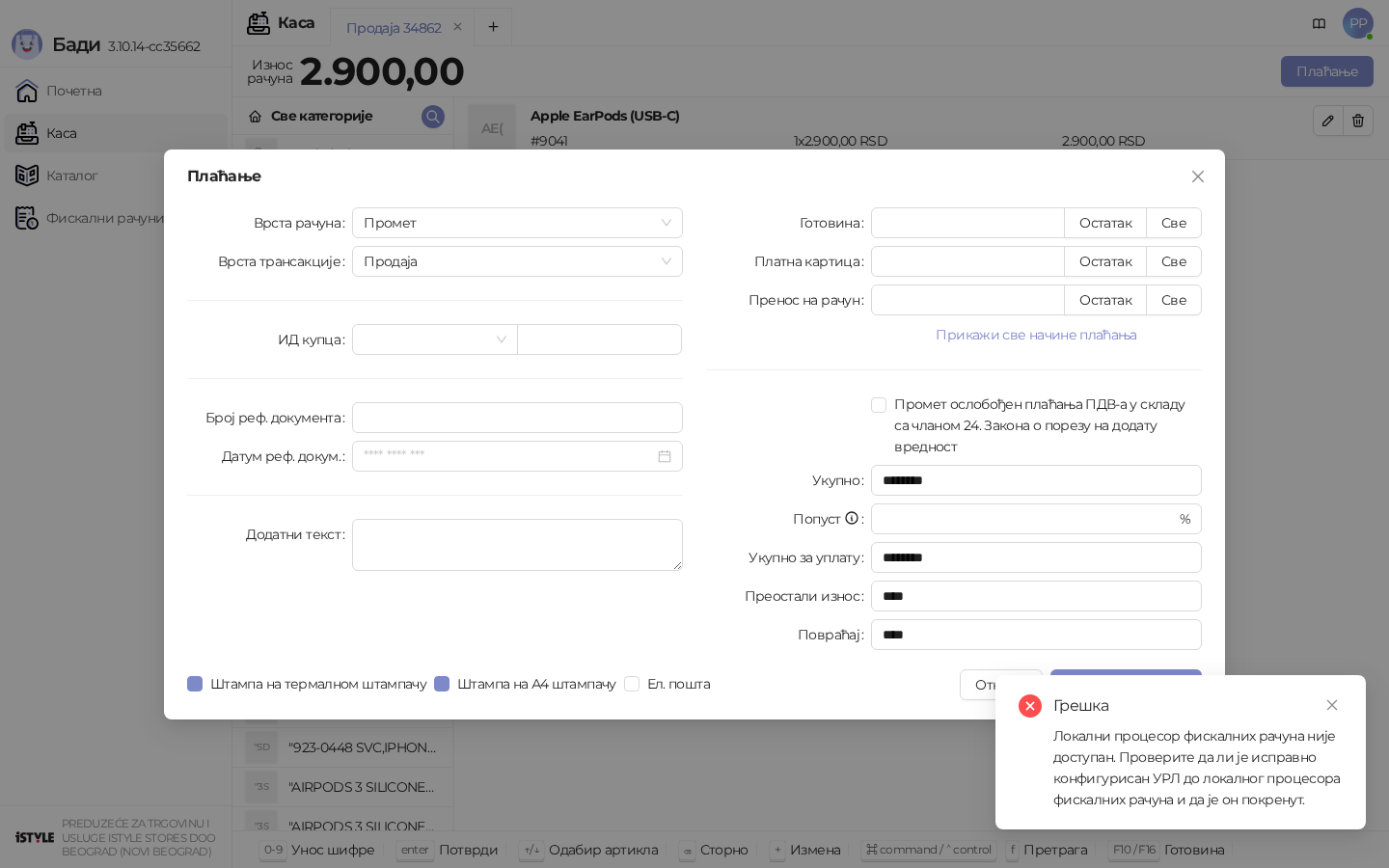 click 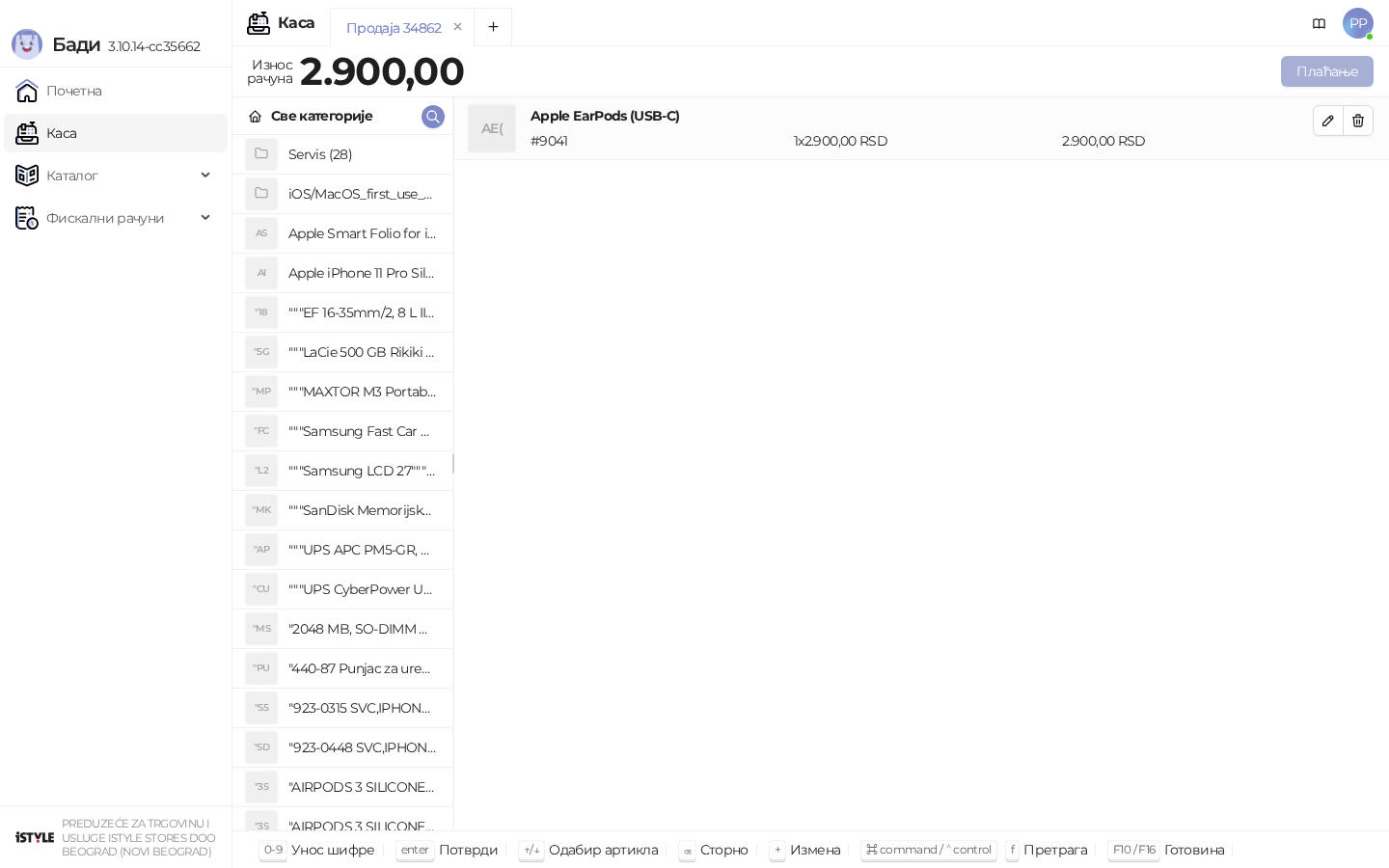 click on "Плаћање" at bounding box center [1327, 71] 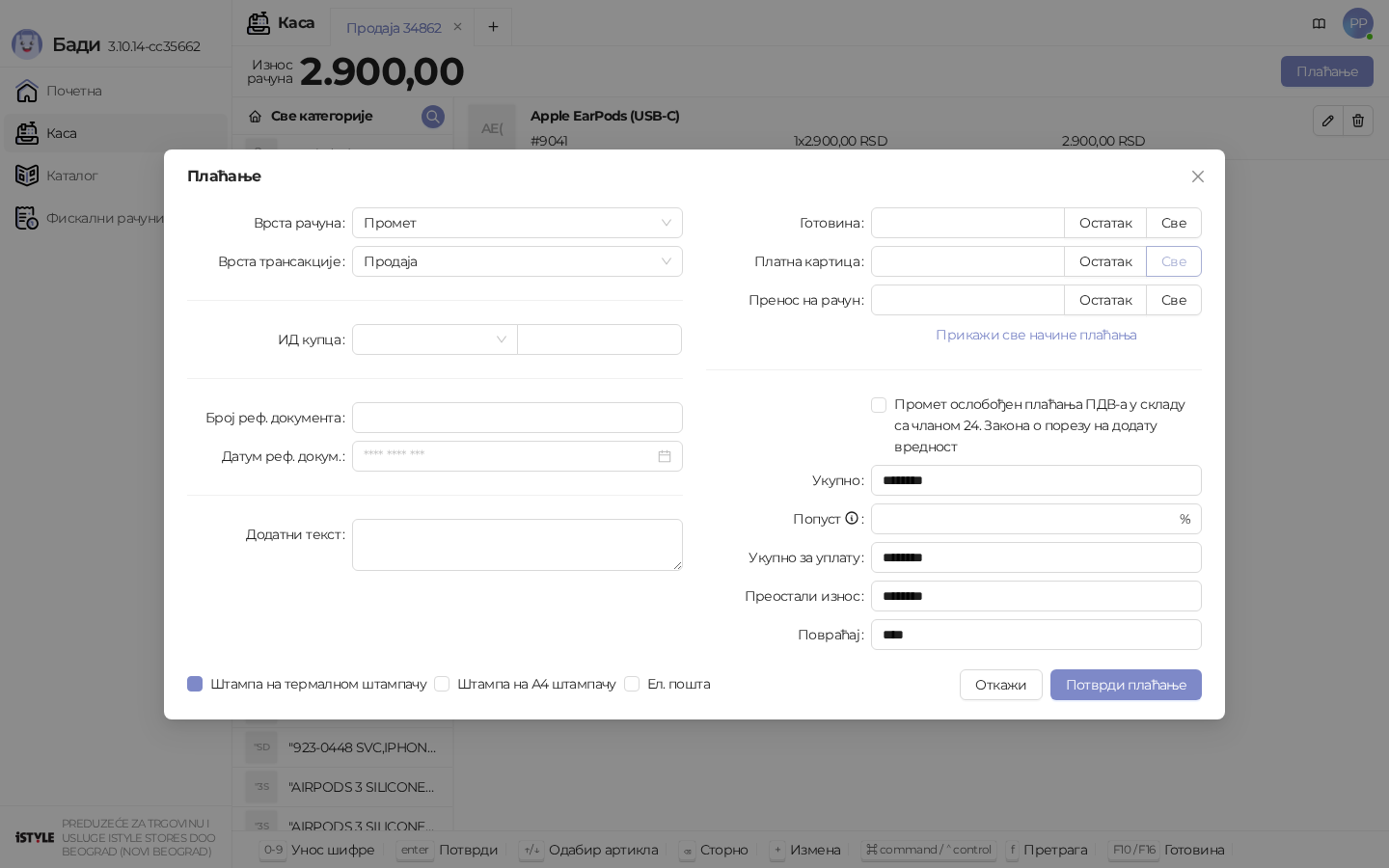click on "Све" at bounding box center (1174, 261) 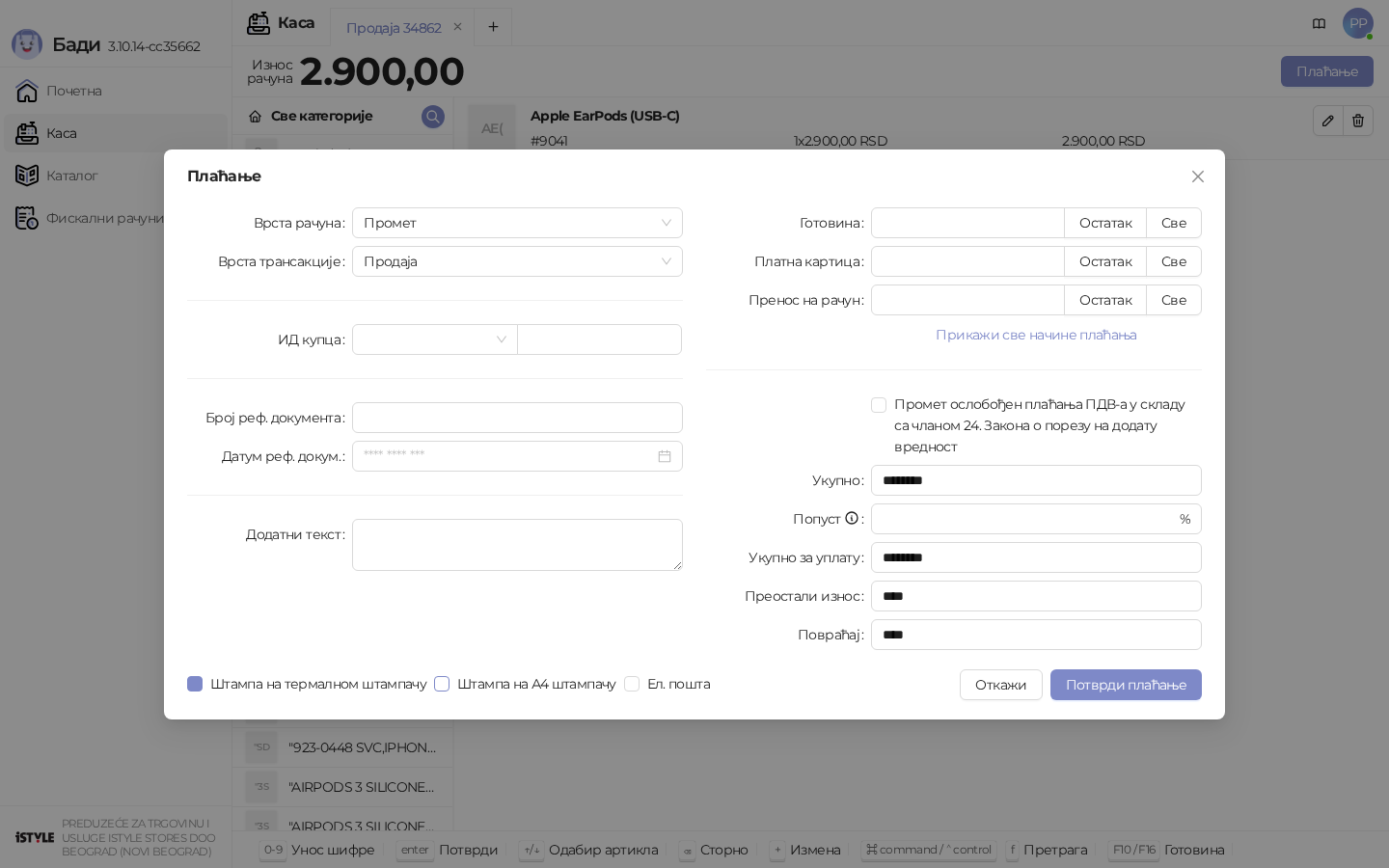 click on "Штампа на А4 штампачу" at bounding box center (536, 684) 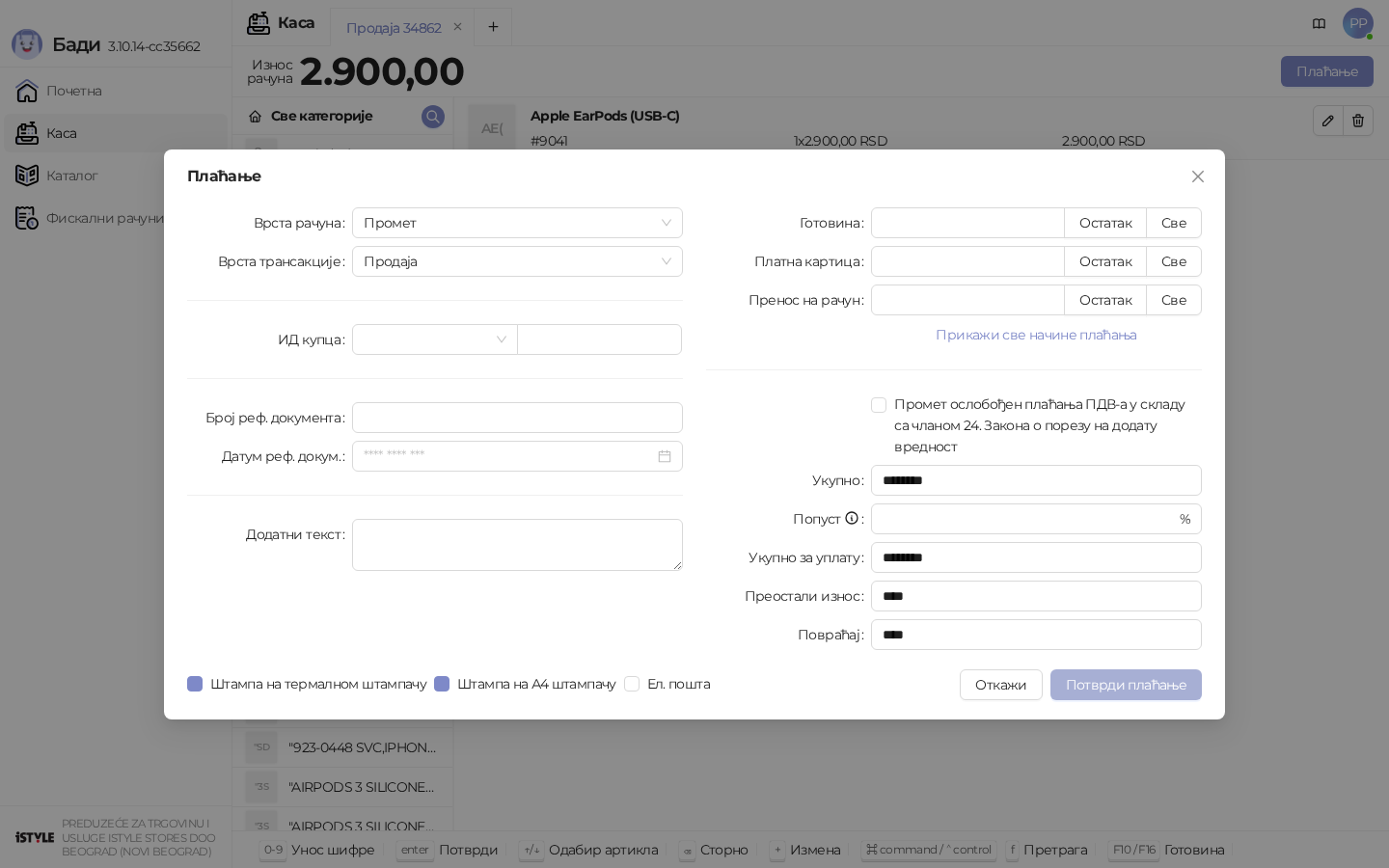 click on "Потврди плаћање" at bounding box center (1126, 685) 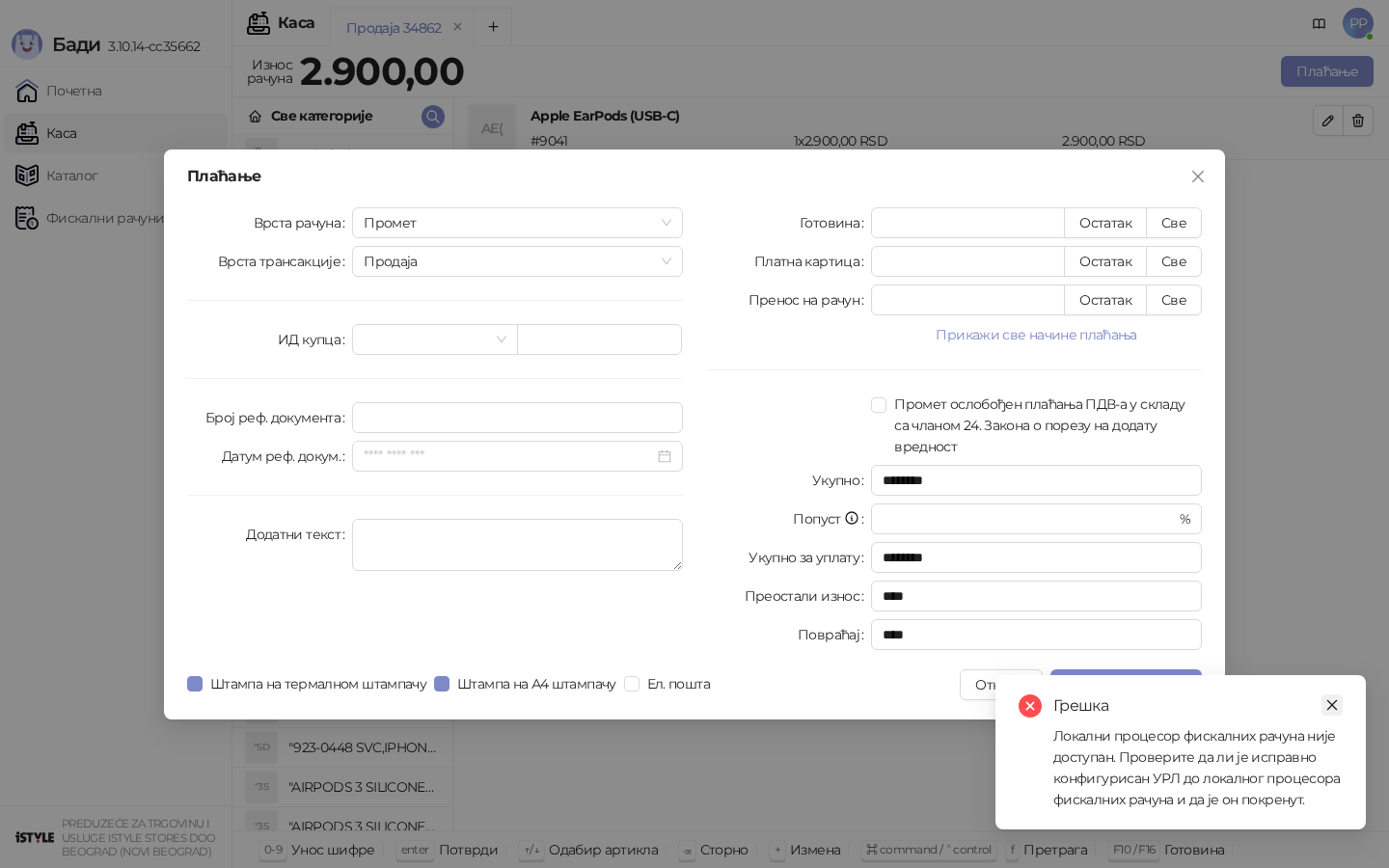 click 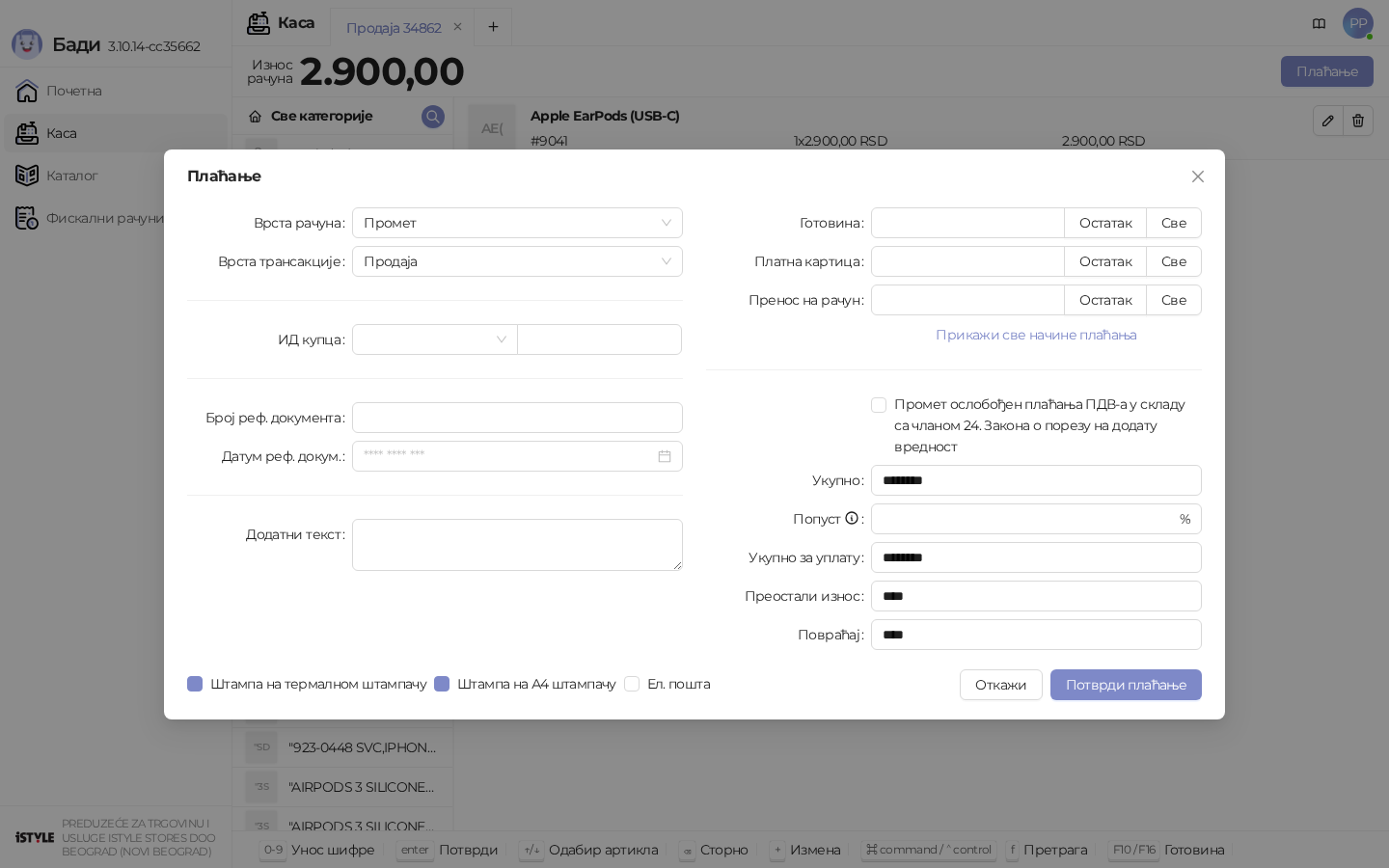 click 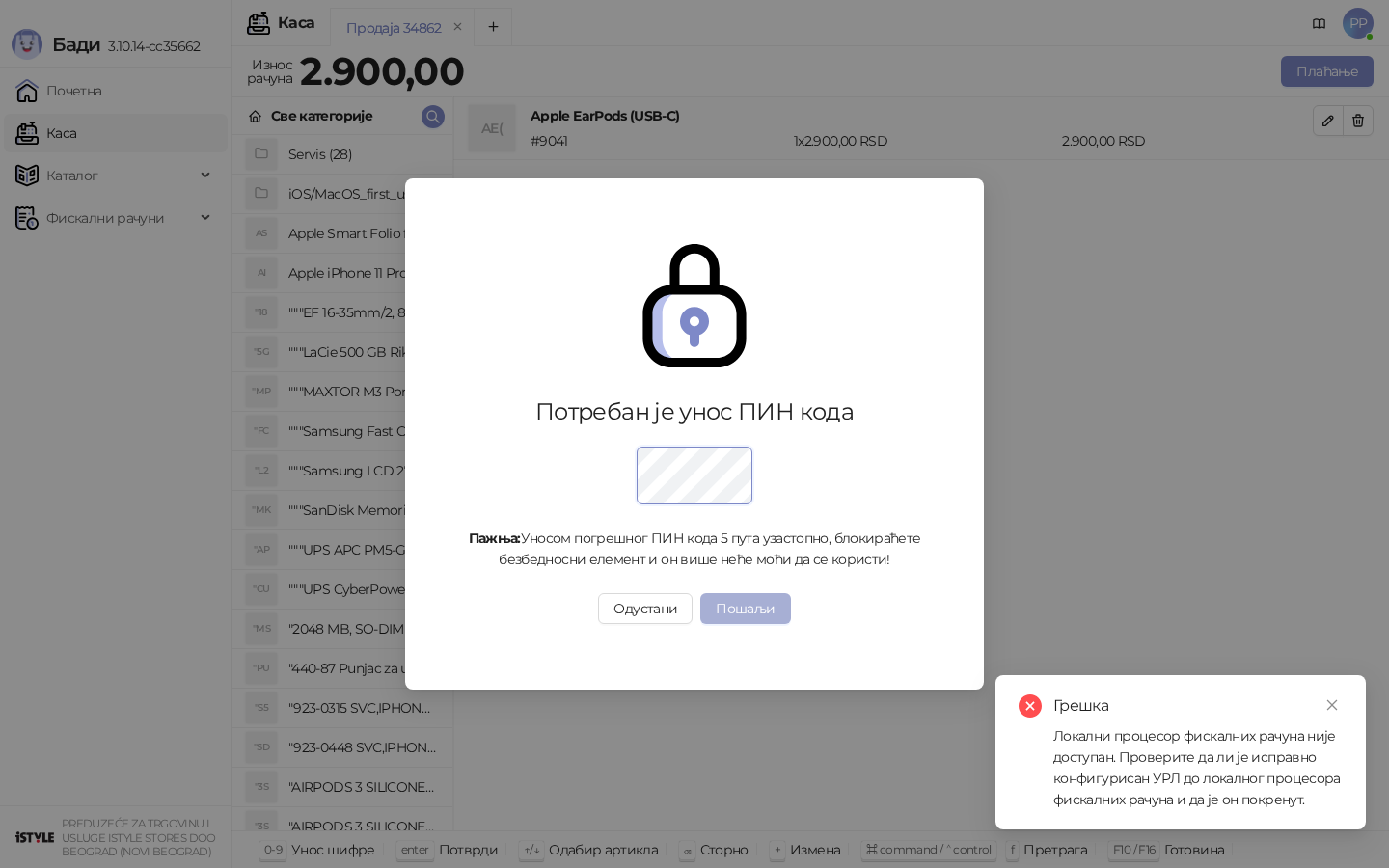 click on "Пошаљи" at bounding box center (745, 609) 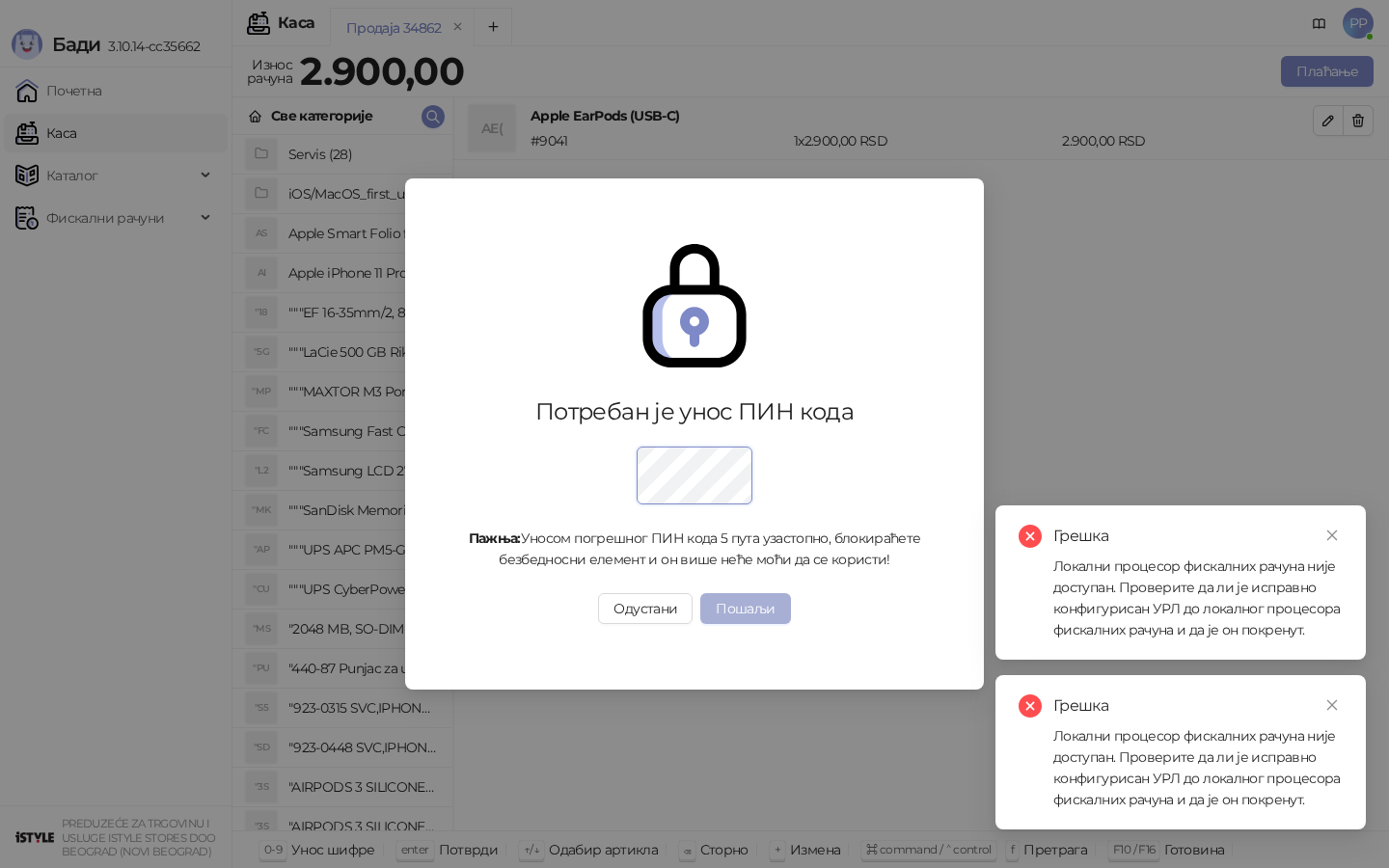 click on "Пошаљи" at bounding box center [745, 609] 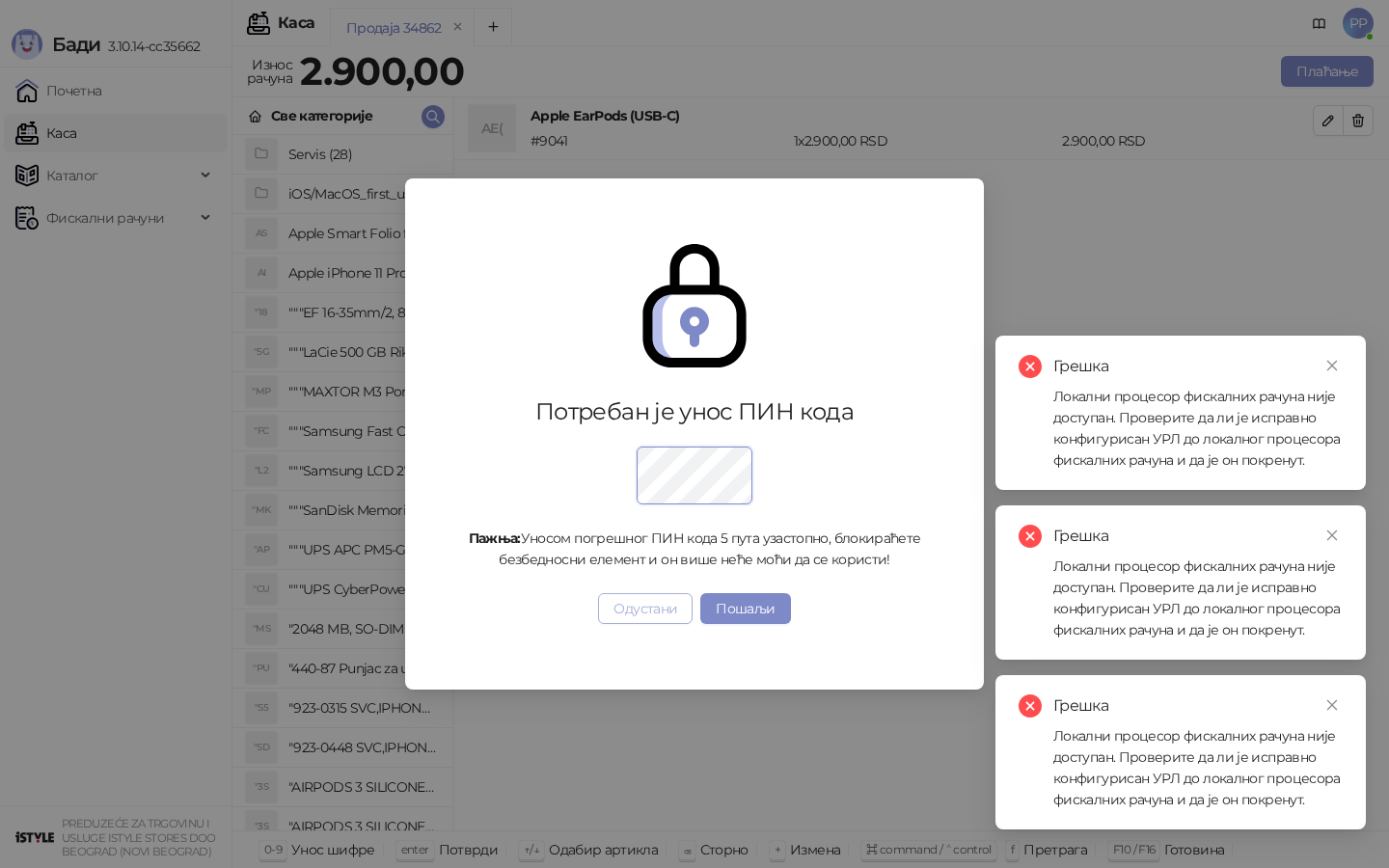 click on "Одустани" at bounding box center (645, 609) 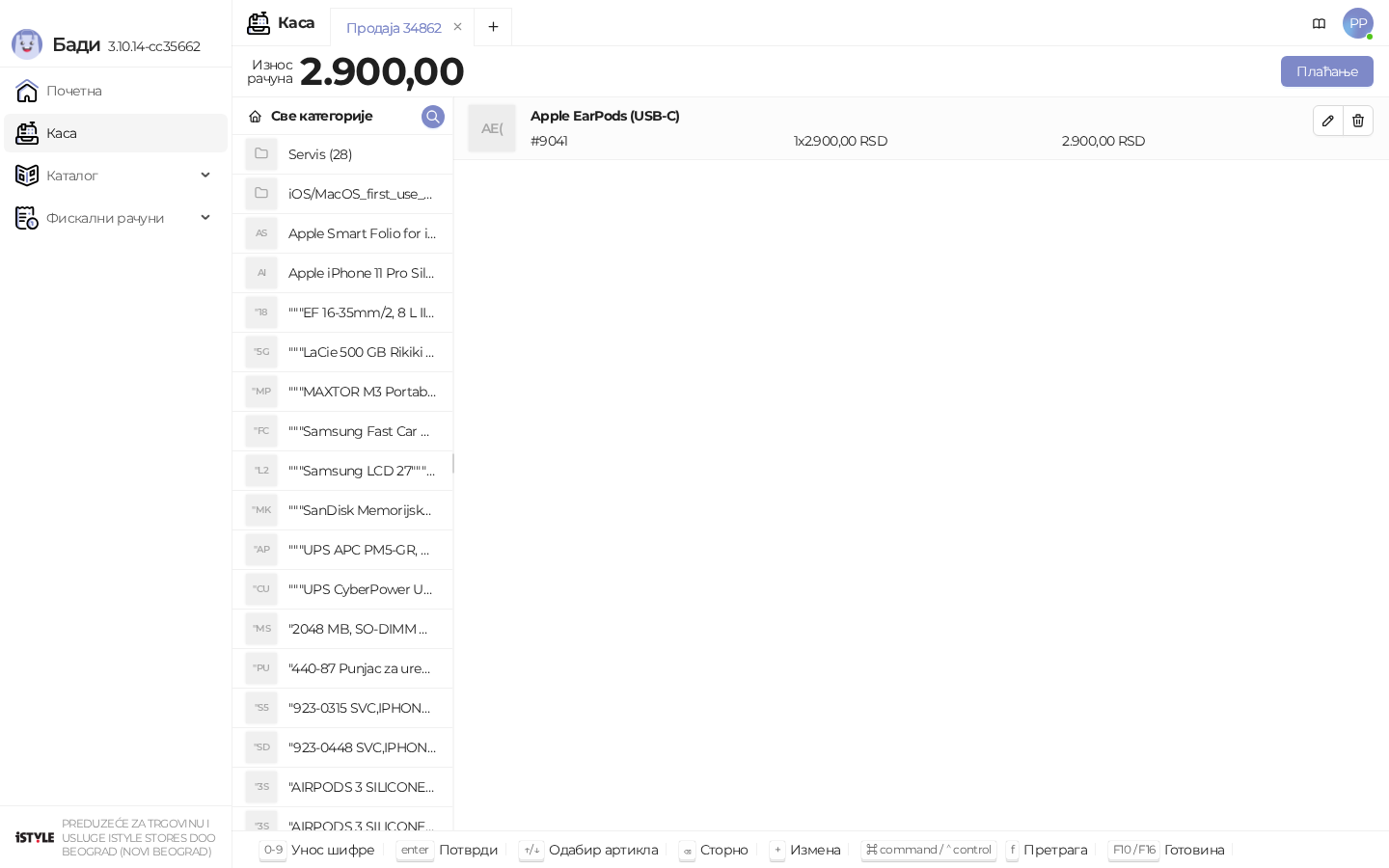 click on "AE( Apple EarPods (USB-C)    # 9041 1  x  2.900,00 RSD 2.900,00 RSD" at bounding box center (921, 464) 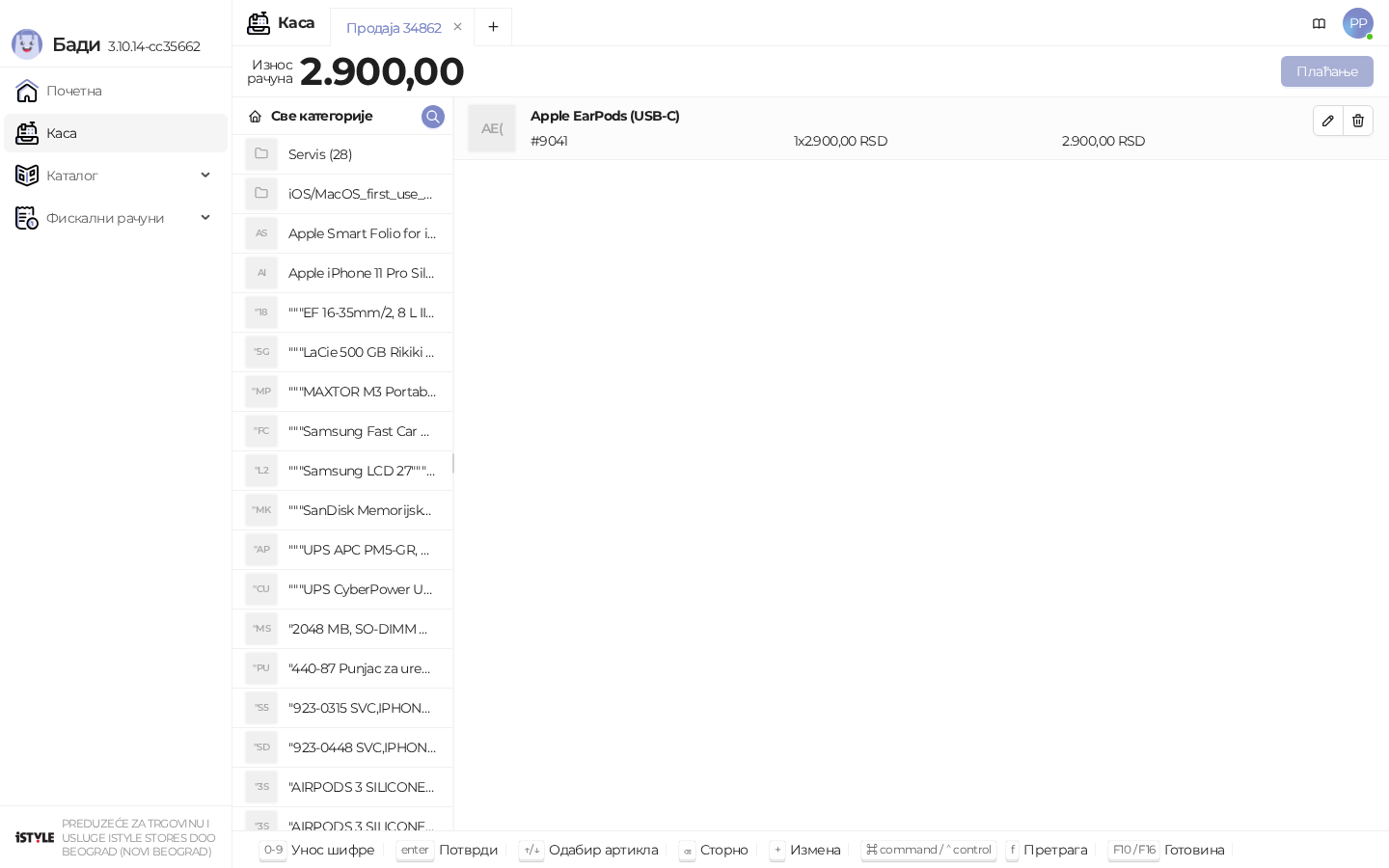 click on "Плаћање" at bounding box center [1327, 71] 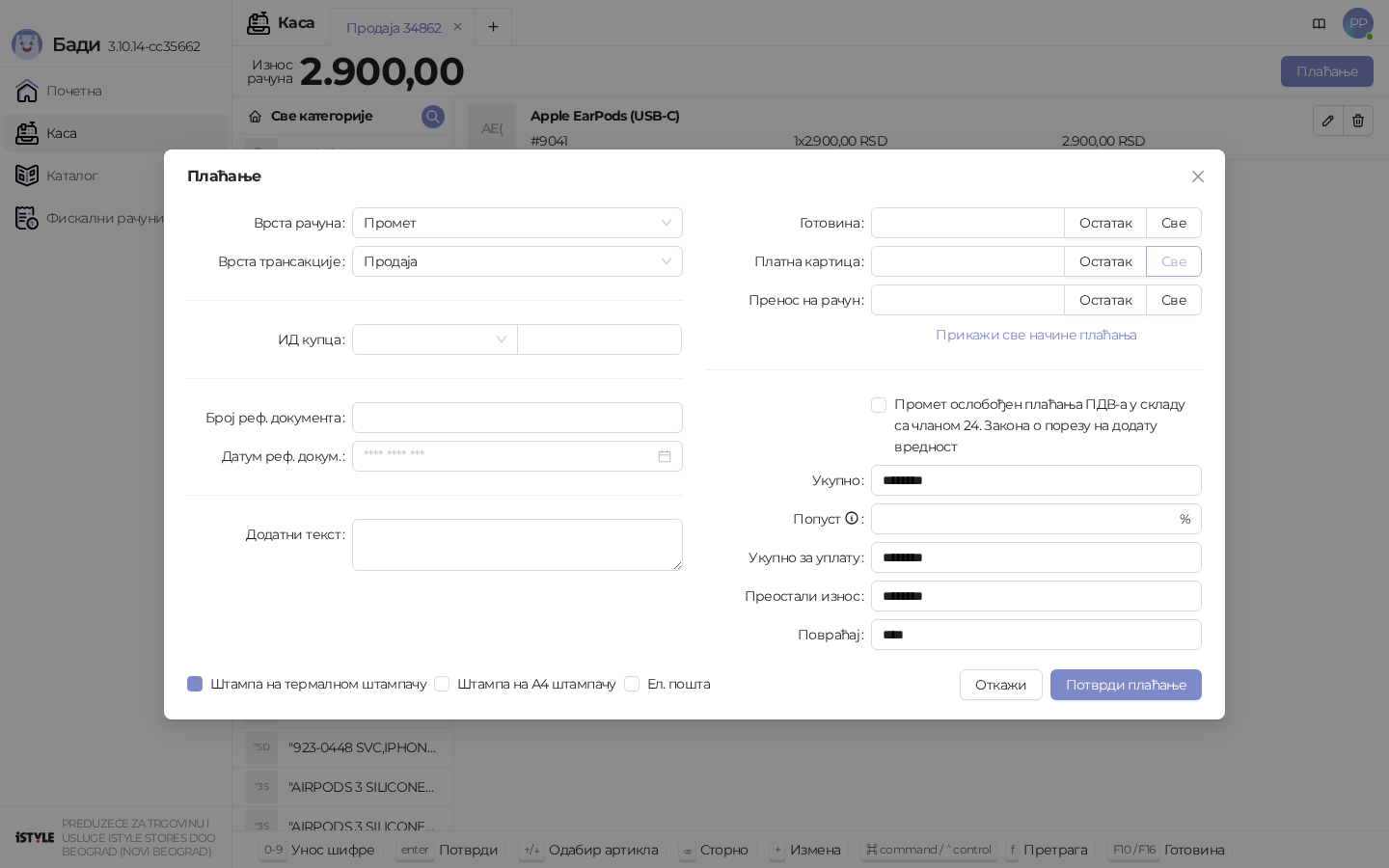 click on "Све" at bounding box center (1174, 261) 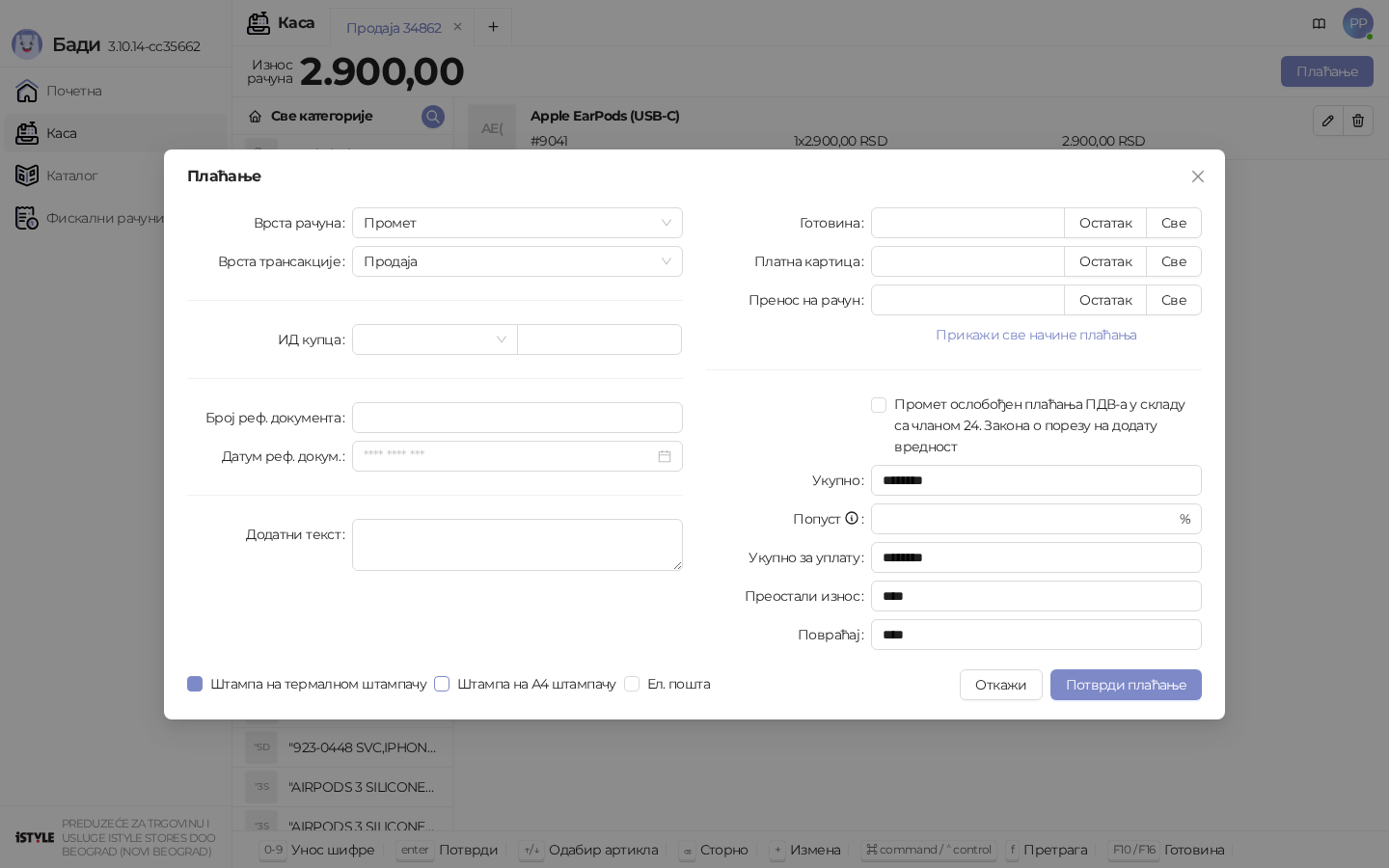 click on "Штампа на А4 штампачу" at bounding box center (536, 684) 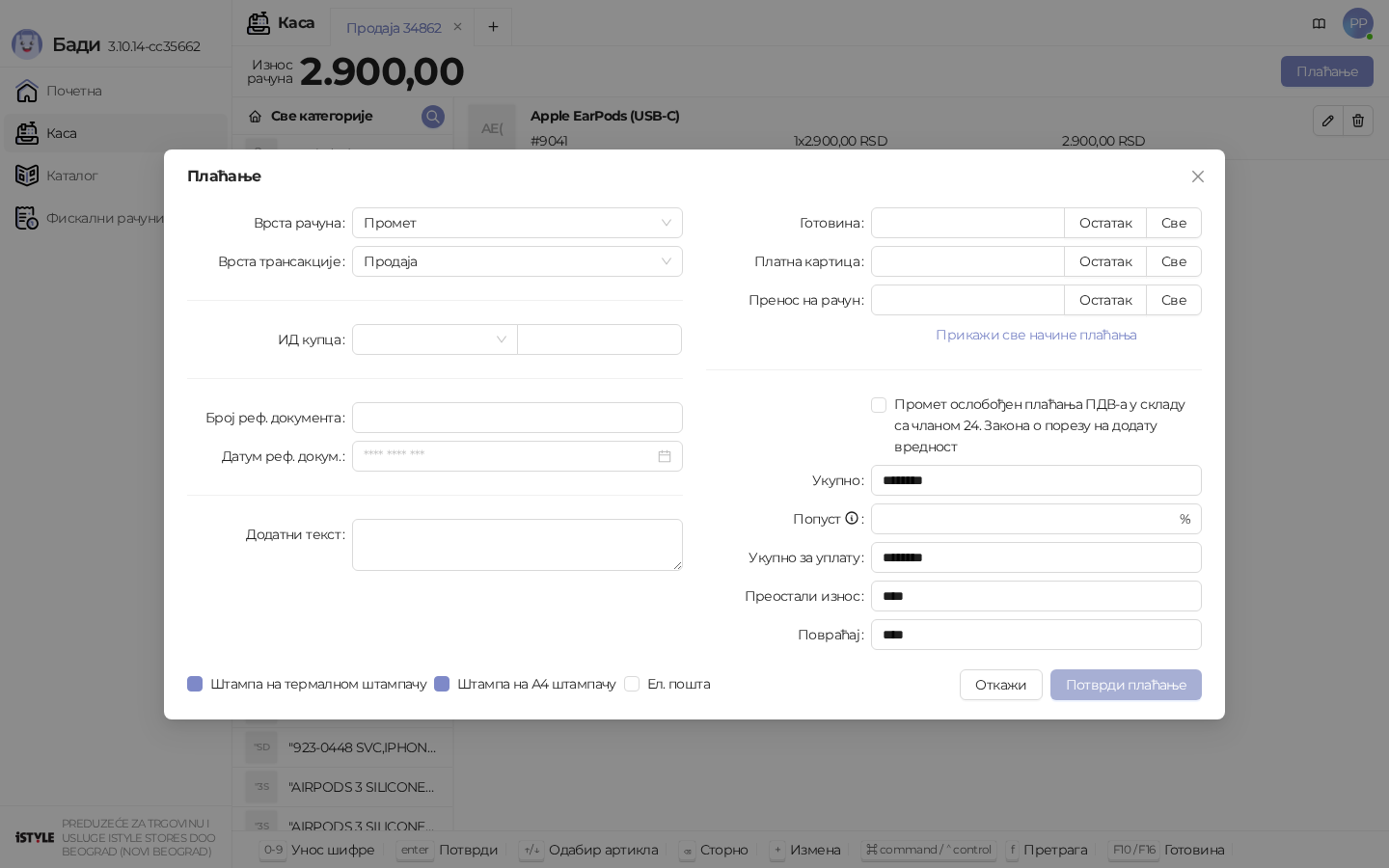 click on "Потврди плаћање" at bounding box center (1126, 685) 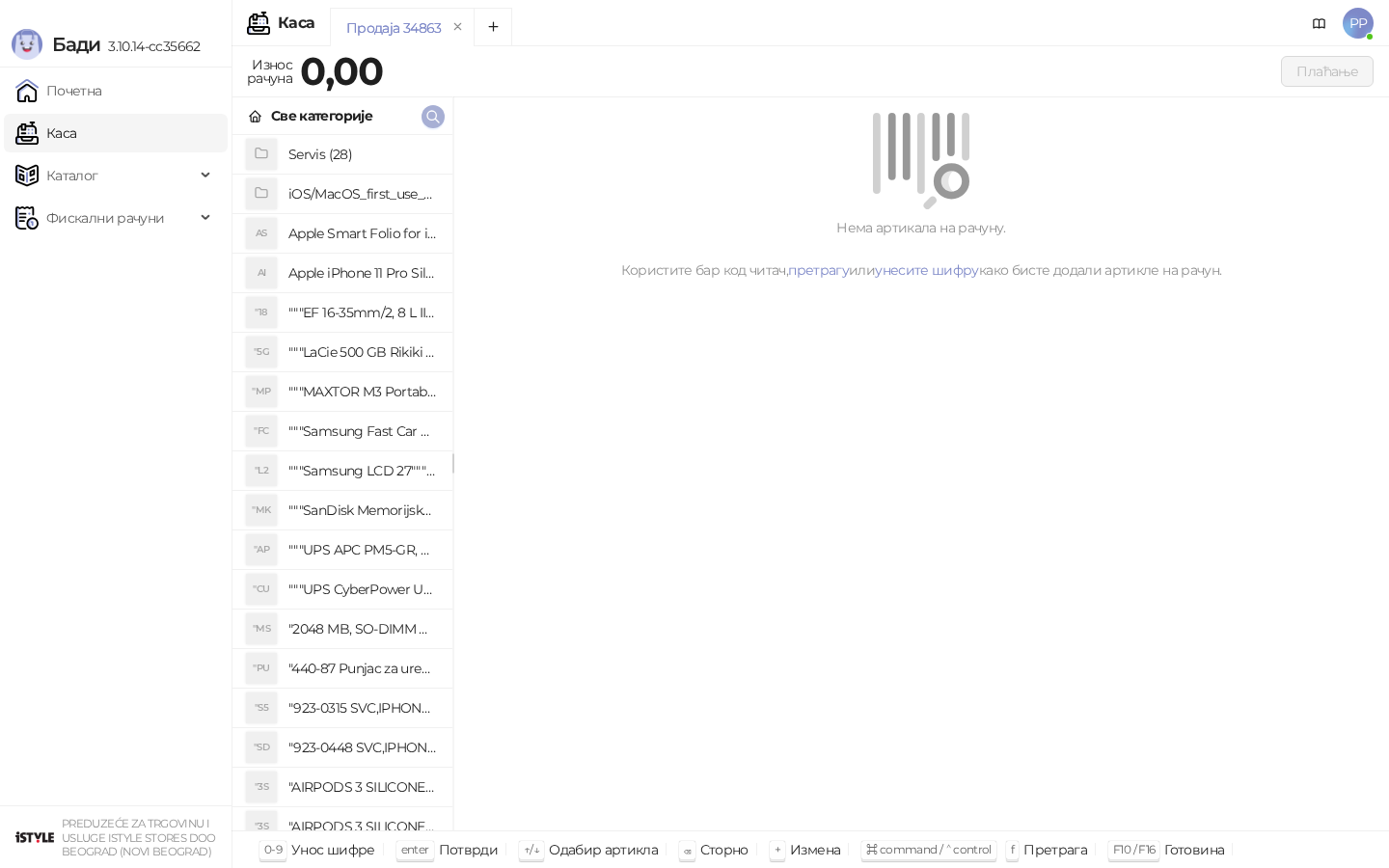 click 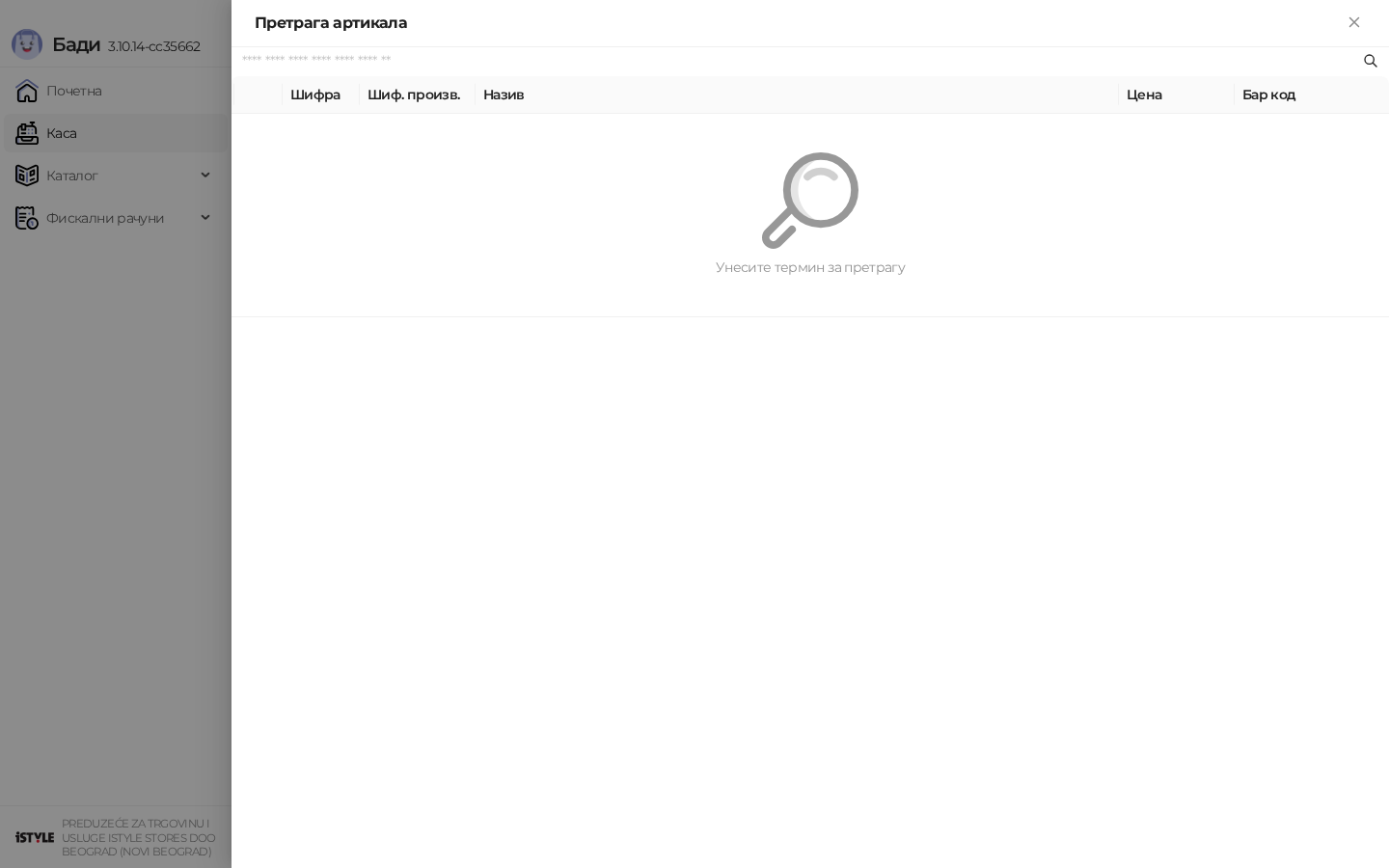 paste on "*********" 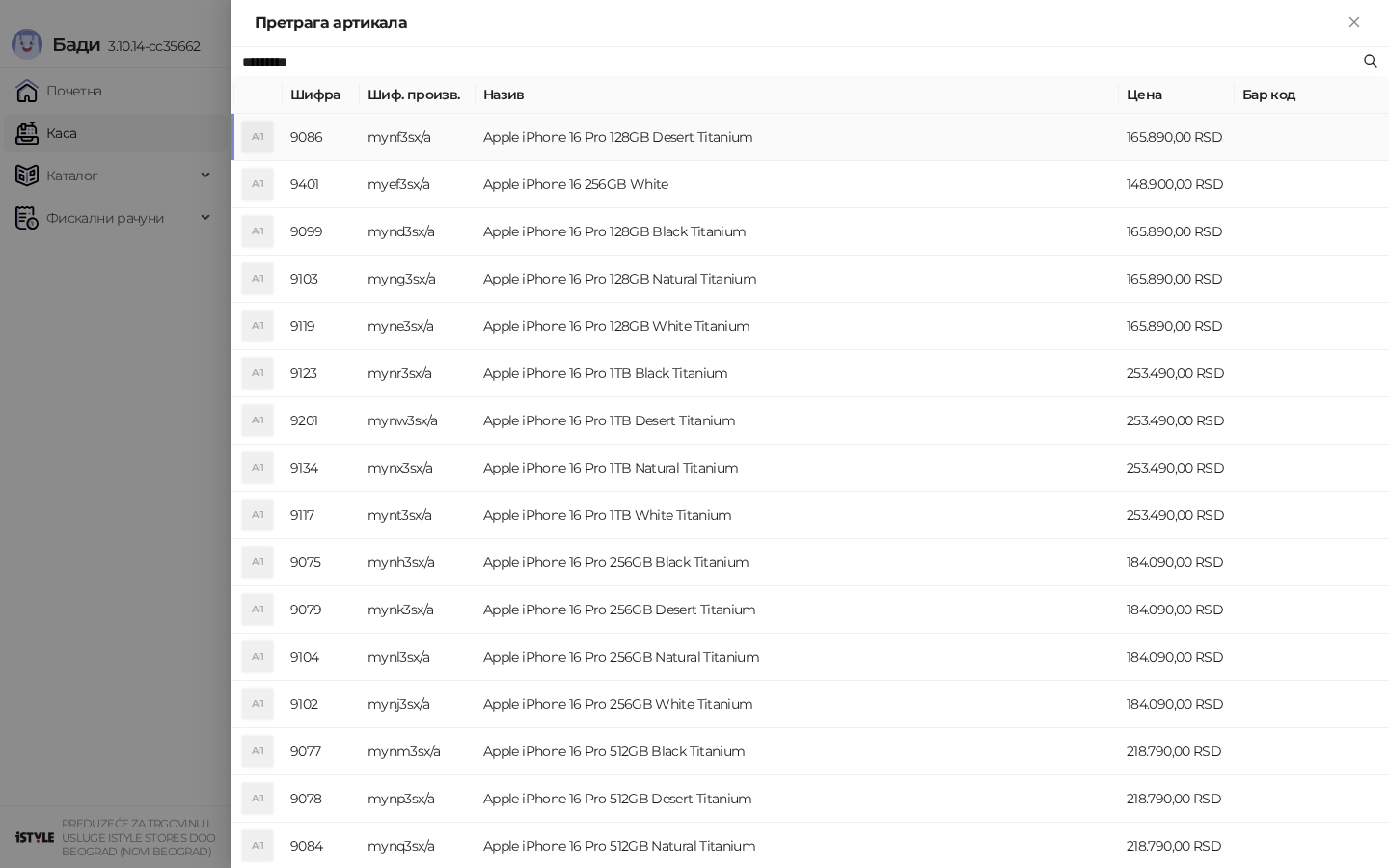 type on "*********" 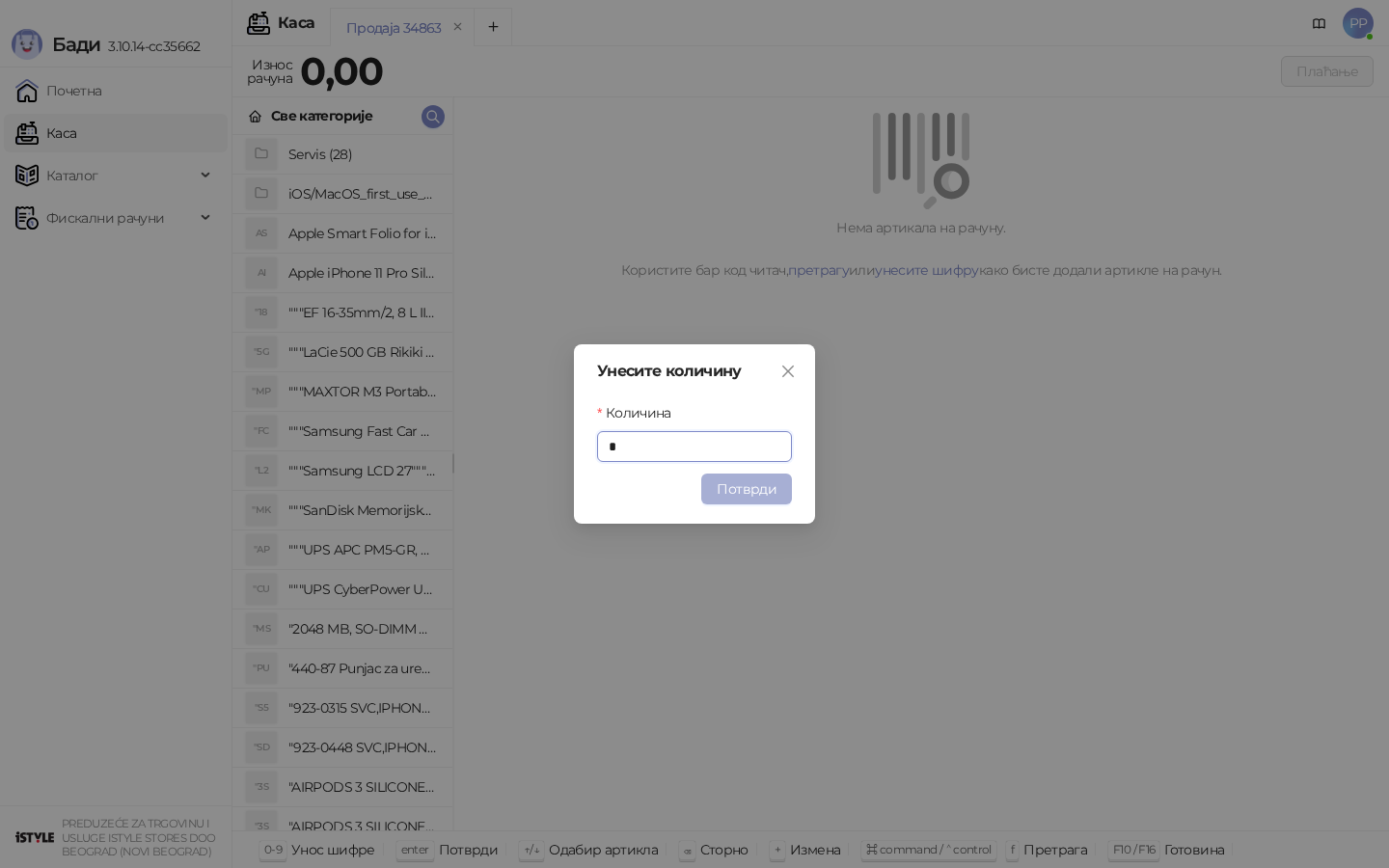 click on "Потврди" at bounding box center [747, 489] 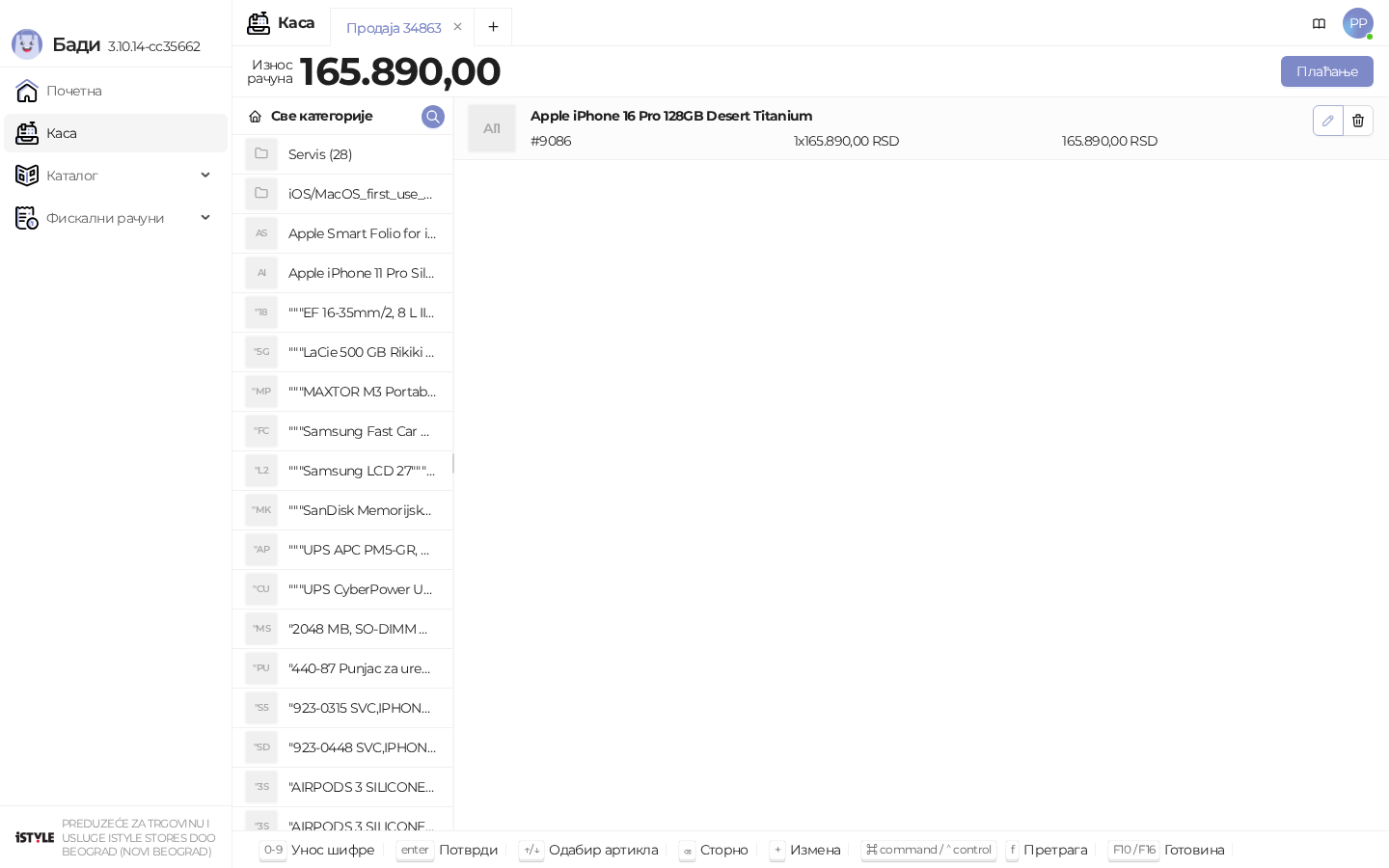 click 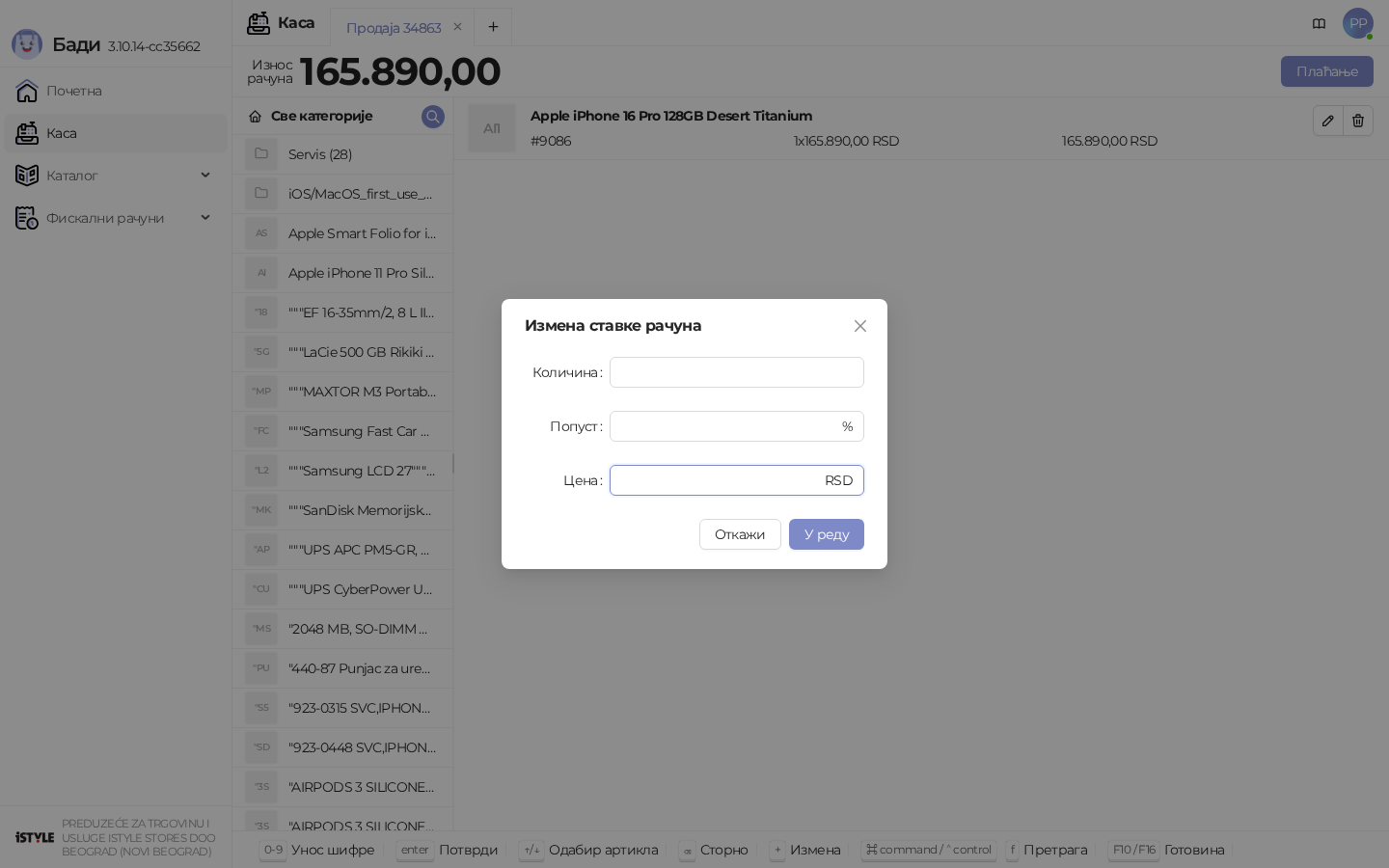 click on "Цена ****** RSD" at bounding box center [694, 480] 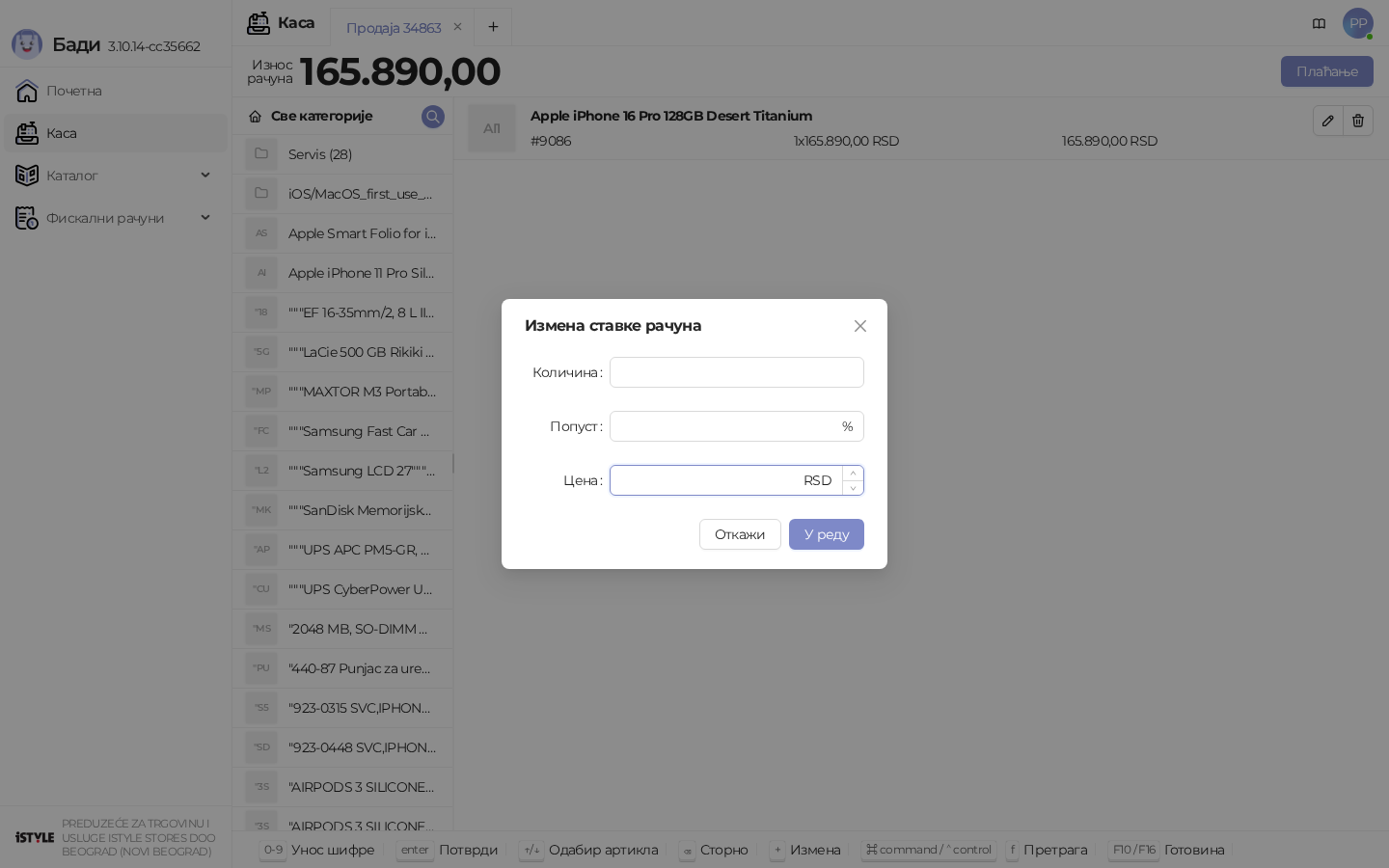 paste on "***" 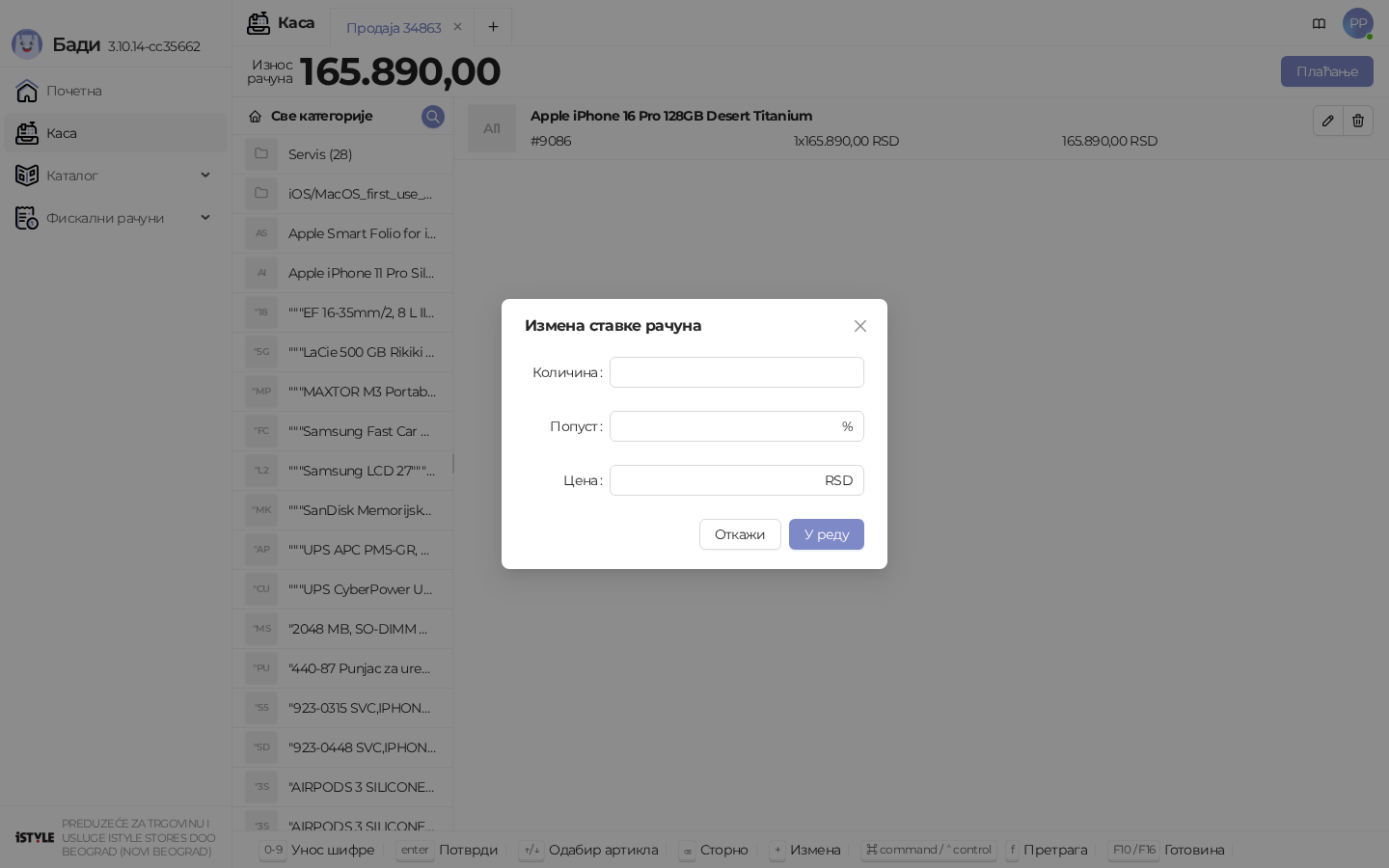 type on "******" 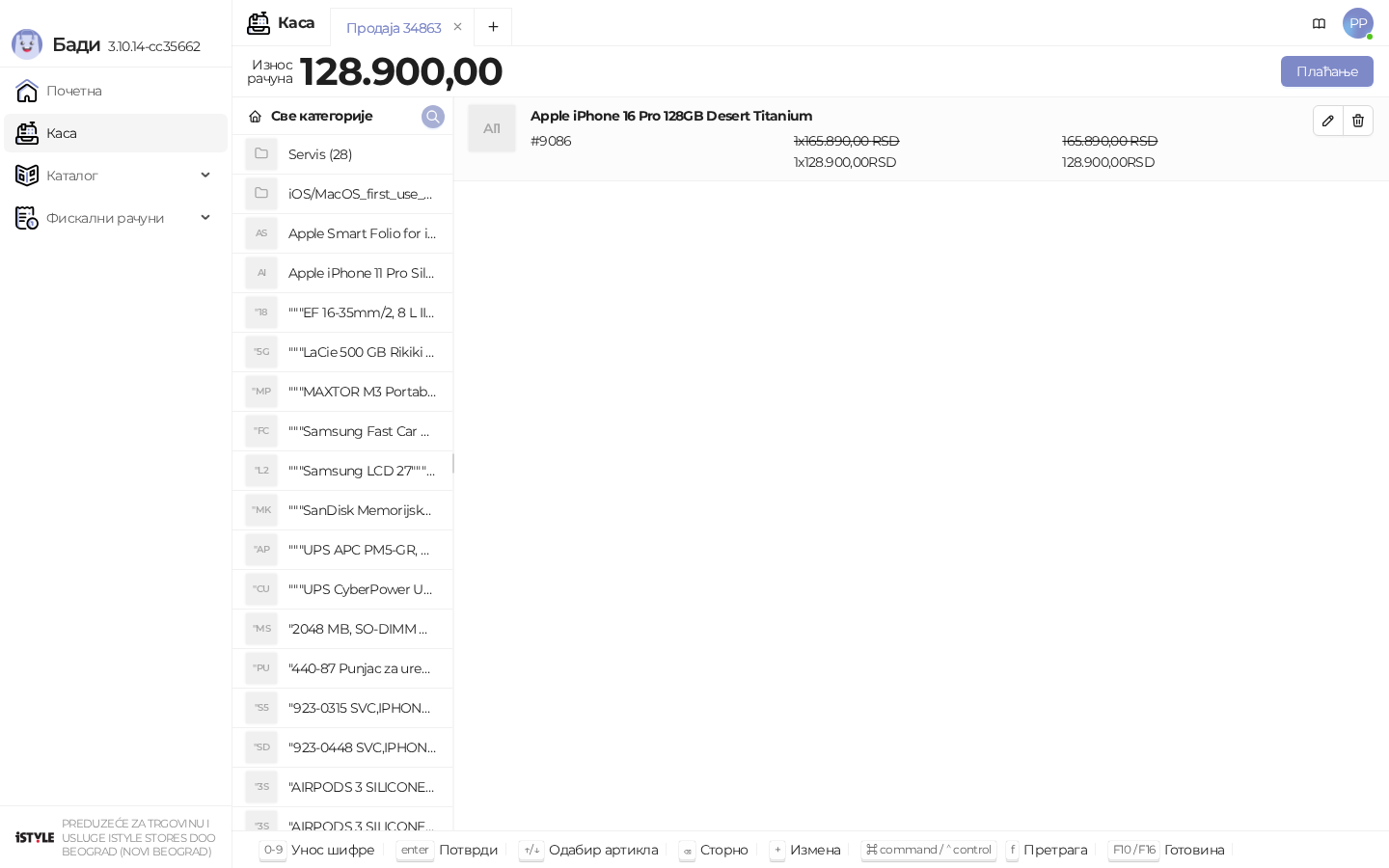 click 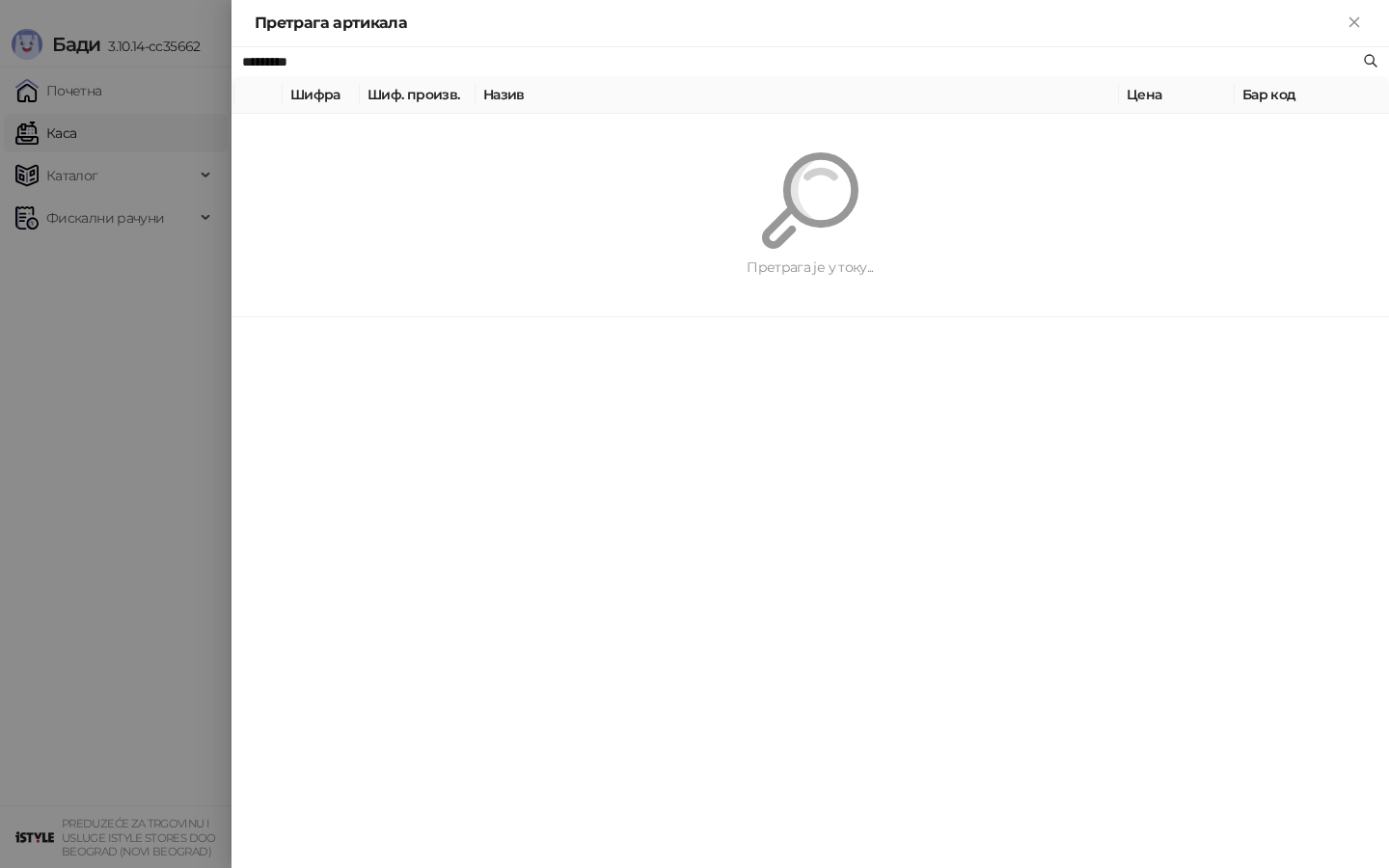 paste 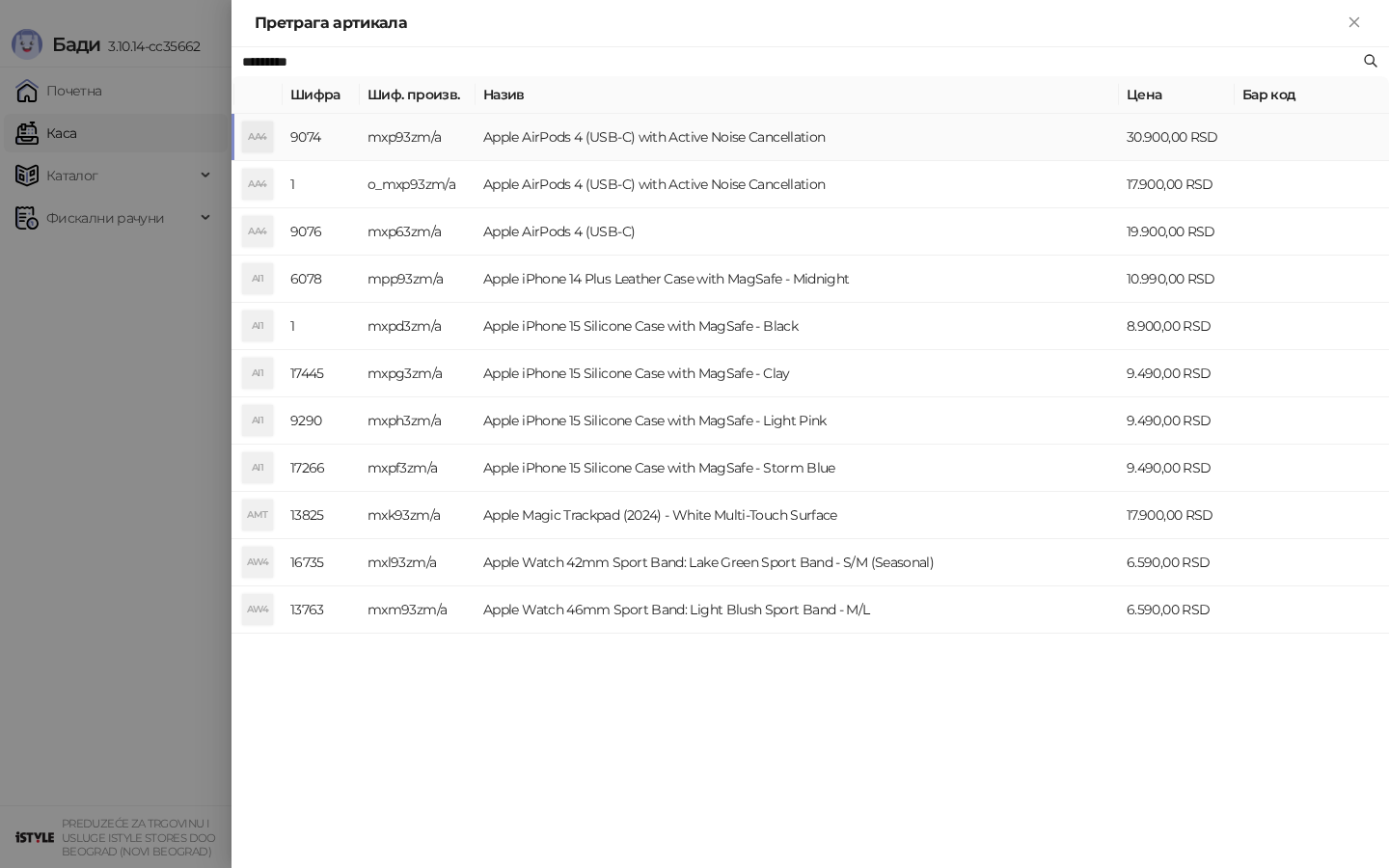 type on "*********" 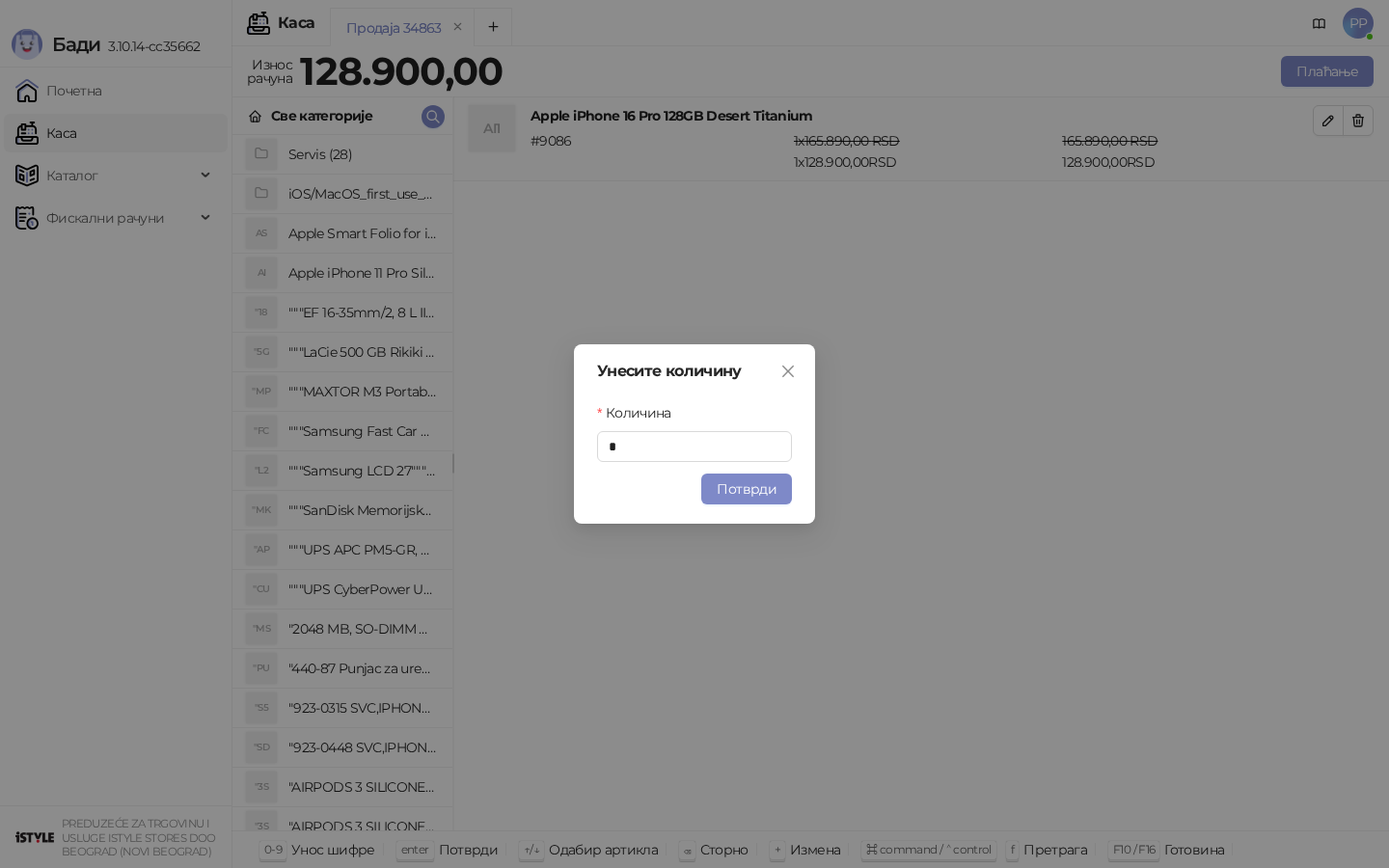 click on "Потврди" at bounding box center [747, 489] 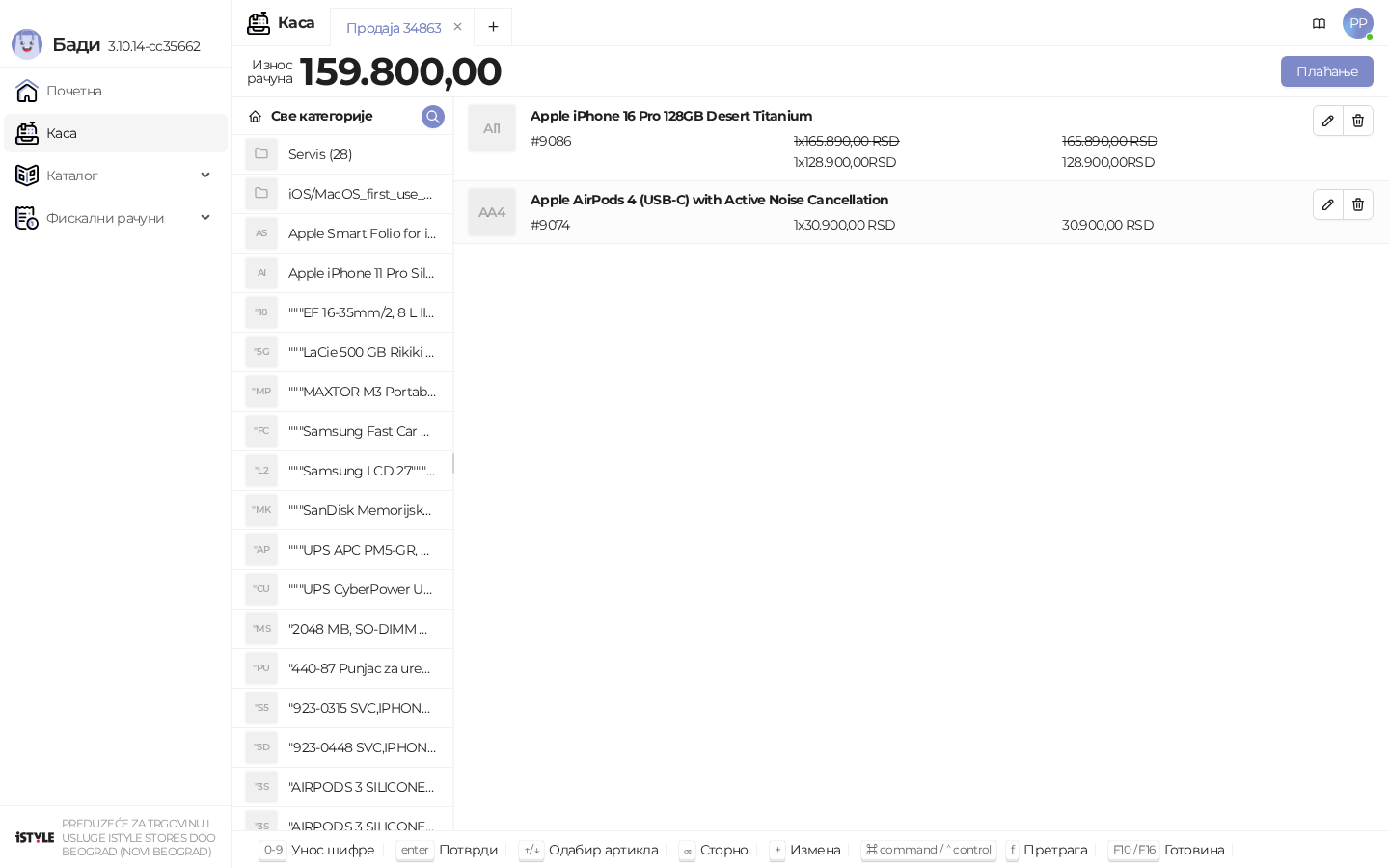 click at bounding box center (1328, 203) 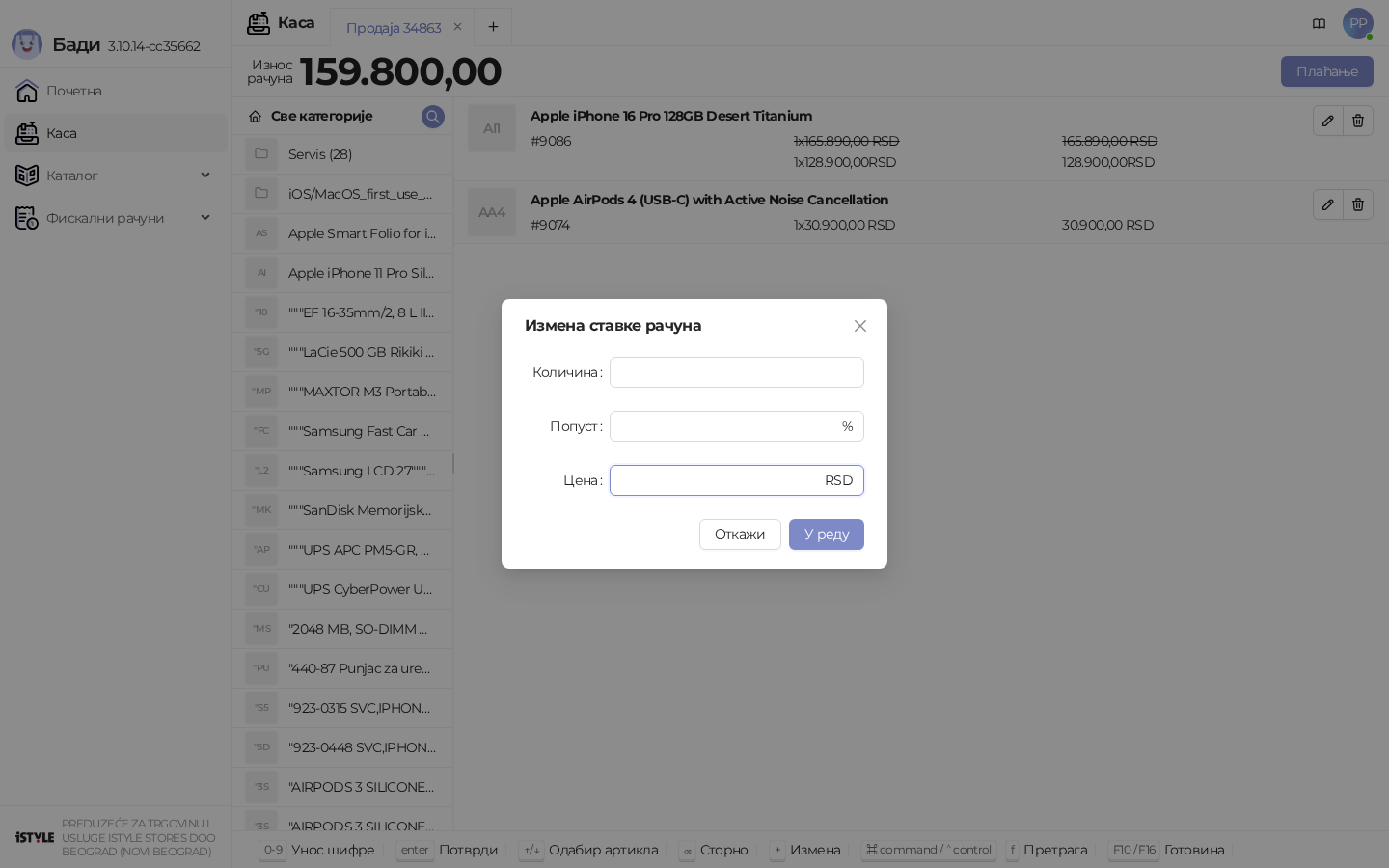 drag, startPoint x: 695, startPoint y: 481, endPoint x: 554, endPoint y: 476, distance: 141.089 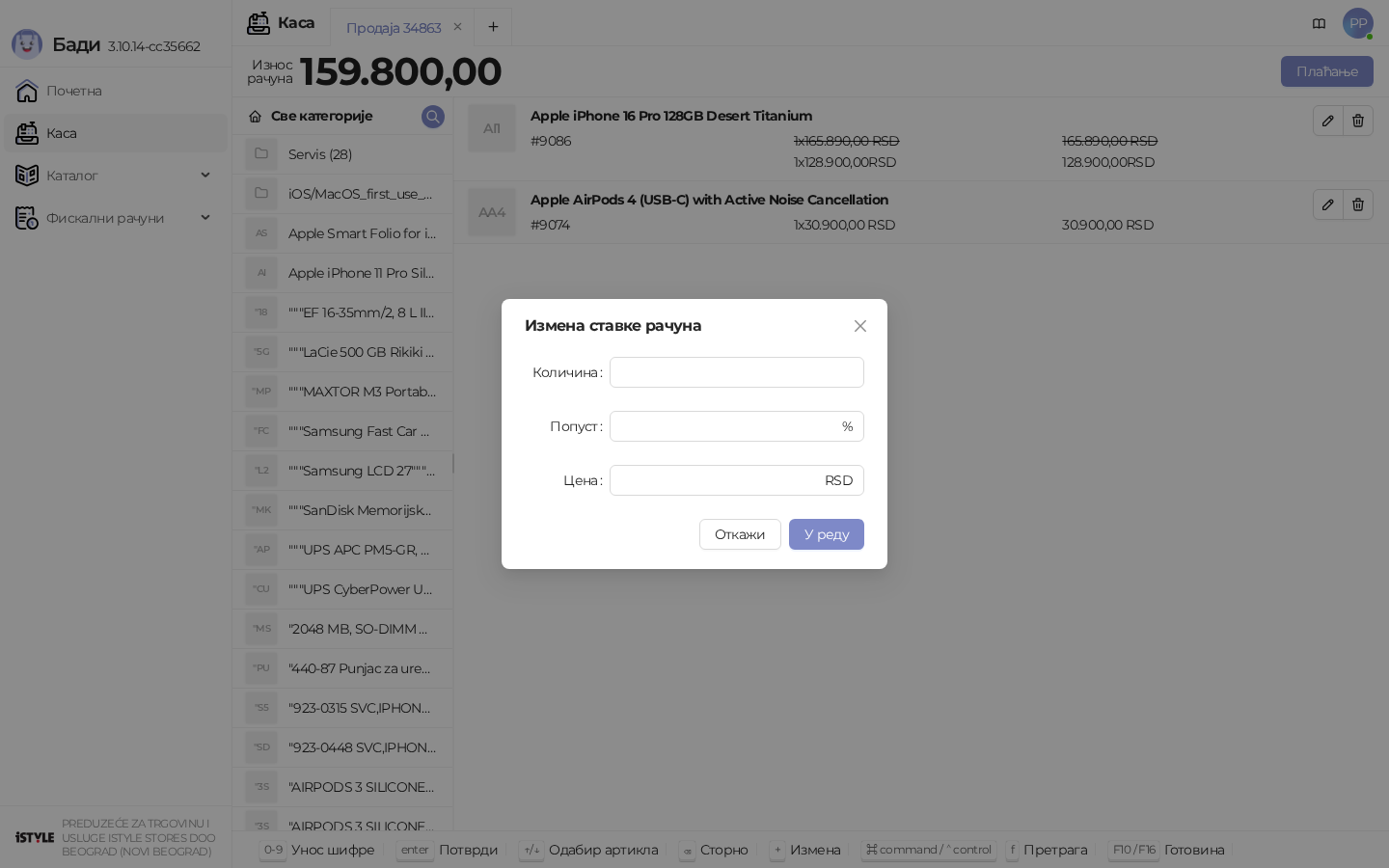 type on "*****" 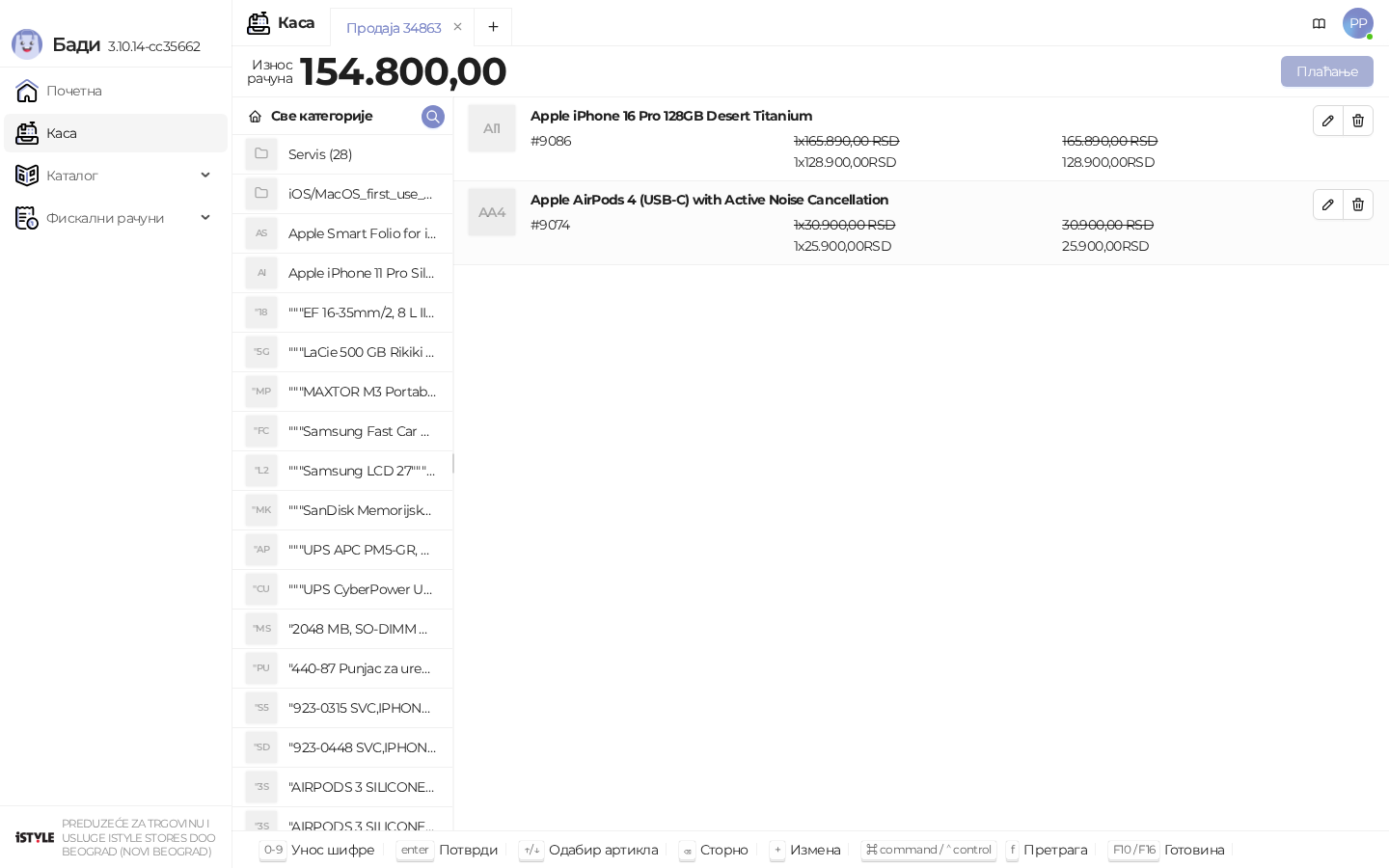 click on "Плаћање" at bounding box center [1327, 71] 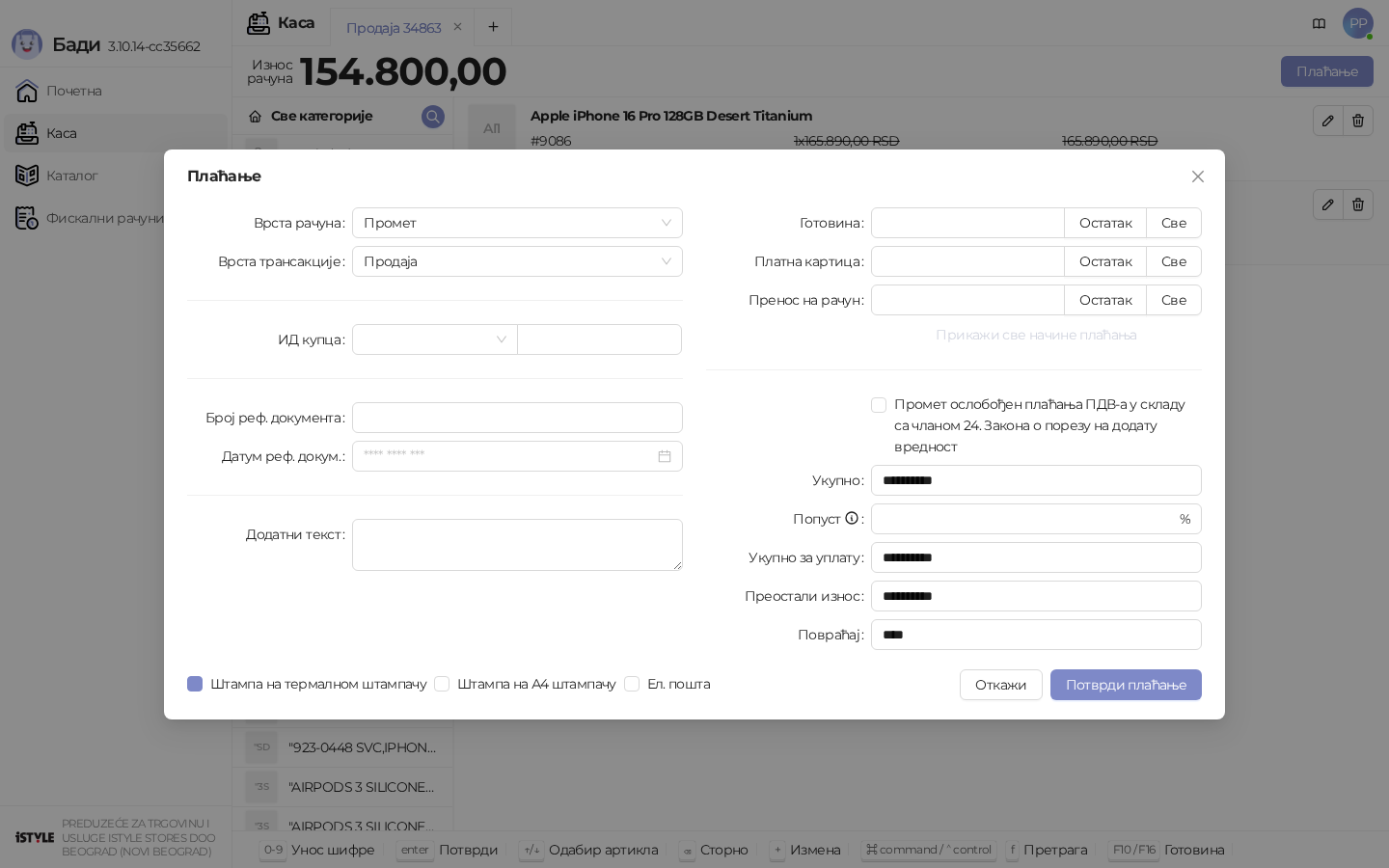 click on "Прикажи све начине плаћања" at bounding box center [1036, 335] 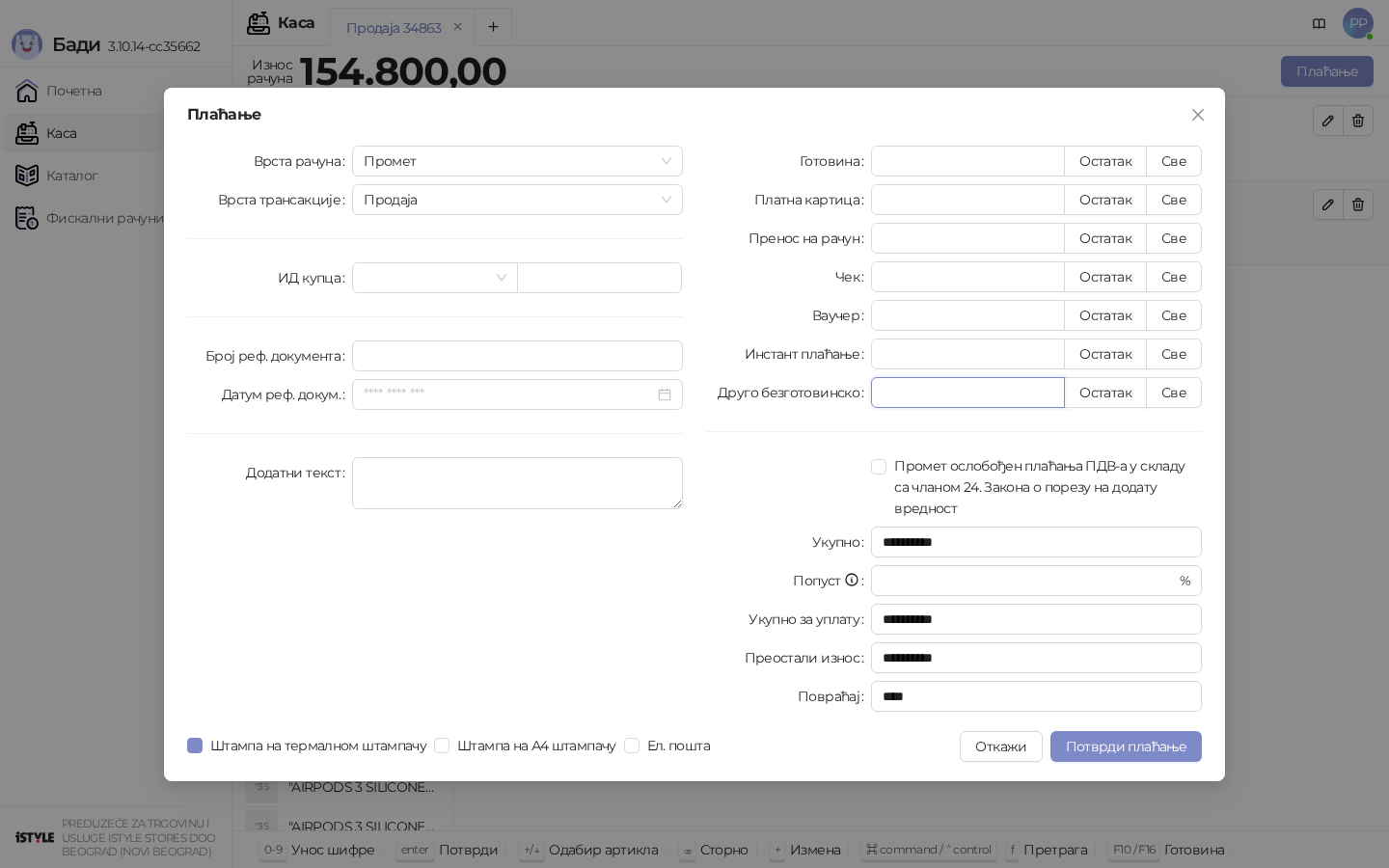 click on "*" at bounding box center (967, 393) 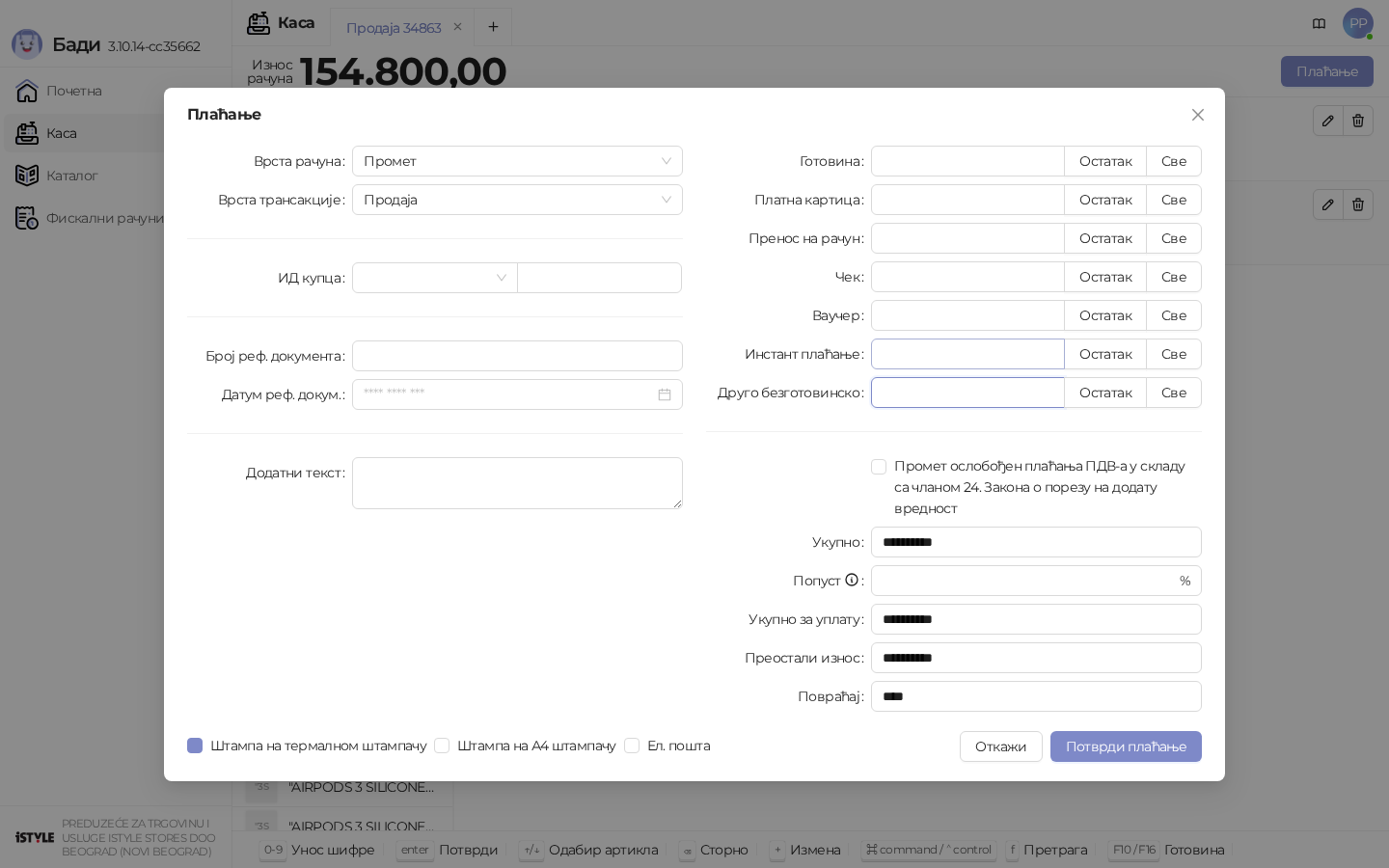 paste on "*******" 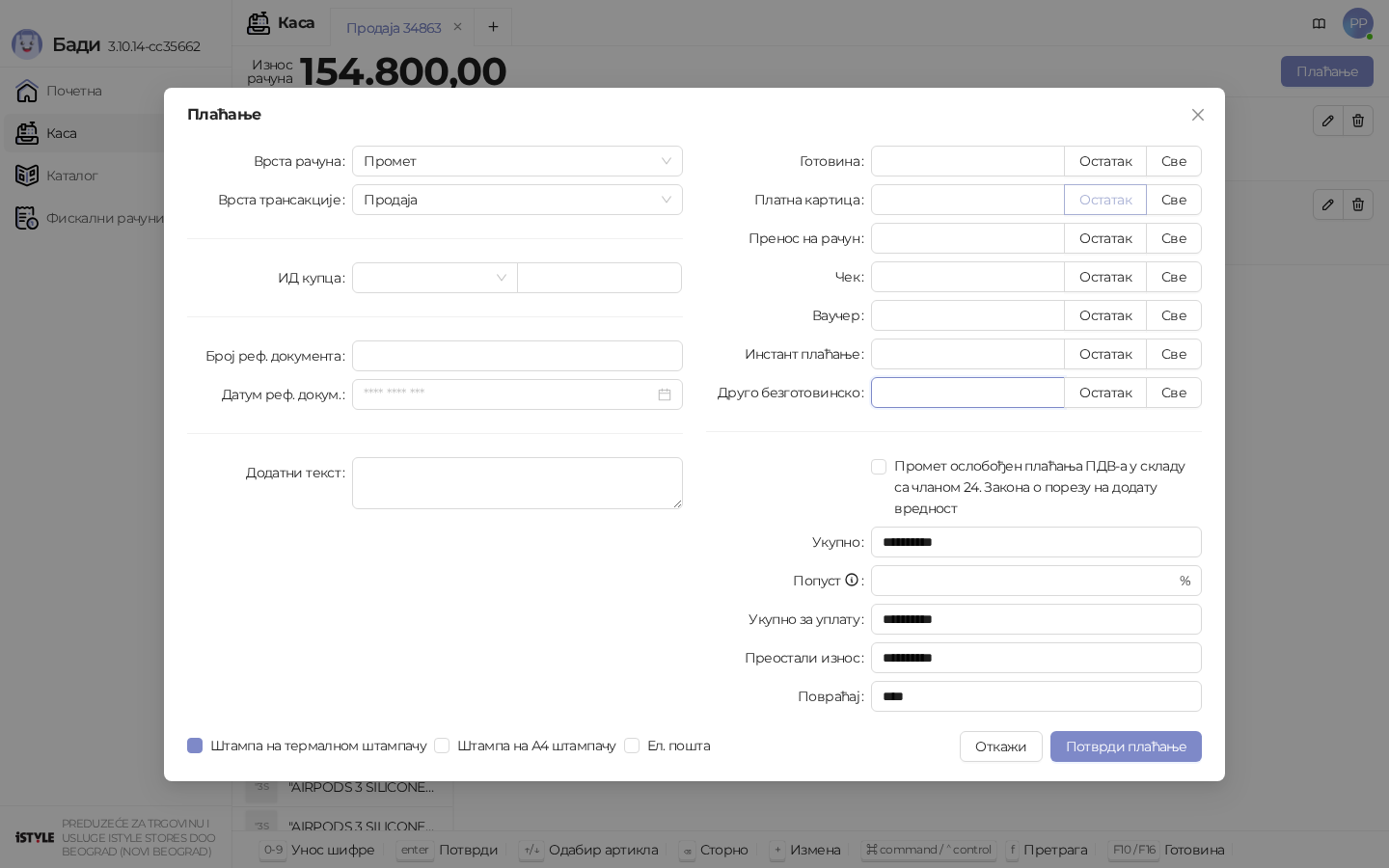 type on "*****" 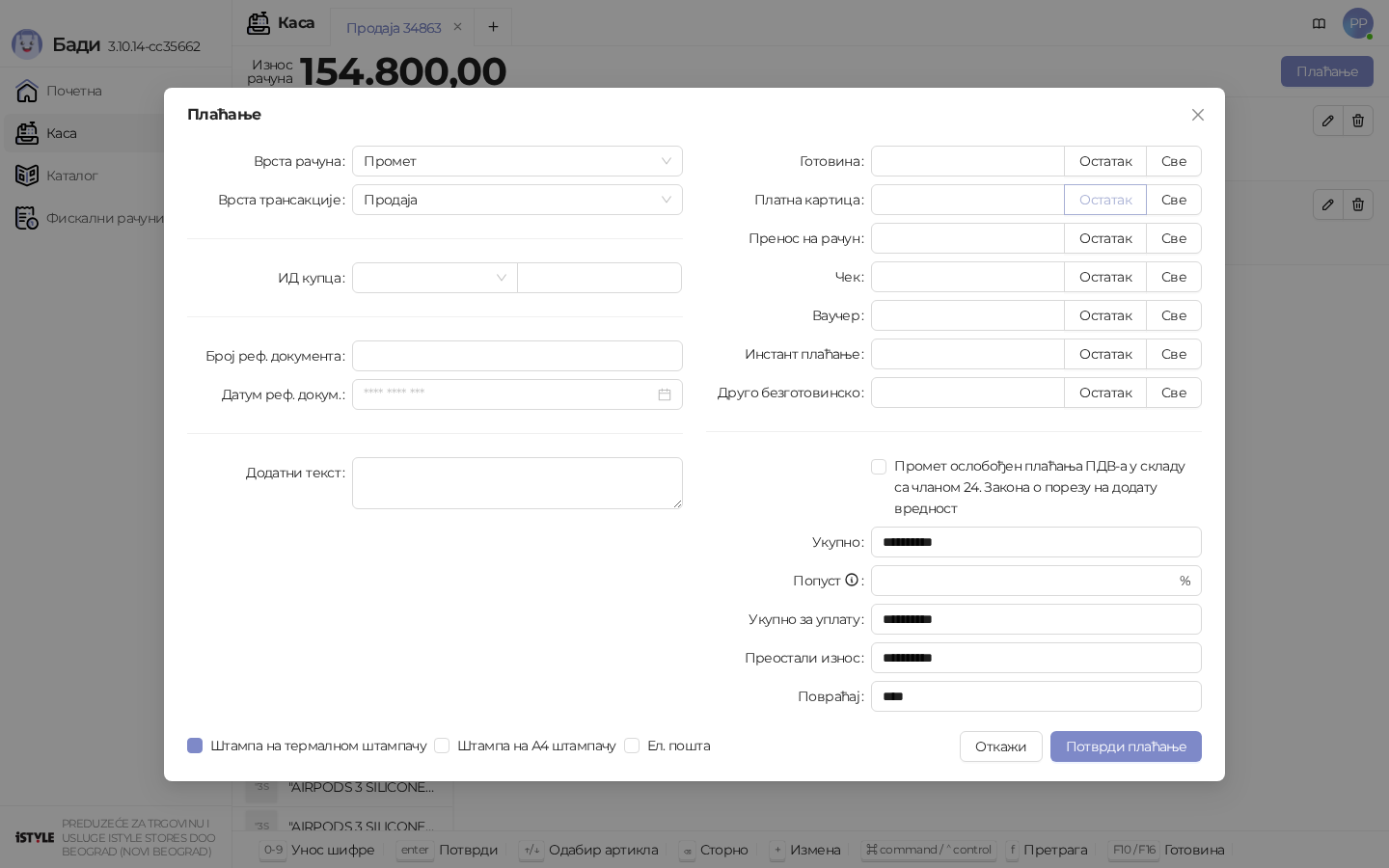 click on "Остатак" at bounding box center (1105, 200) 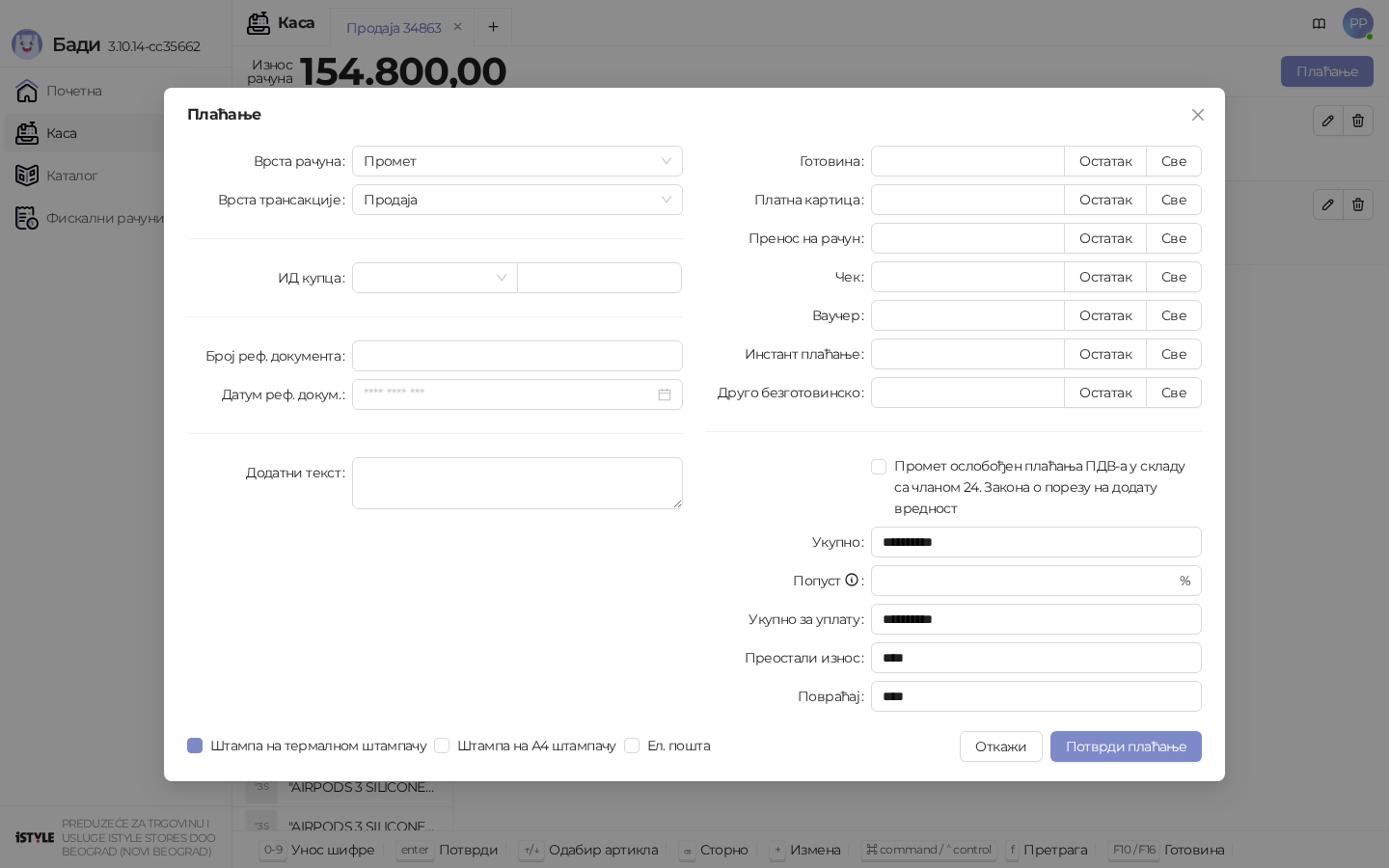click on "**********" at bounding box center [694, 434] 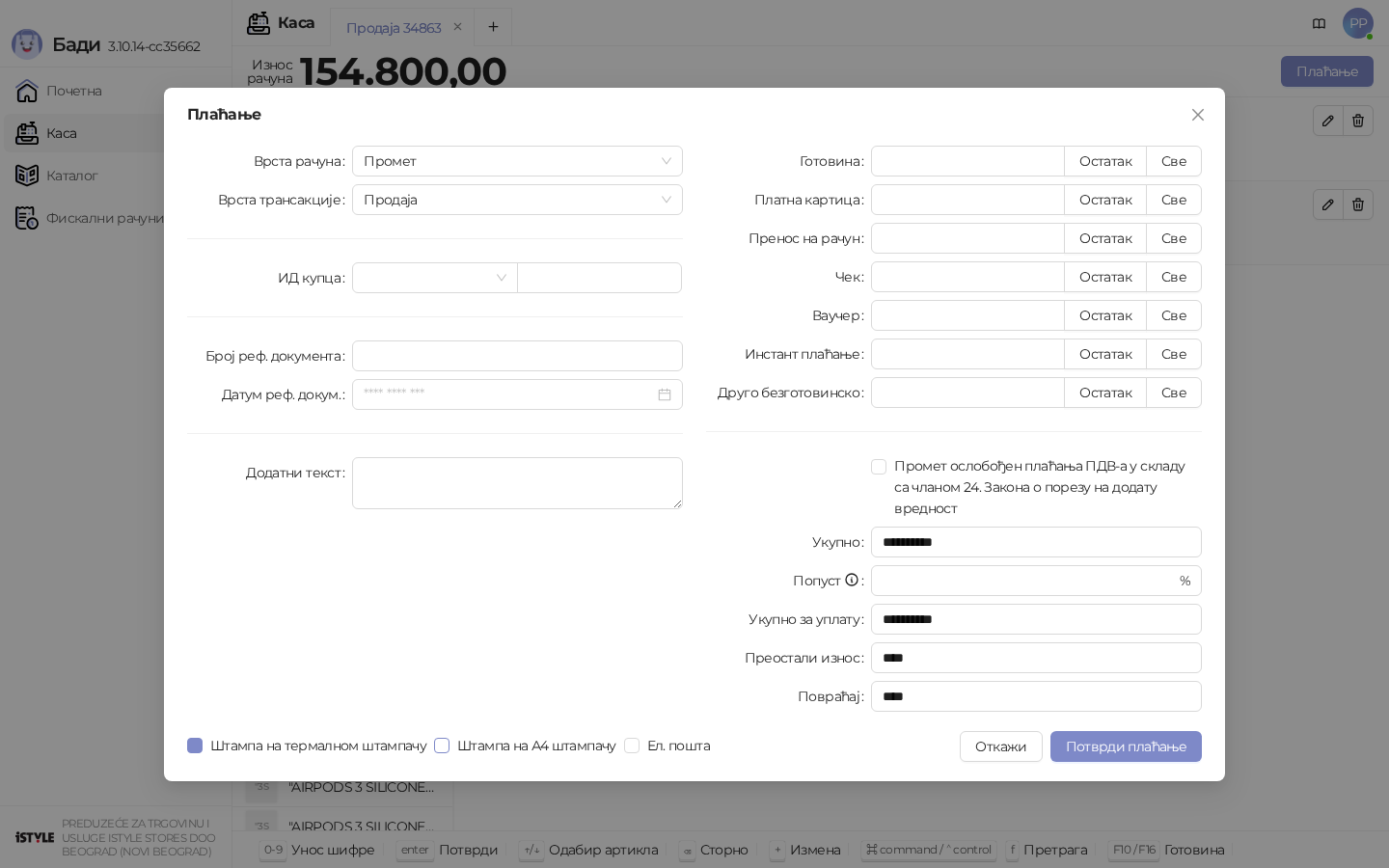 click on "Штампа на А4 штампачу" at bounding box center (536, 746) 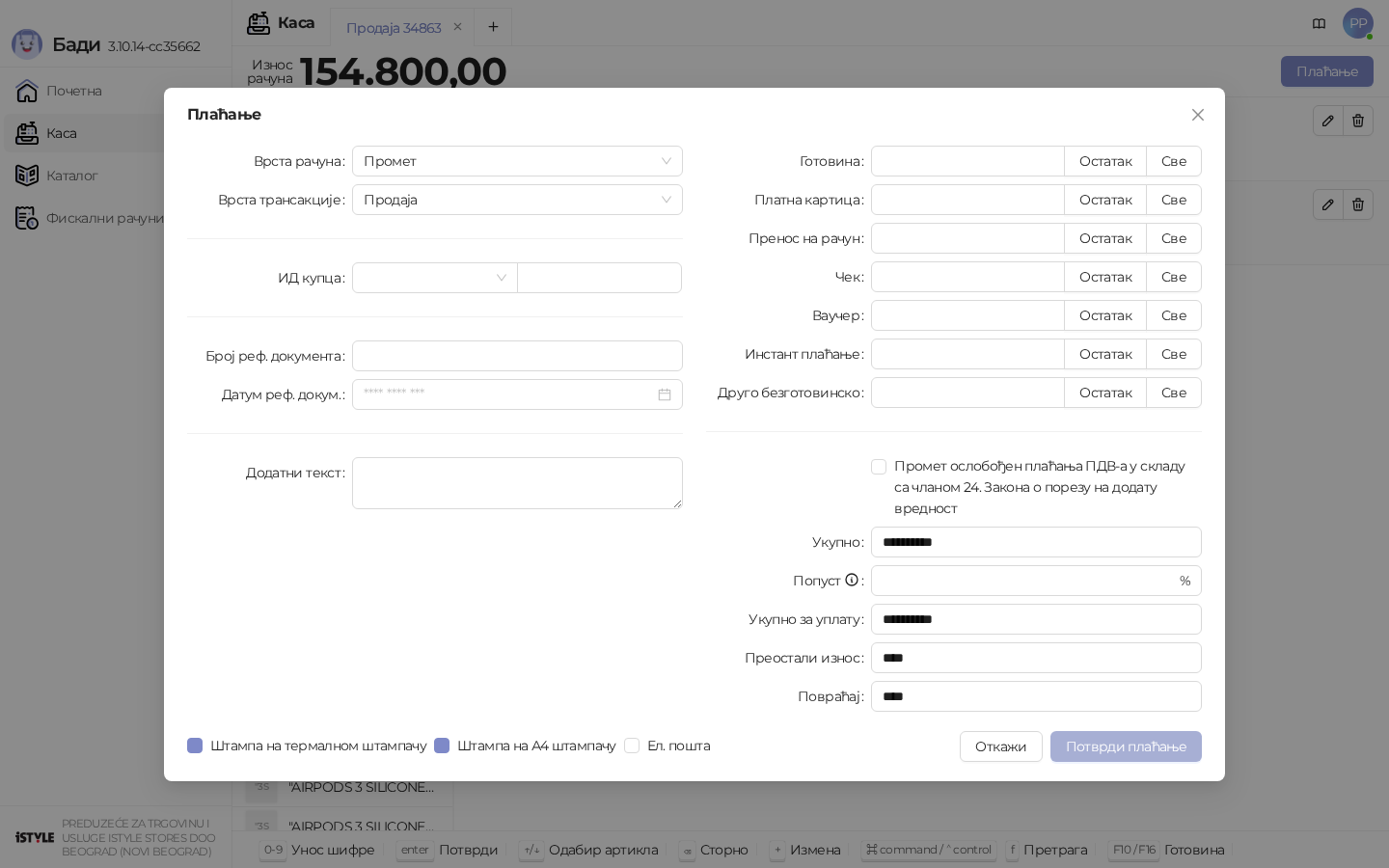 click on "Потврди плаћање" at bounding box center [1126, 746] 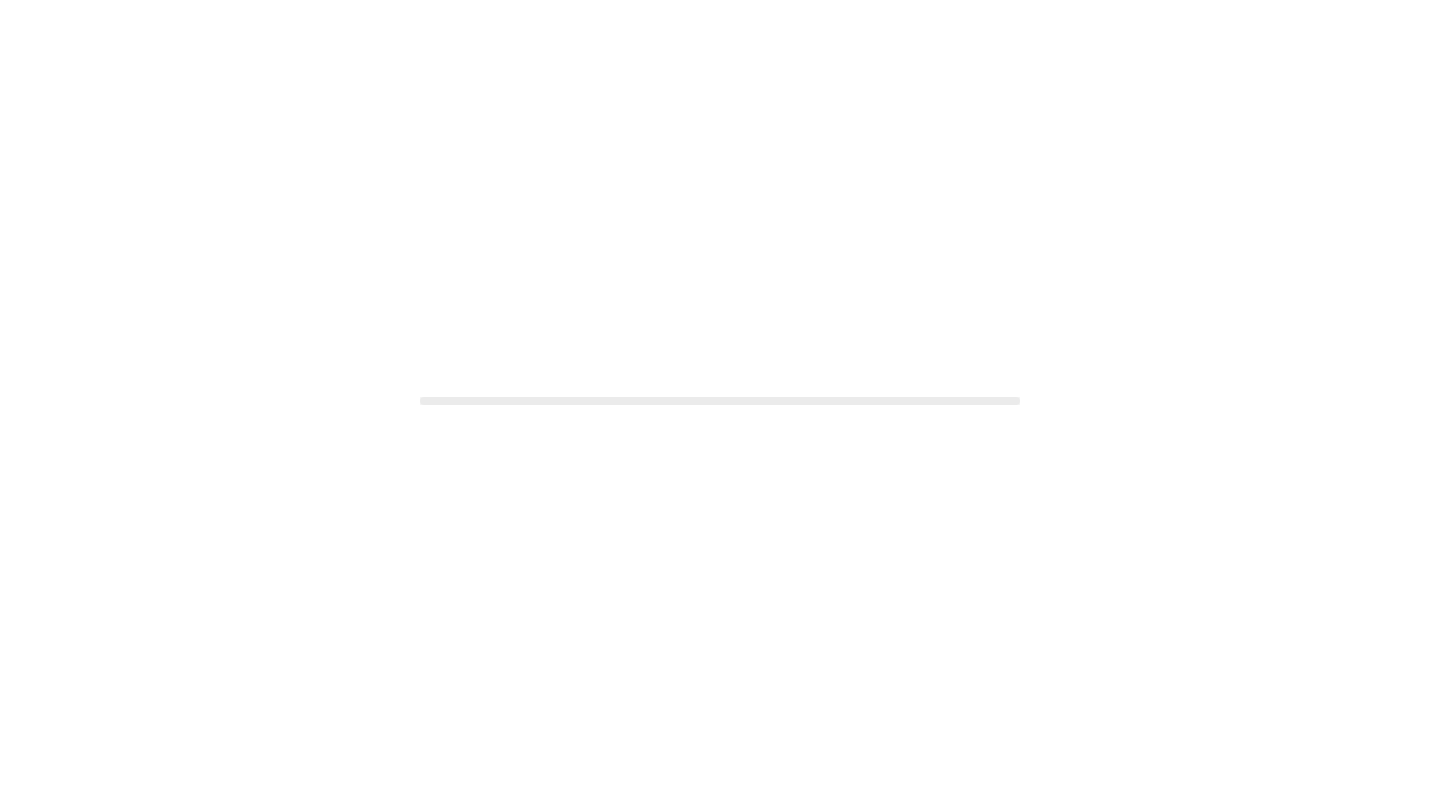 scroll, scrollTop: 0, scrollLeft: 0, axis: both 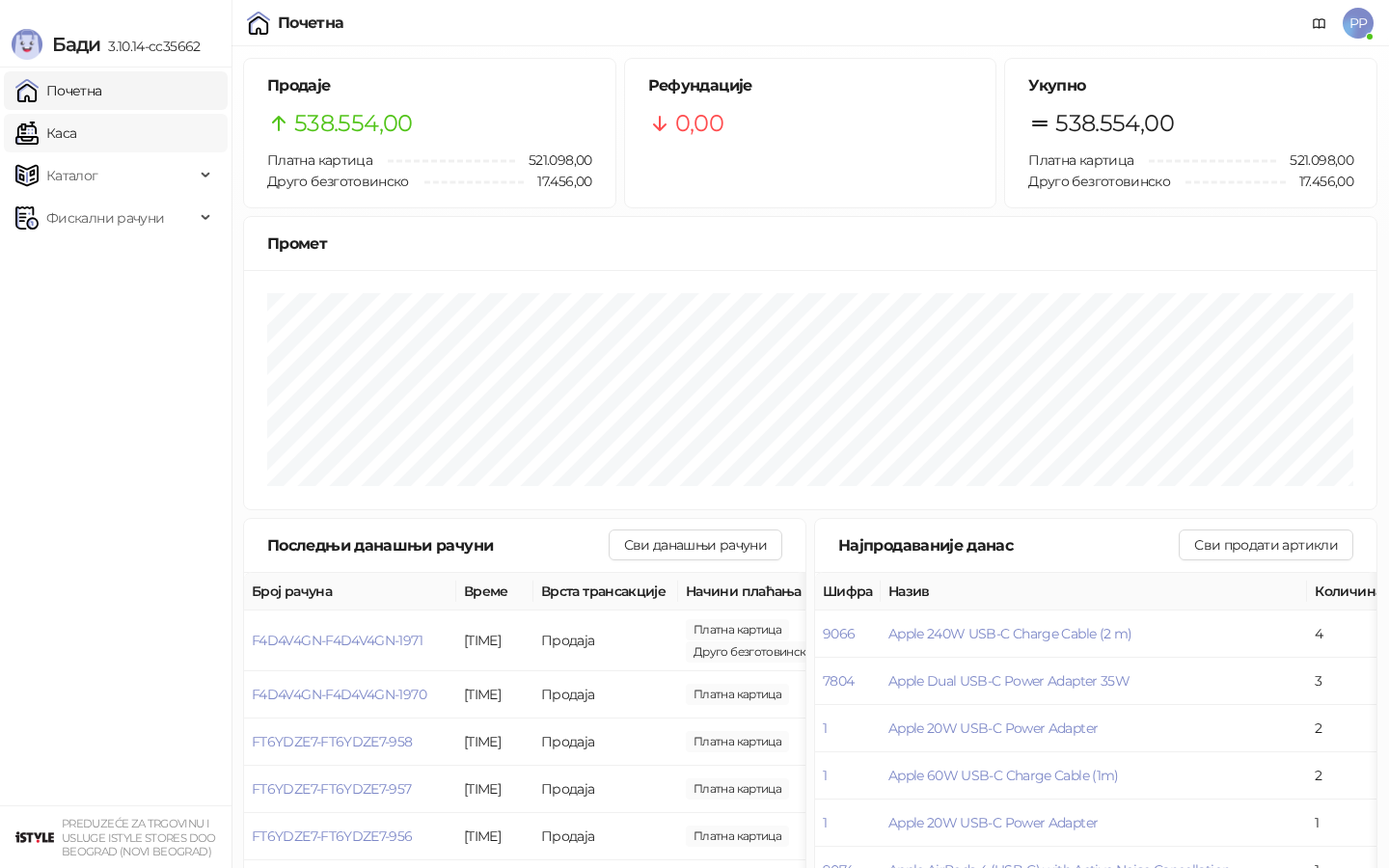 click on "Каса" at bounding box center (45, 133) 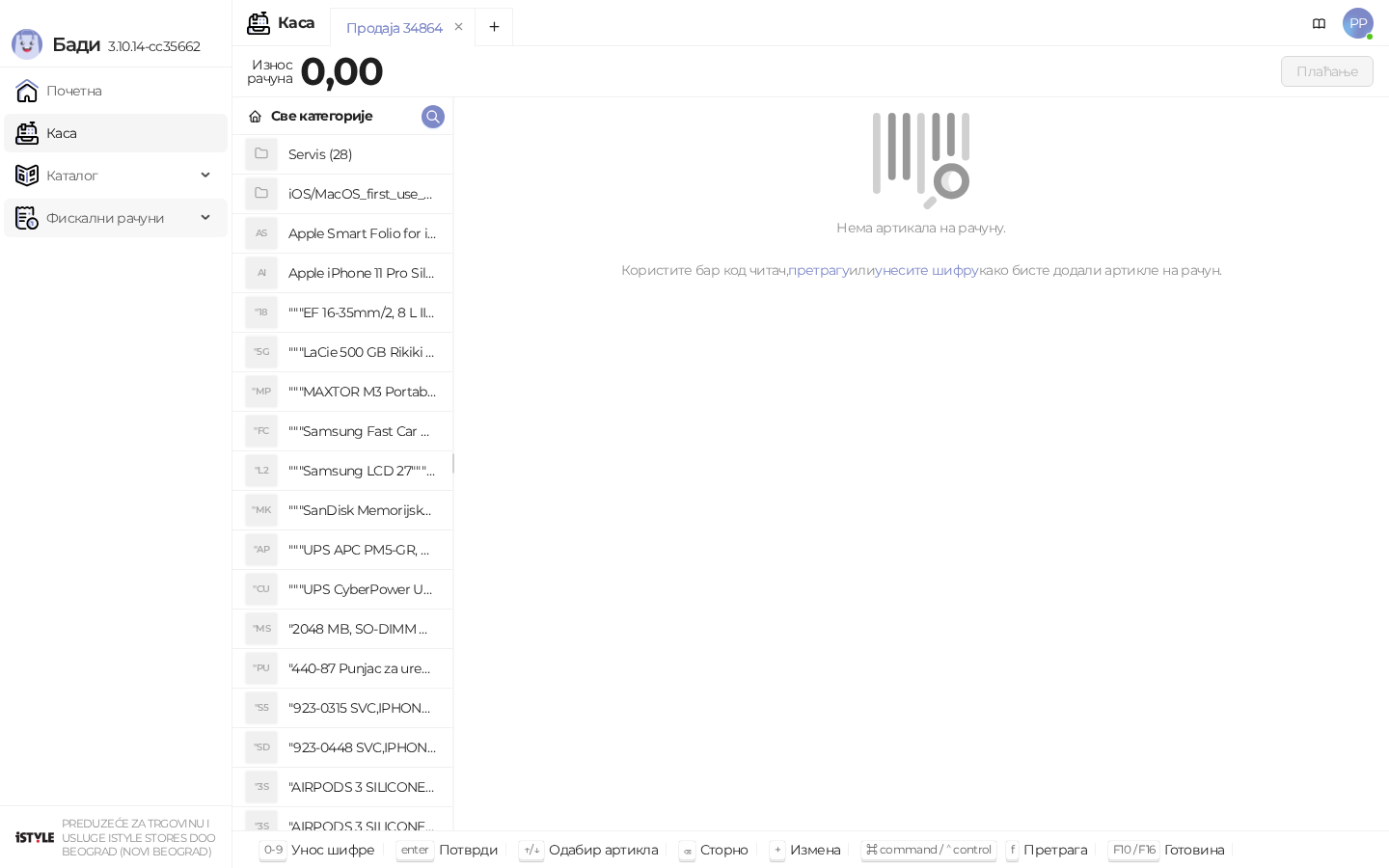 click on "Фискални рачуни" at bounding box center [105, 218] 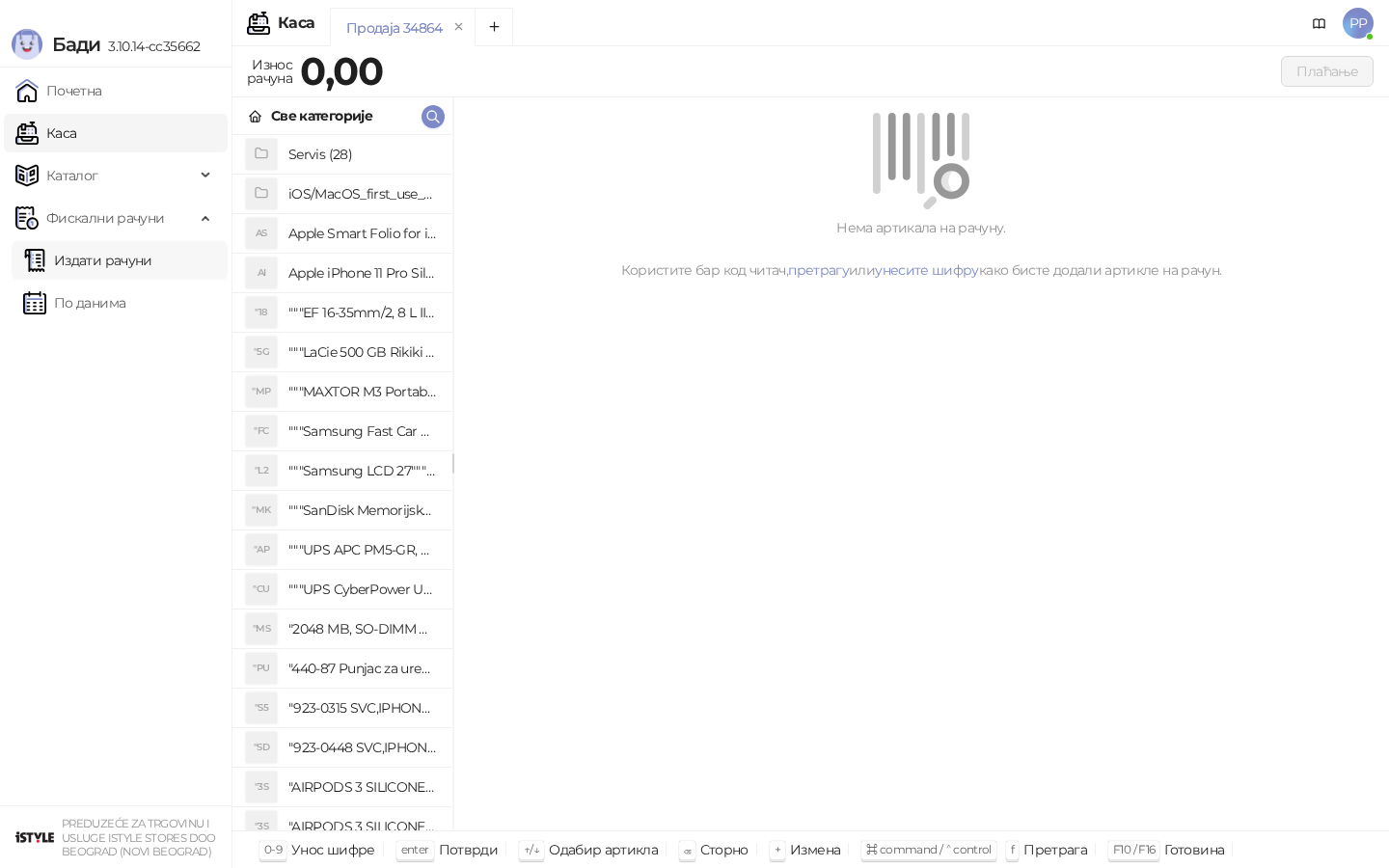 click on "Издати рачуни" at bounding box center [88, 260] 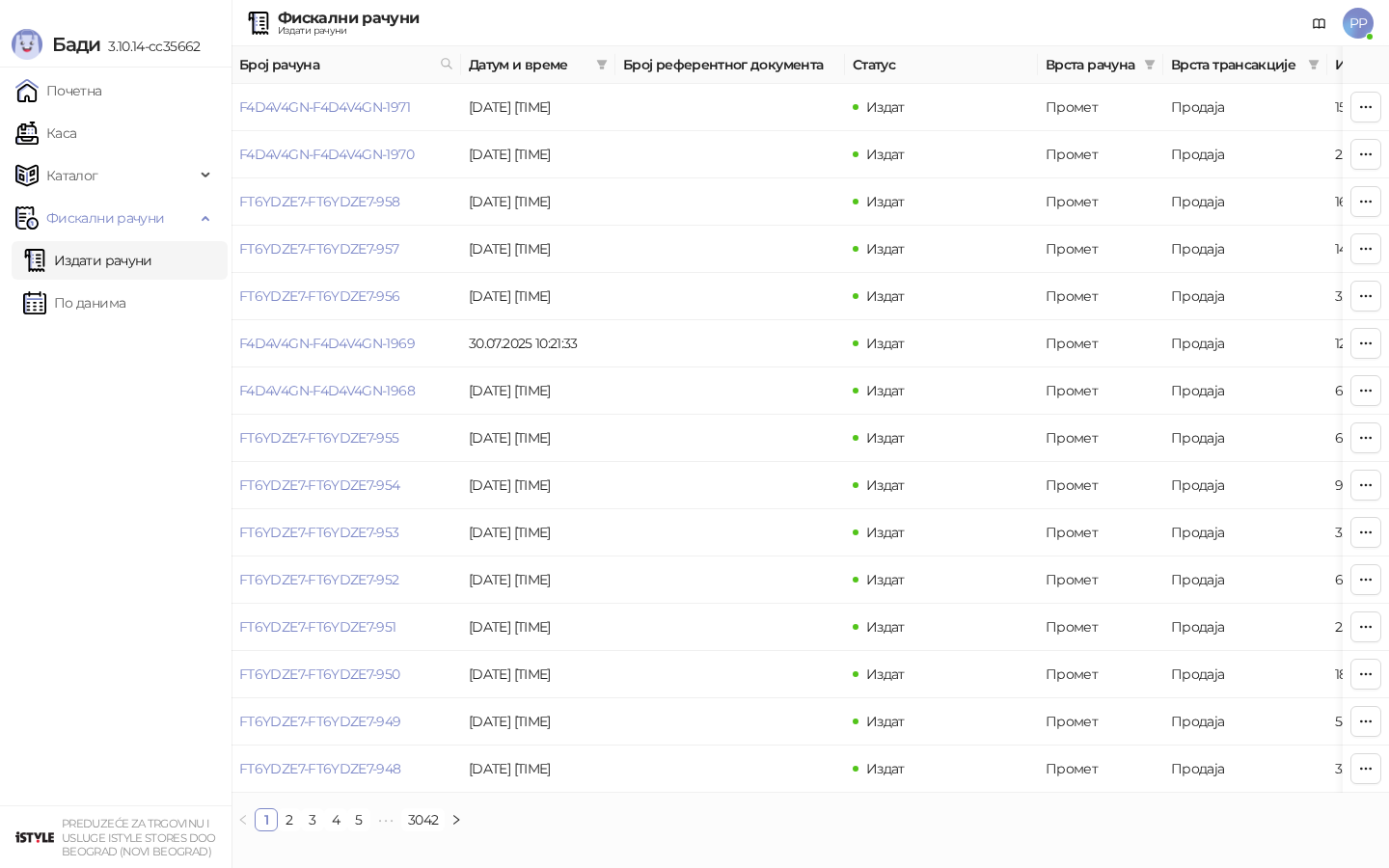 click on "Почетна Каса Каталог Фискални рачуни Издати рачуни По данима" at bounding box center (116, 436) 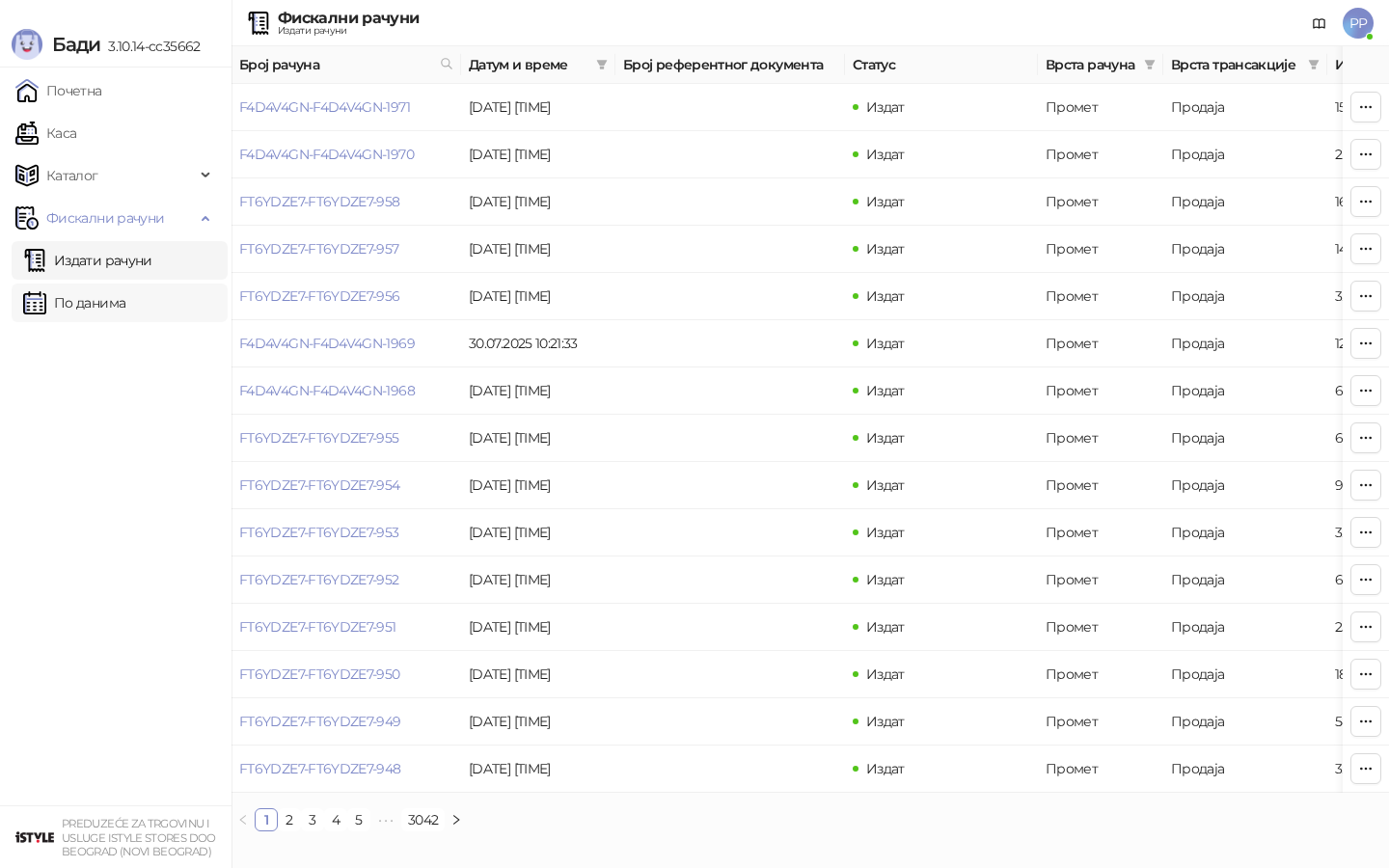 click on "По данима" at bounding box center (74, 303) 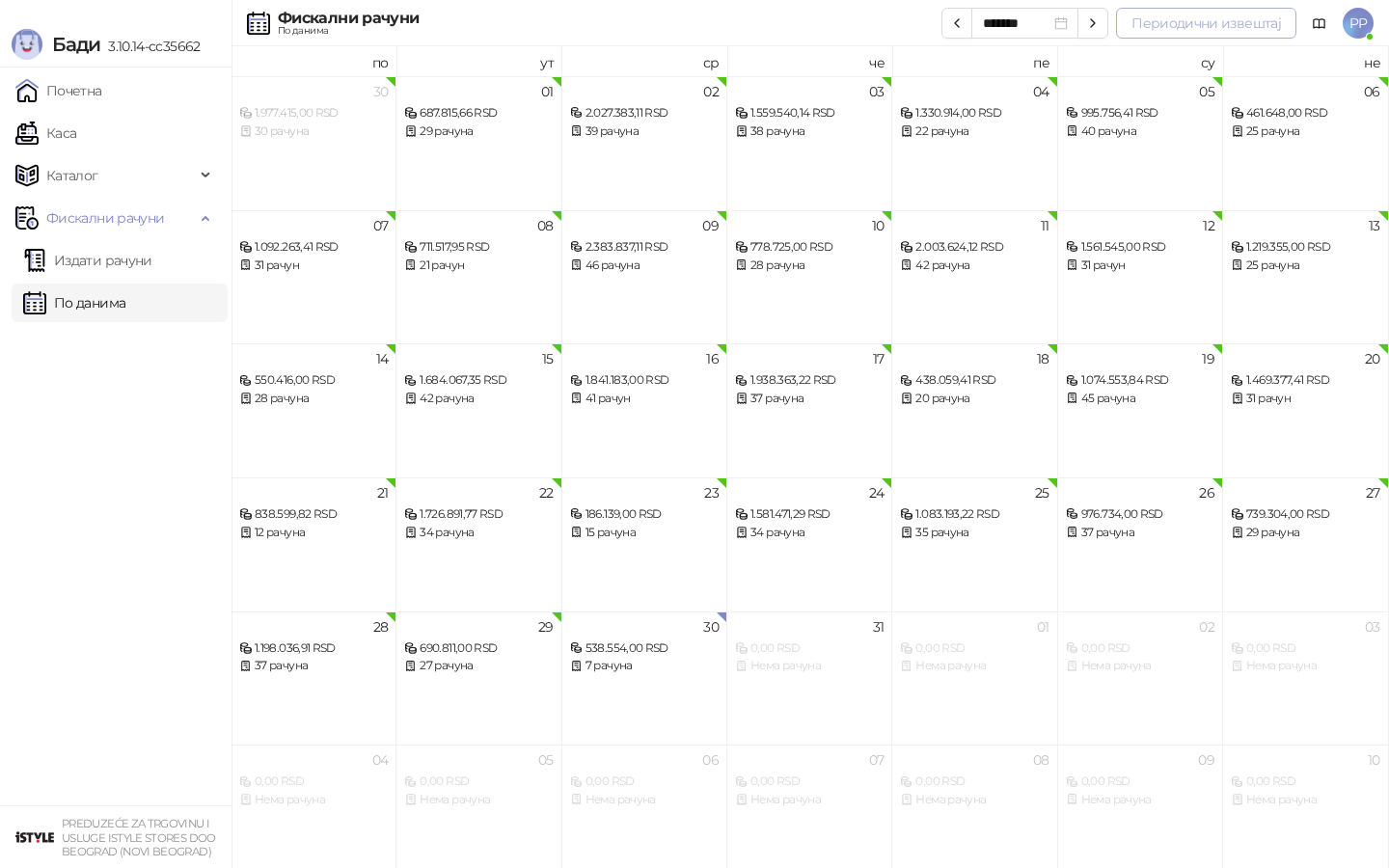 click on "Периодични извештај" at bounding box center [1206, 23] 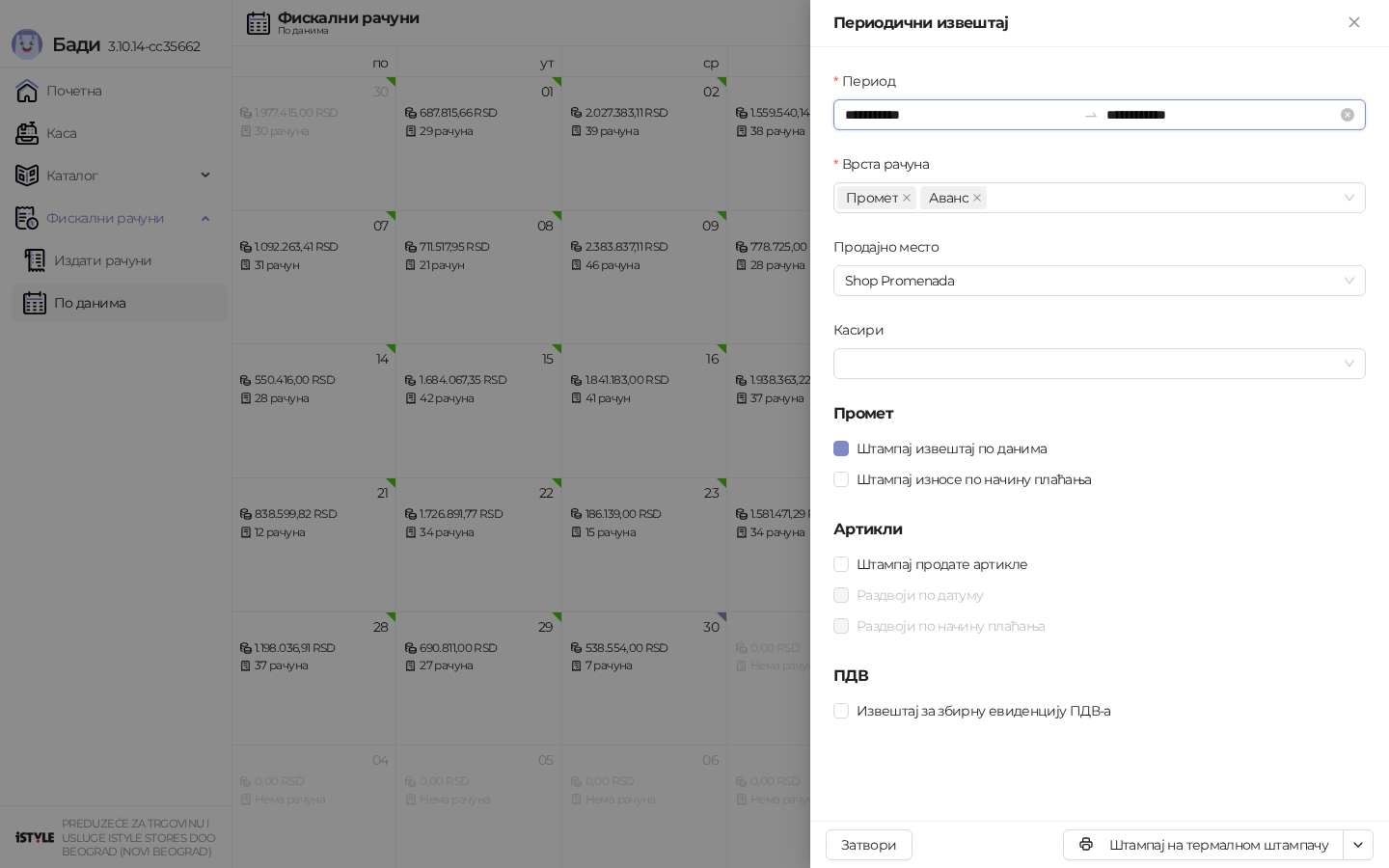click on "**********" at bounding box center (960, 115) 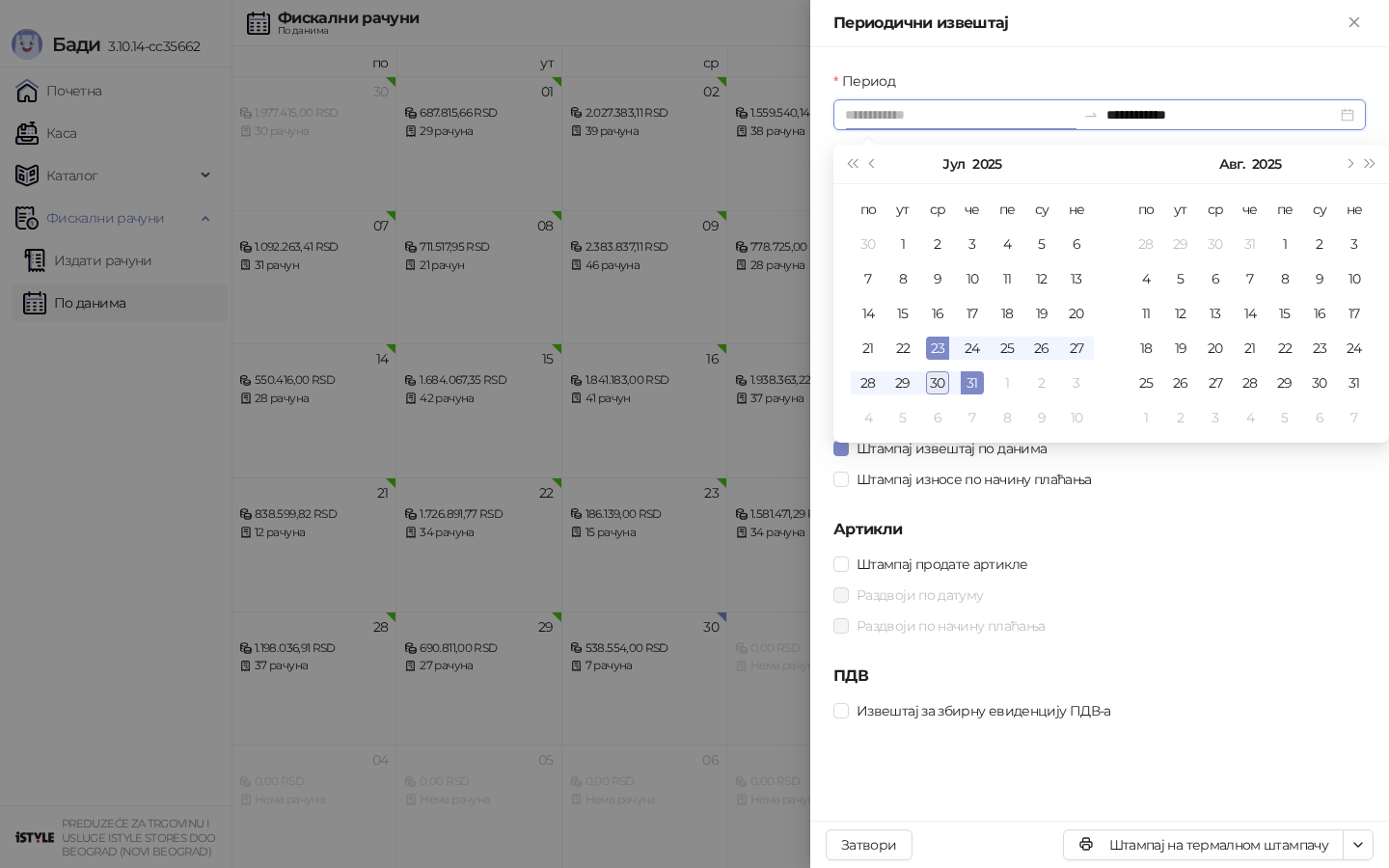 type on "**********" 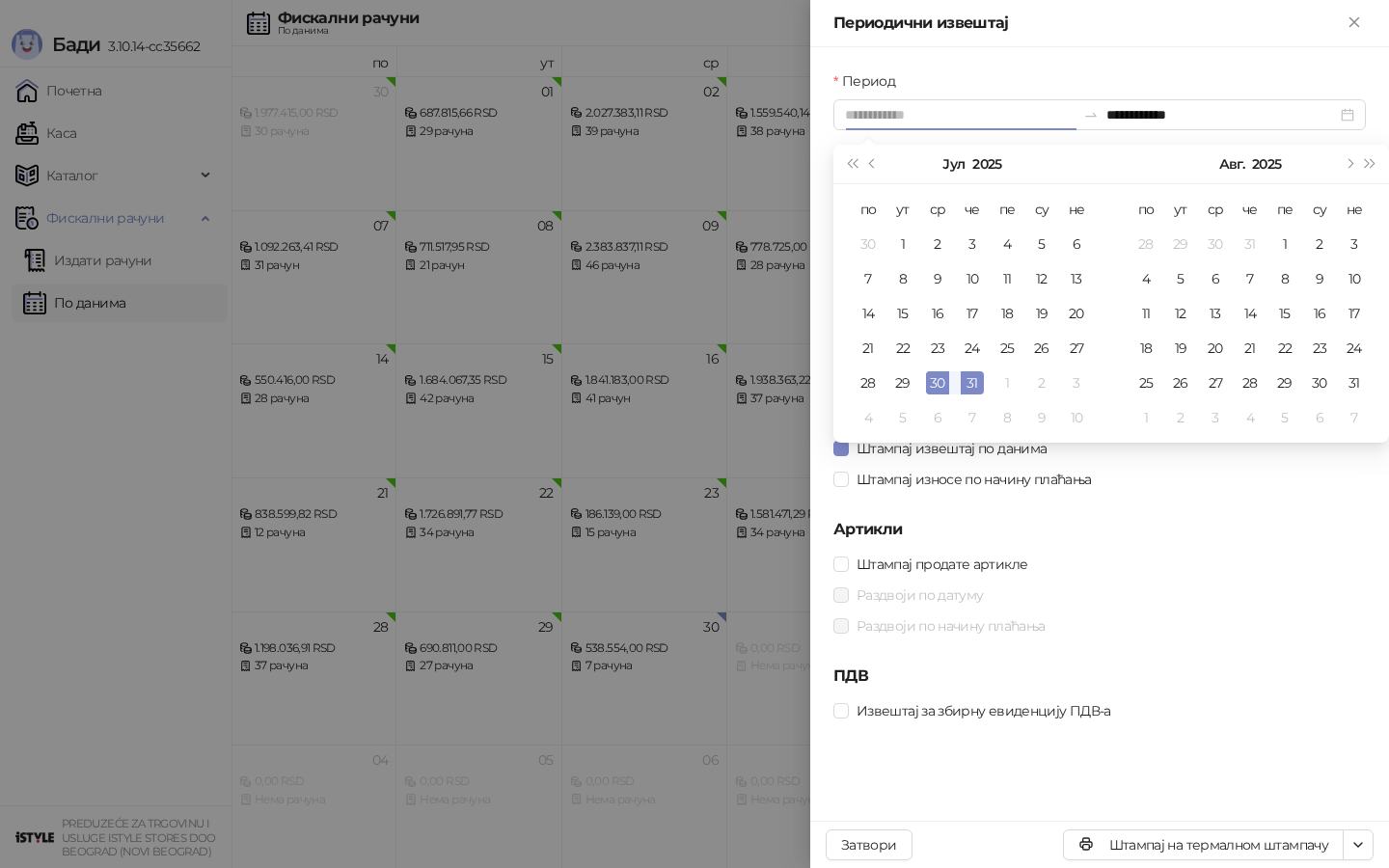 click on "30" at bounding box center [938, 383] 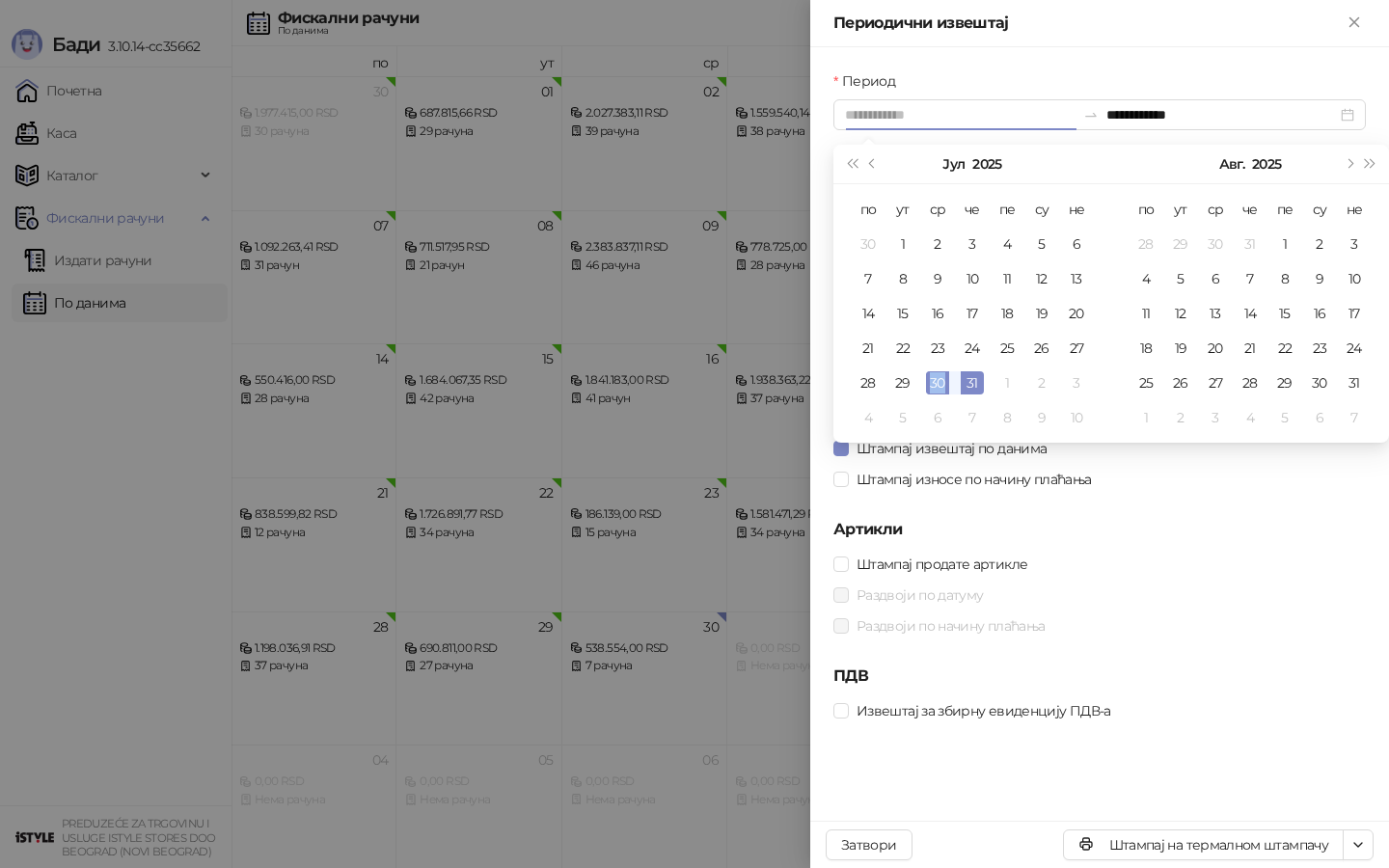 click on "30" at bounding box center [938, 383] 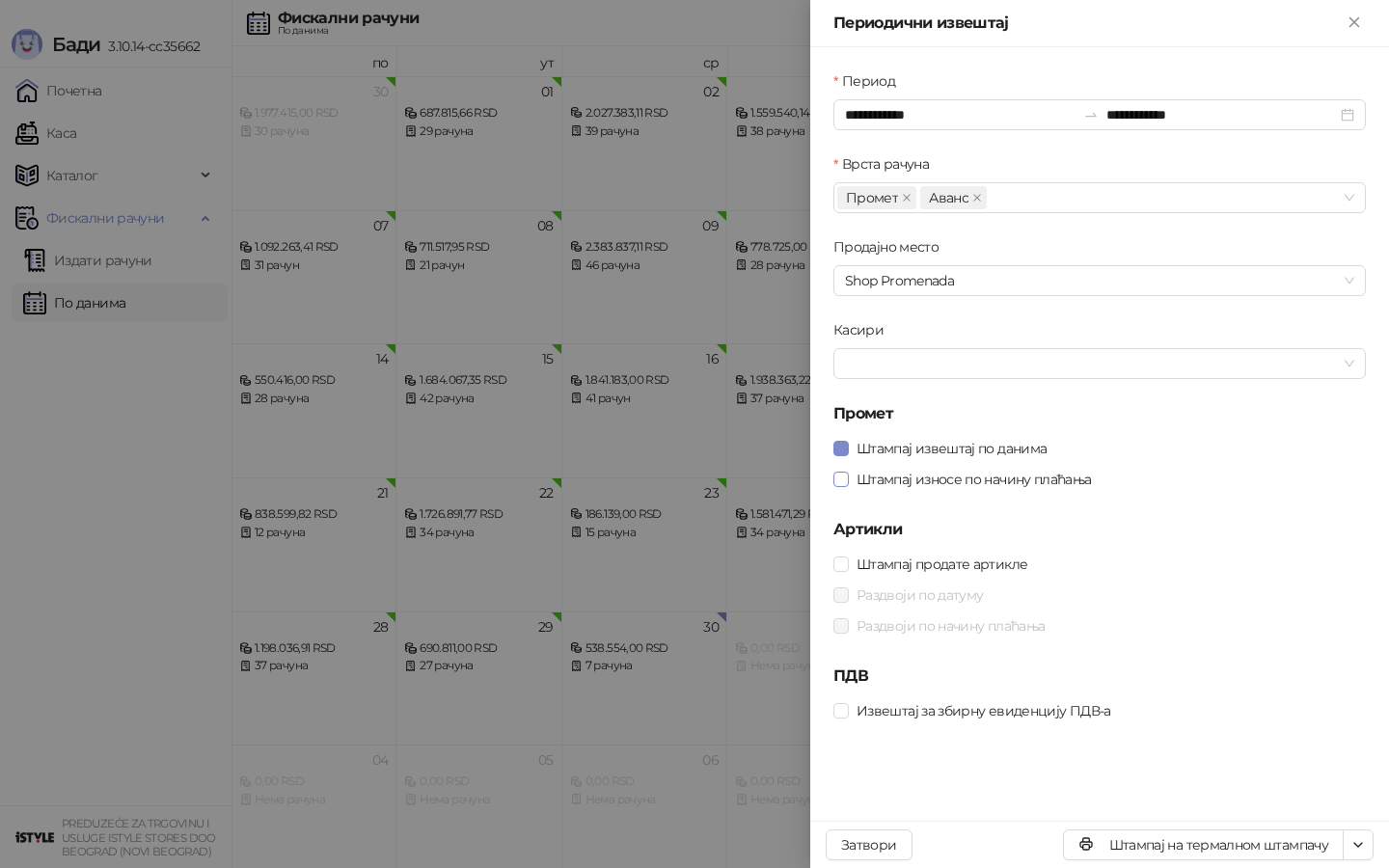 click on "Штампај износе по начину плаћања" at bounding box center [974, 479] 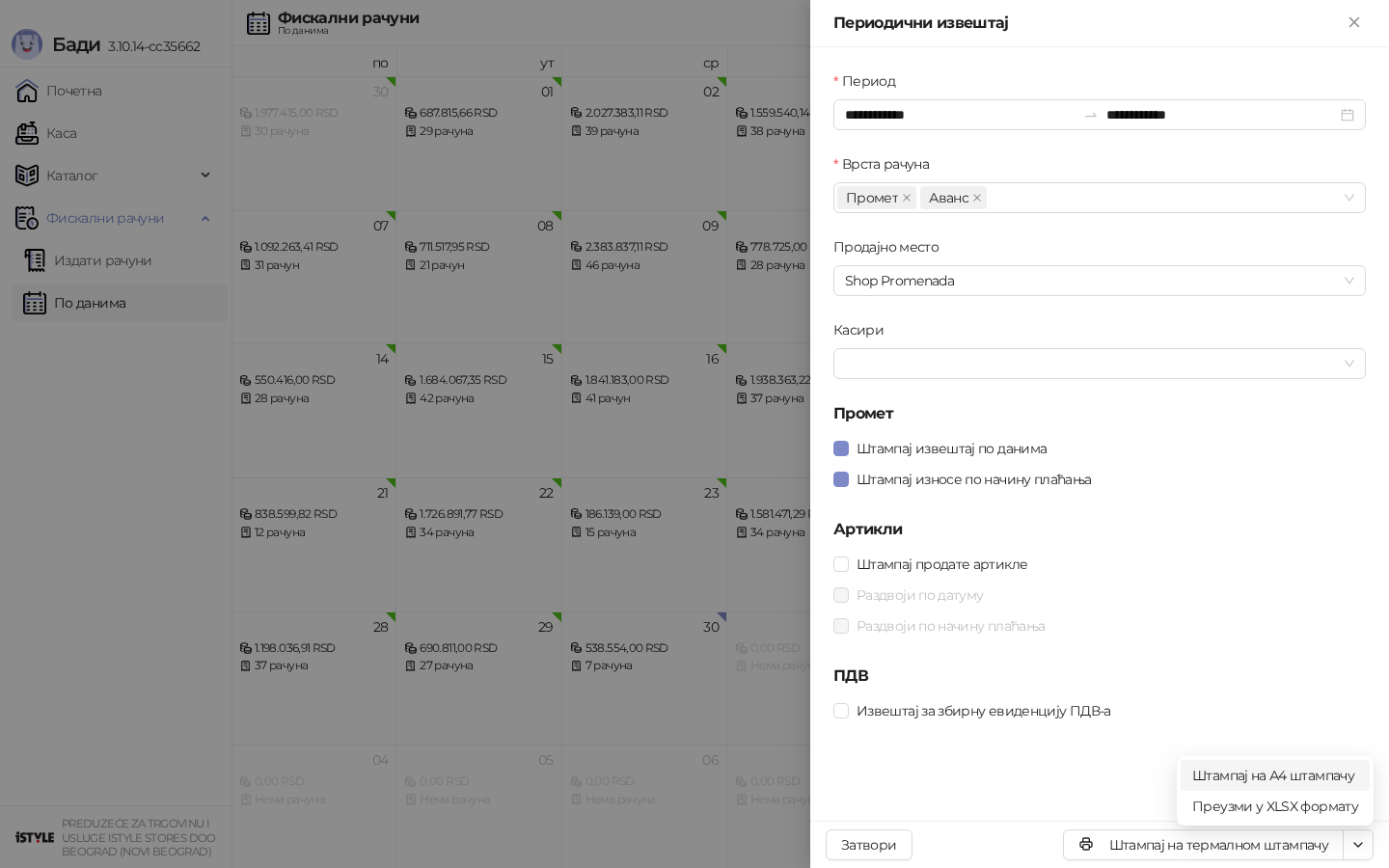 click on "Штампај на А4 штампачу" at bounding box center [1275, 775] 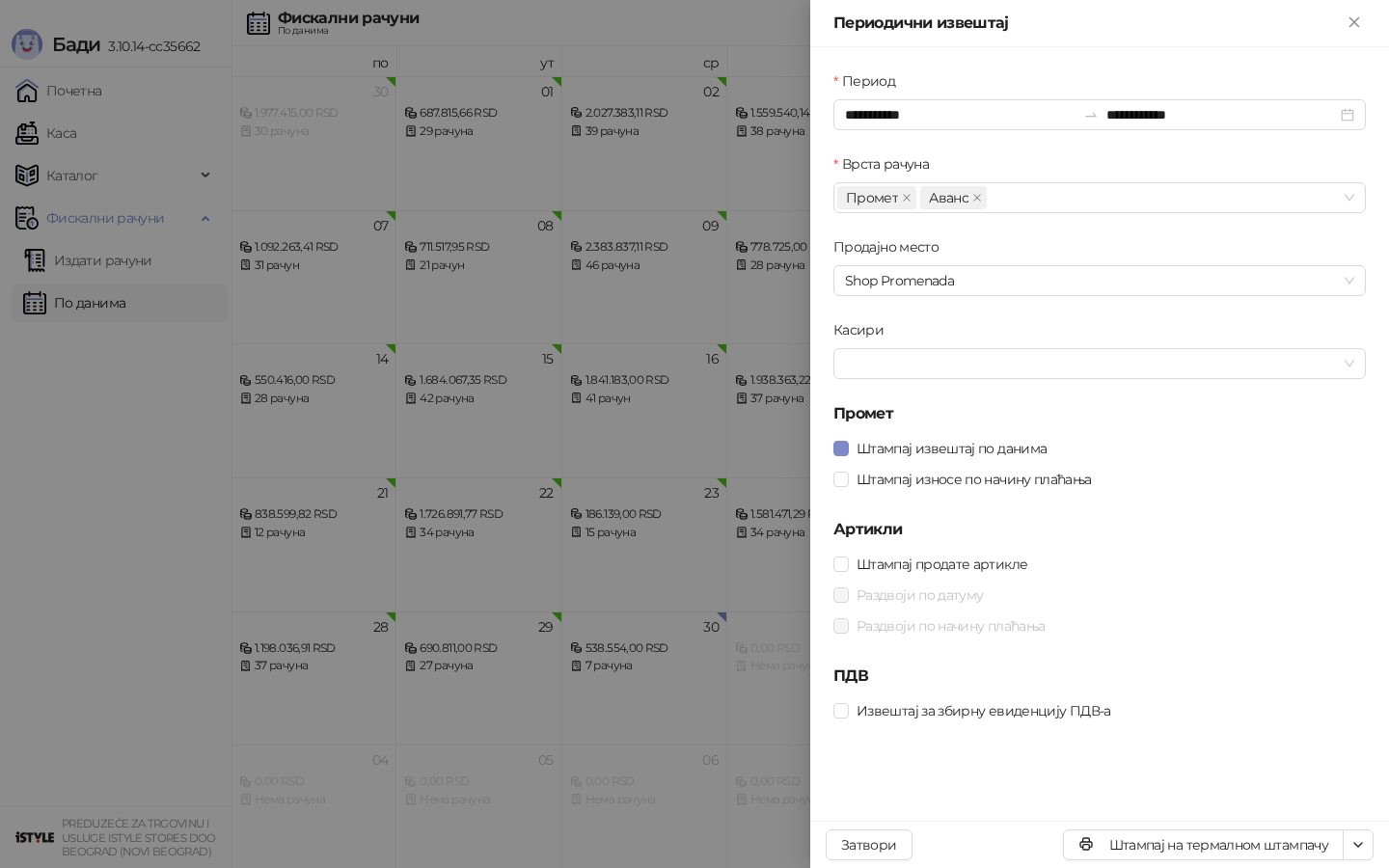 click at bounding box center (694, 434) 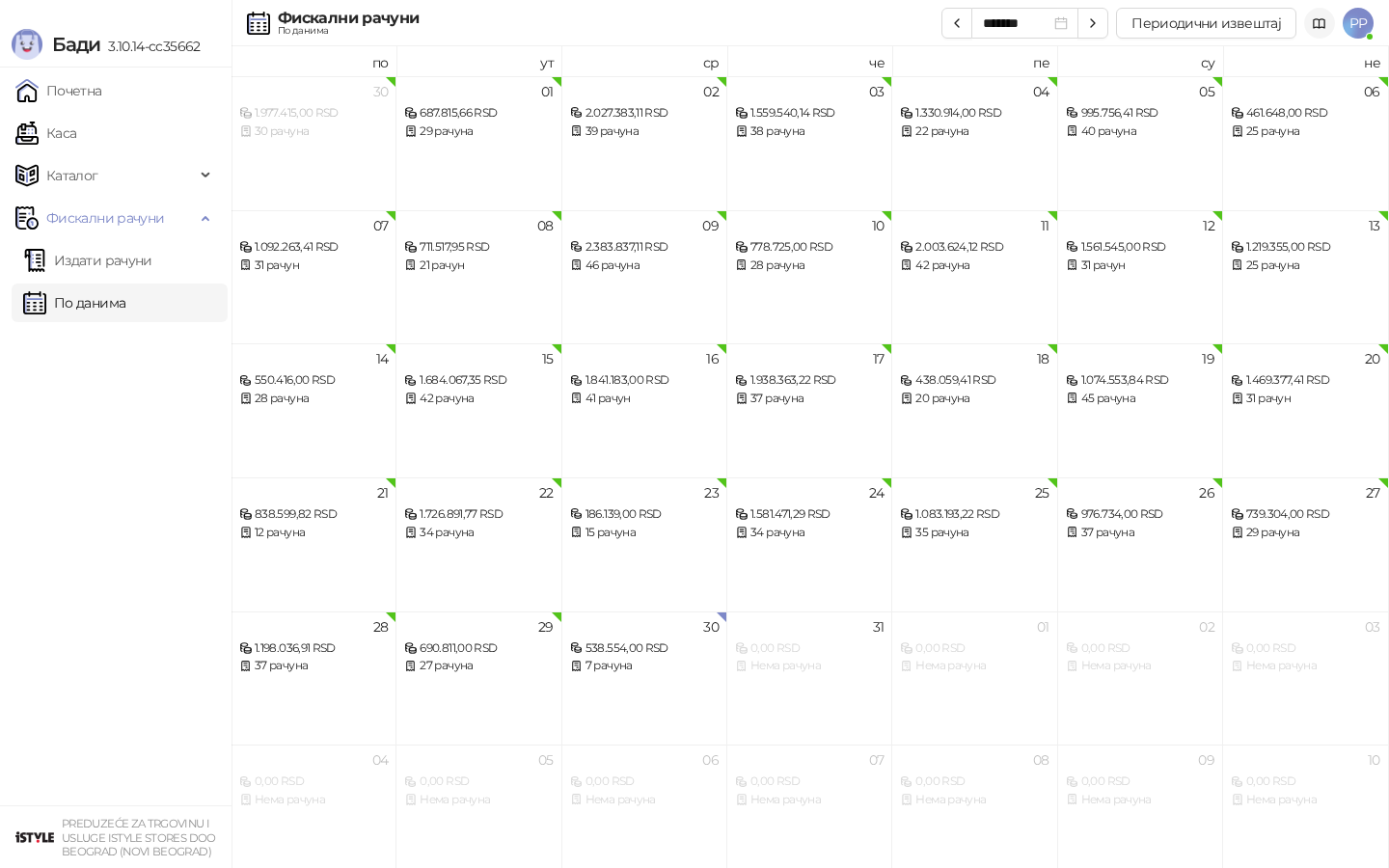 click 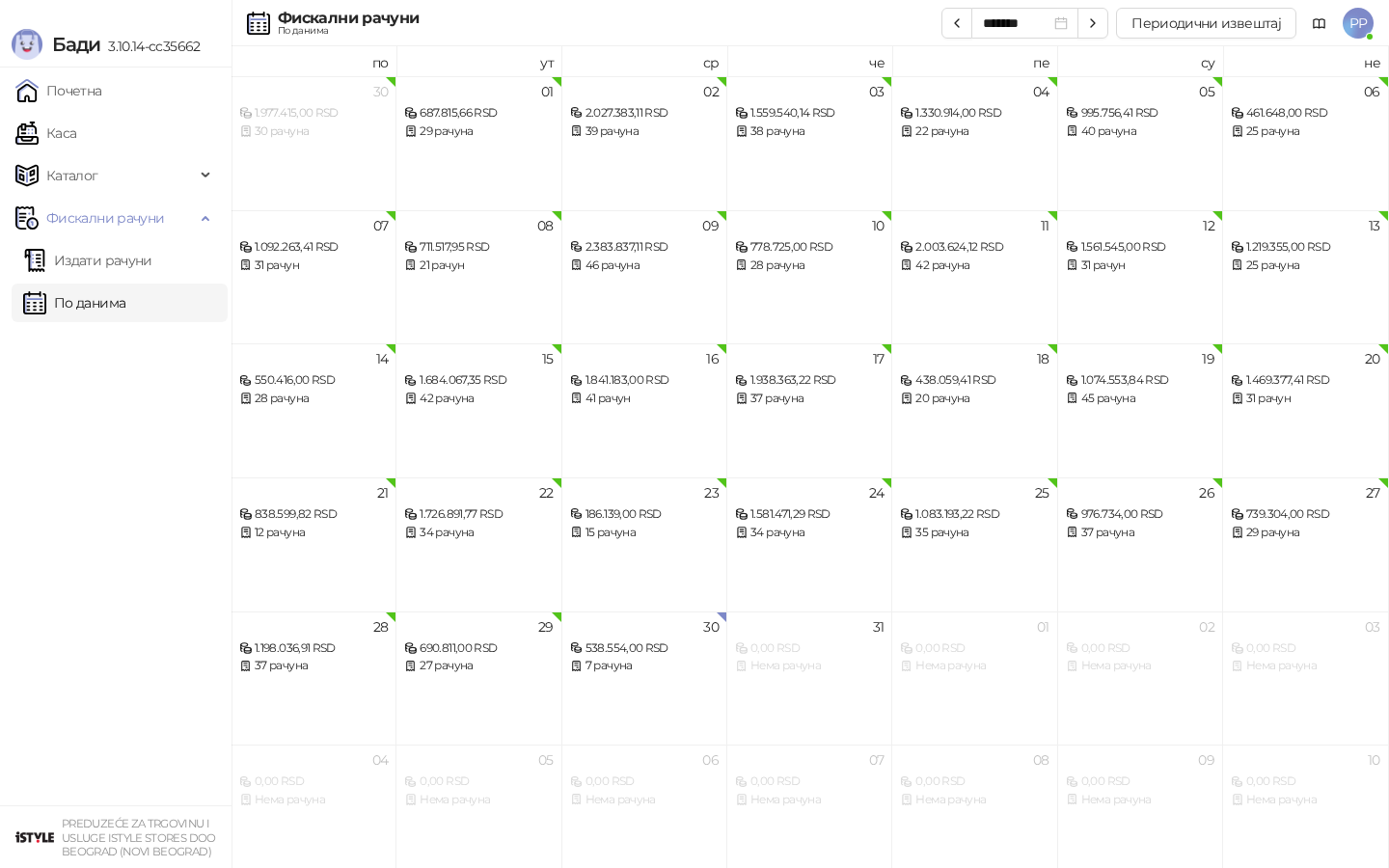 click on "PP" at bounding box center [1358, 23] 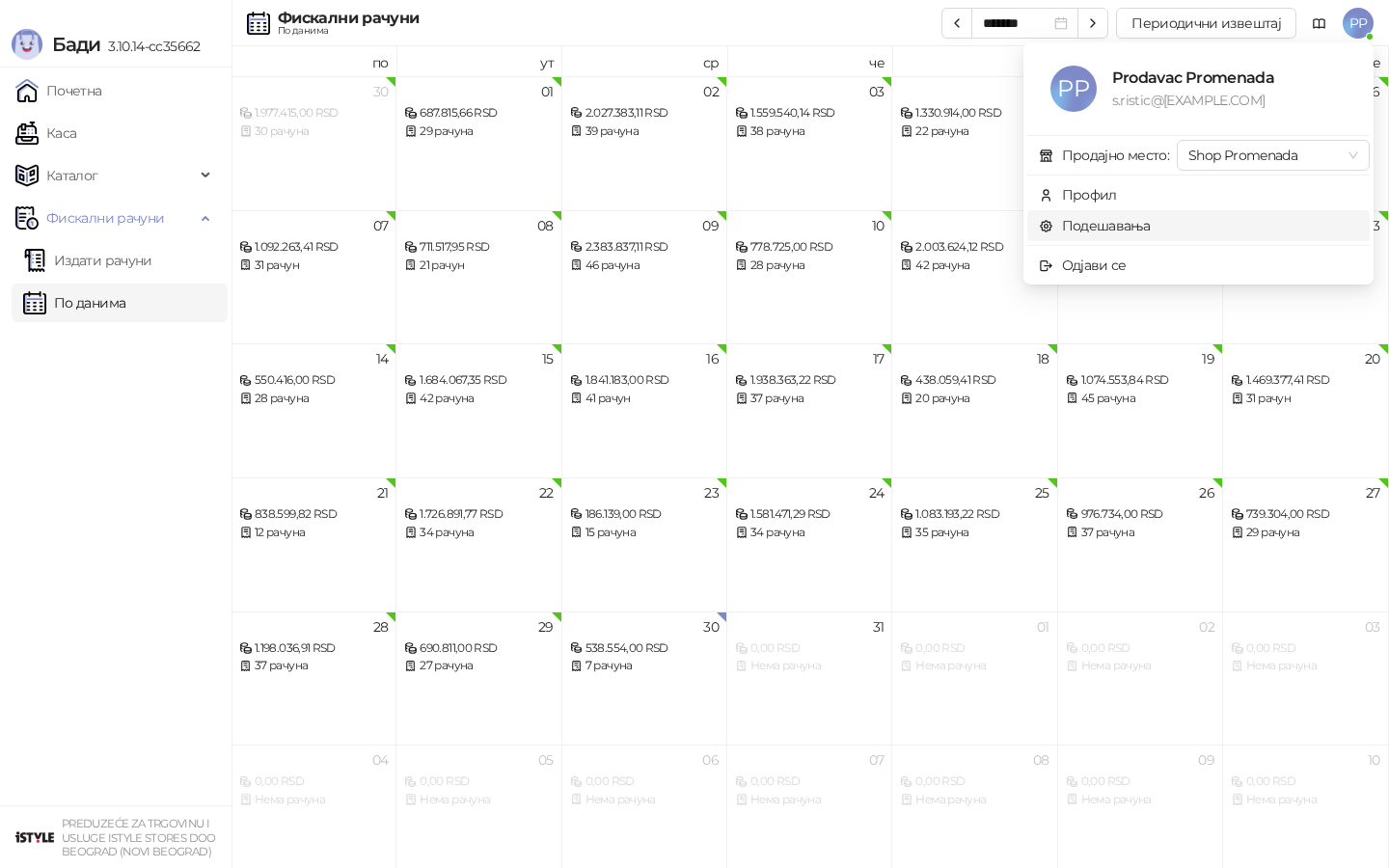click on "Подешавања" at bounding box center [1095, 226] 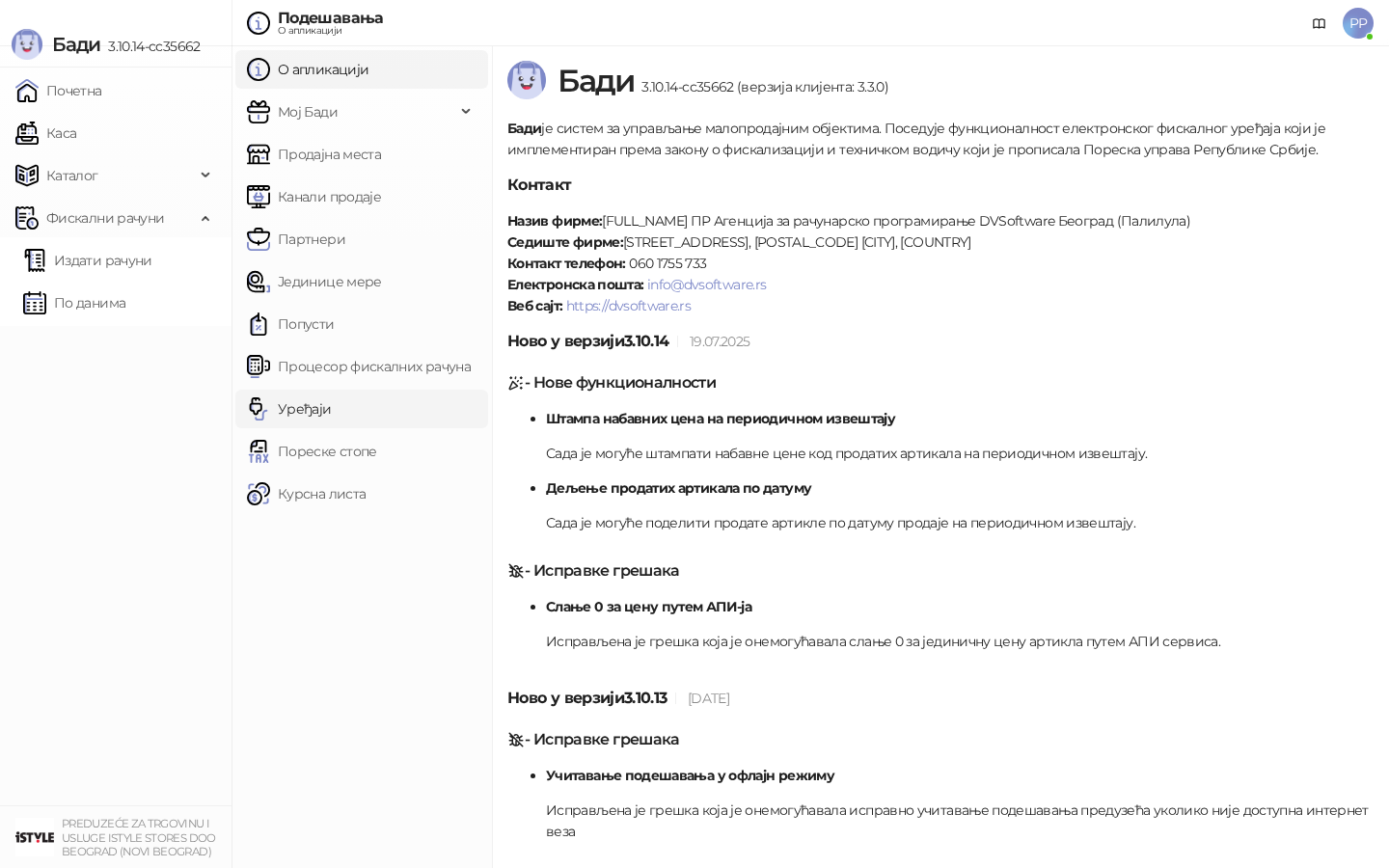 click on "Уређаји" at bounding box center [289, 409] 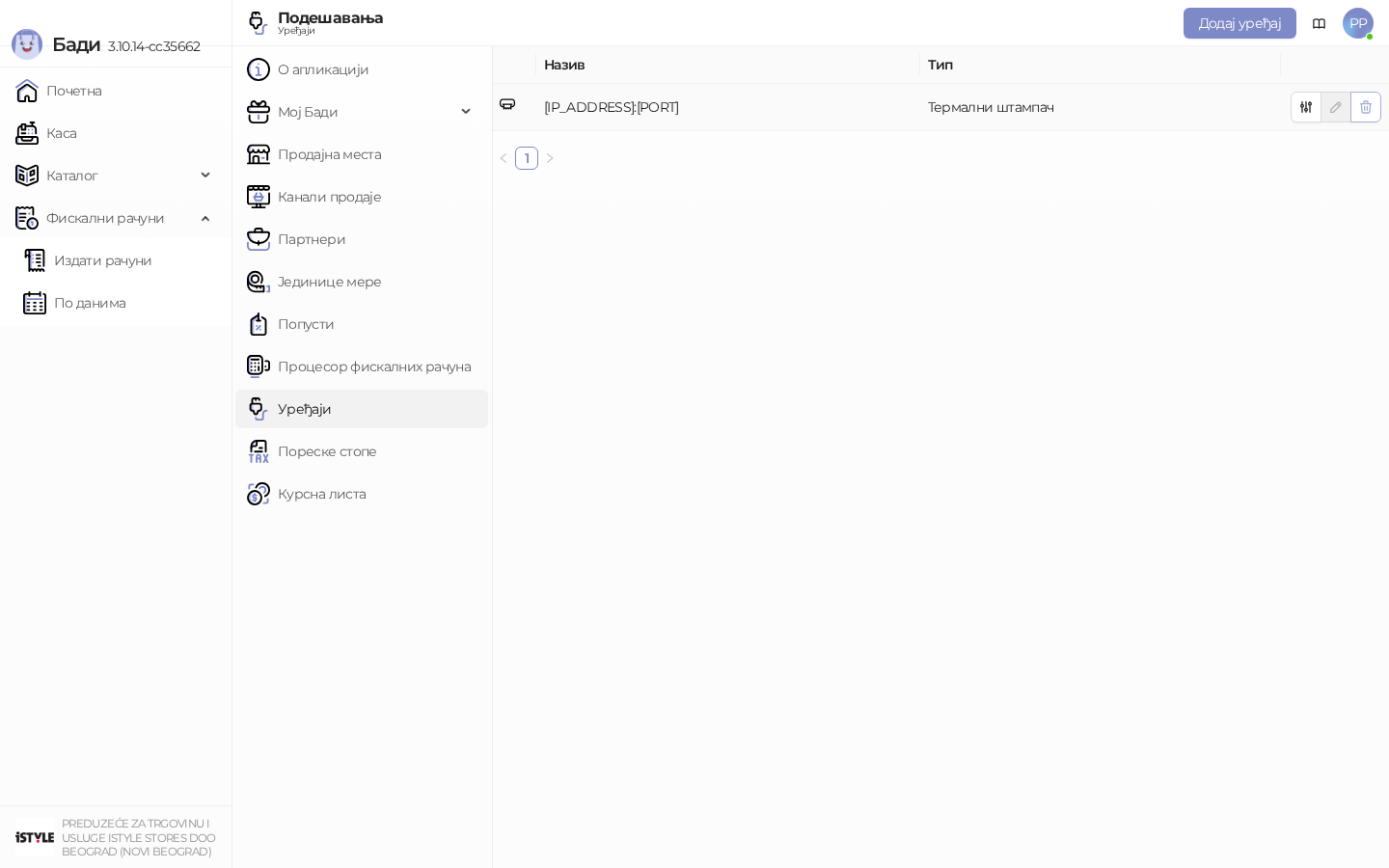 click at bounding box center [1366, 107] 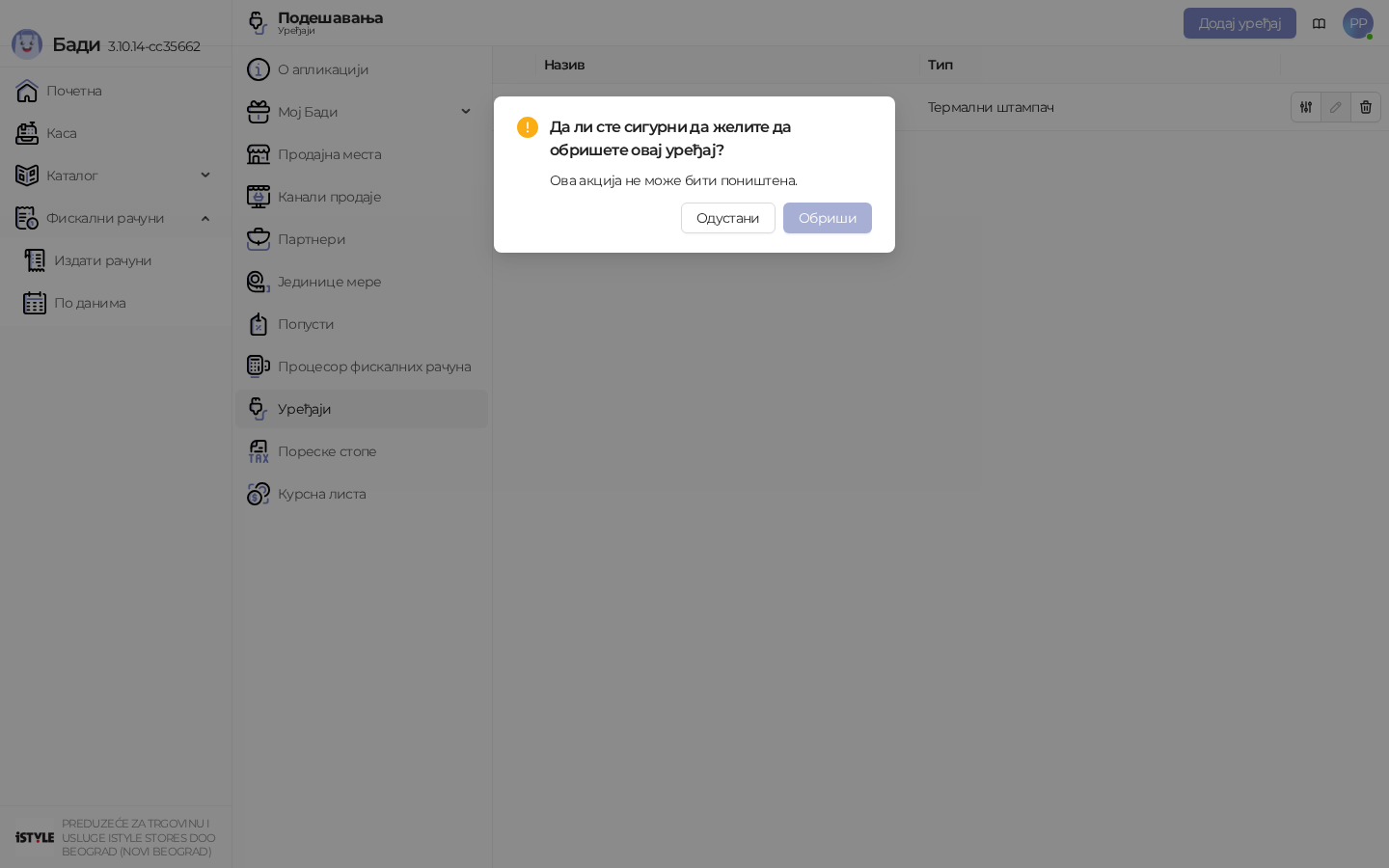 click on "Обриши" at bounding box center [828, 218] 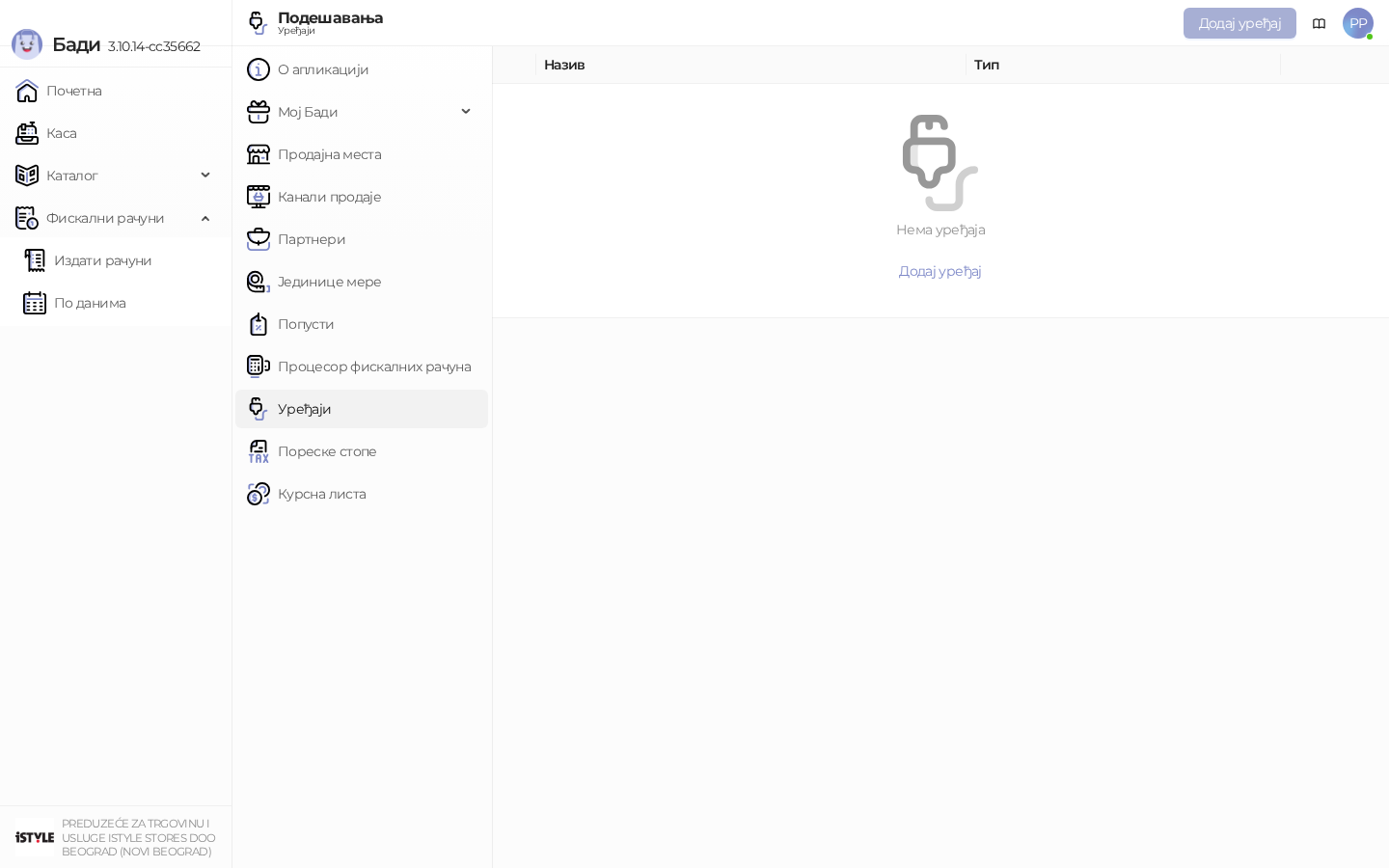 click on "Додај уређај" at bounding box center [1239, 23] 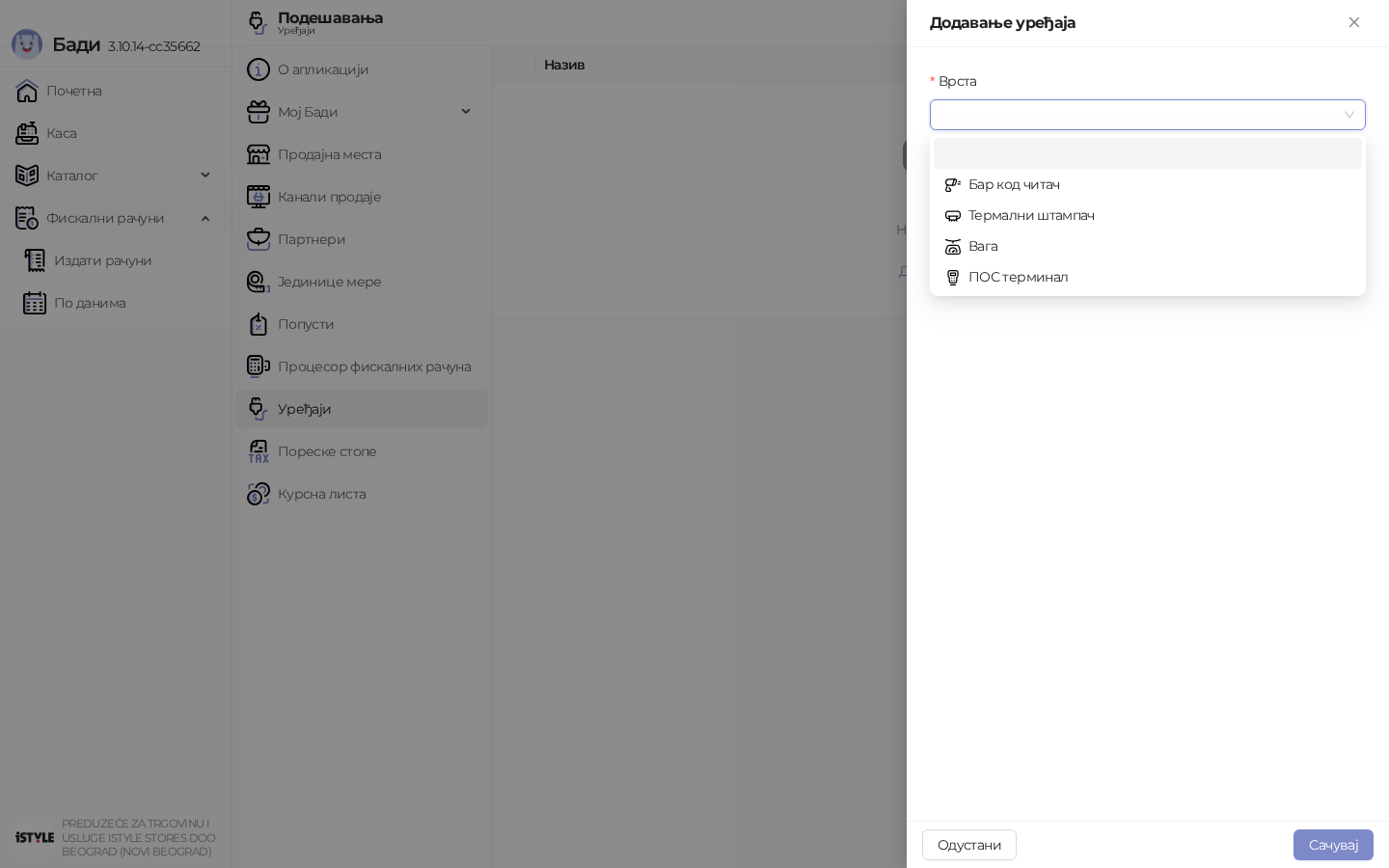 click on "Врста" at bounding box center [1139, 115] 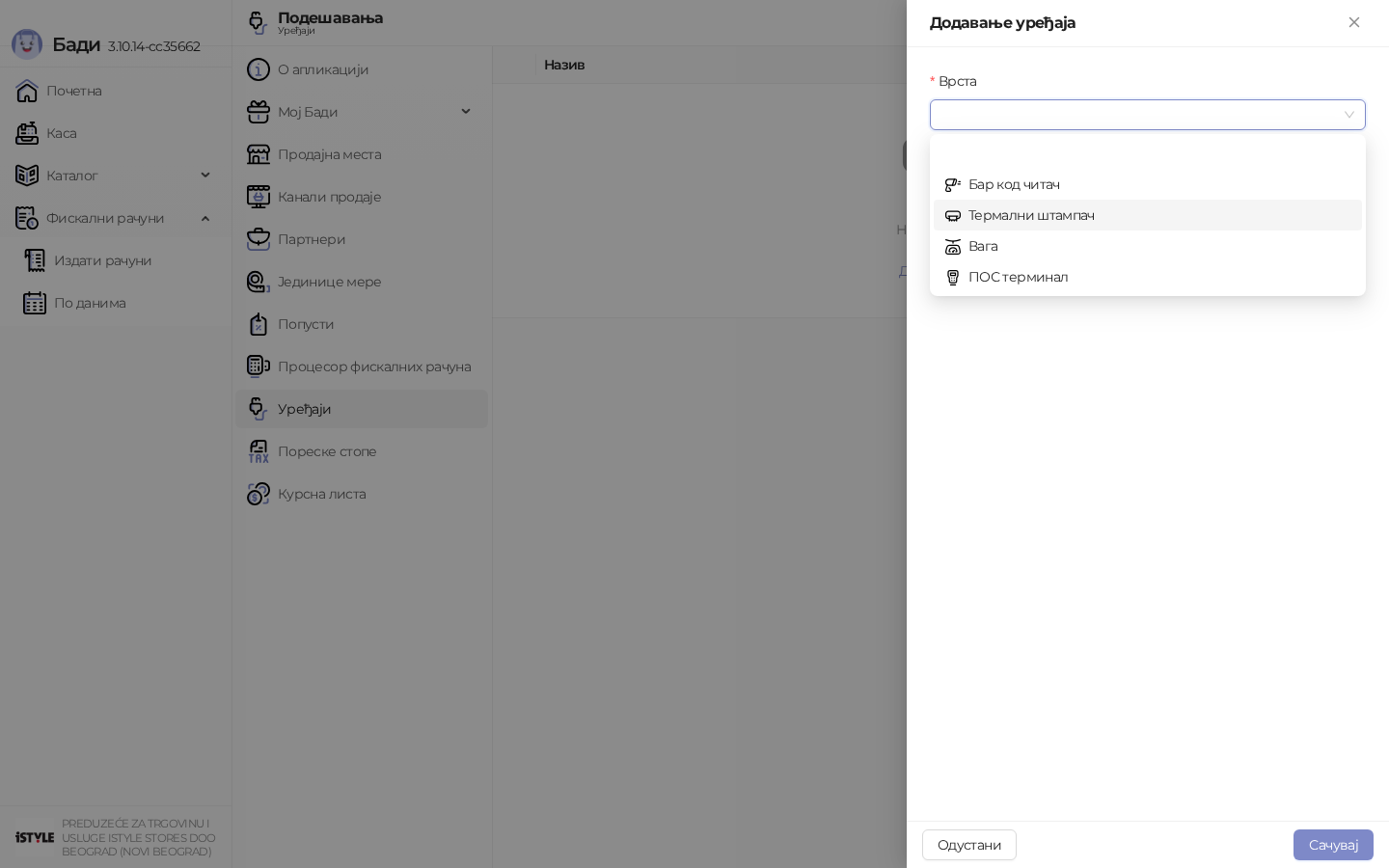 click on "Термални штампач" at bounding box center [1148, 215] 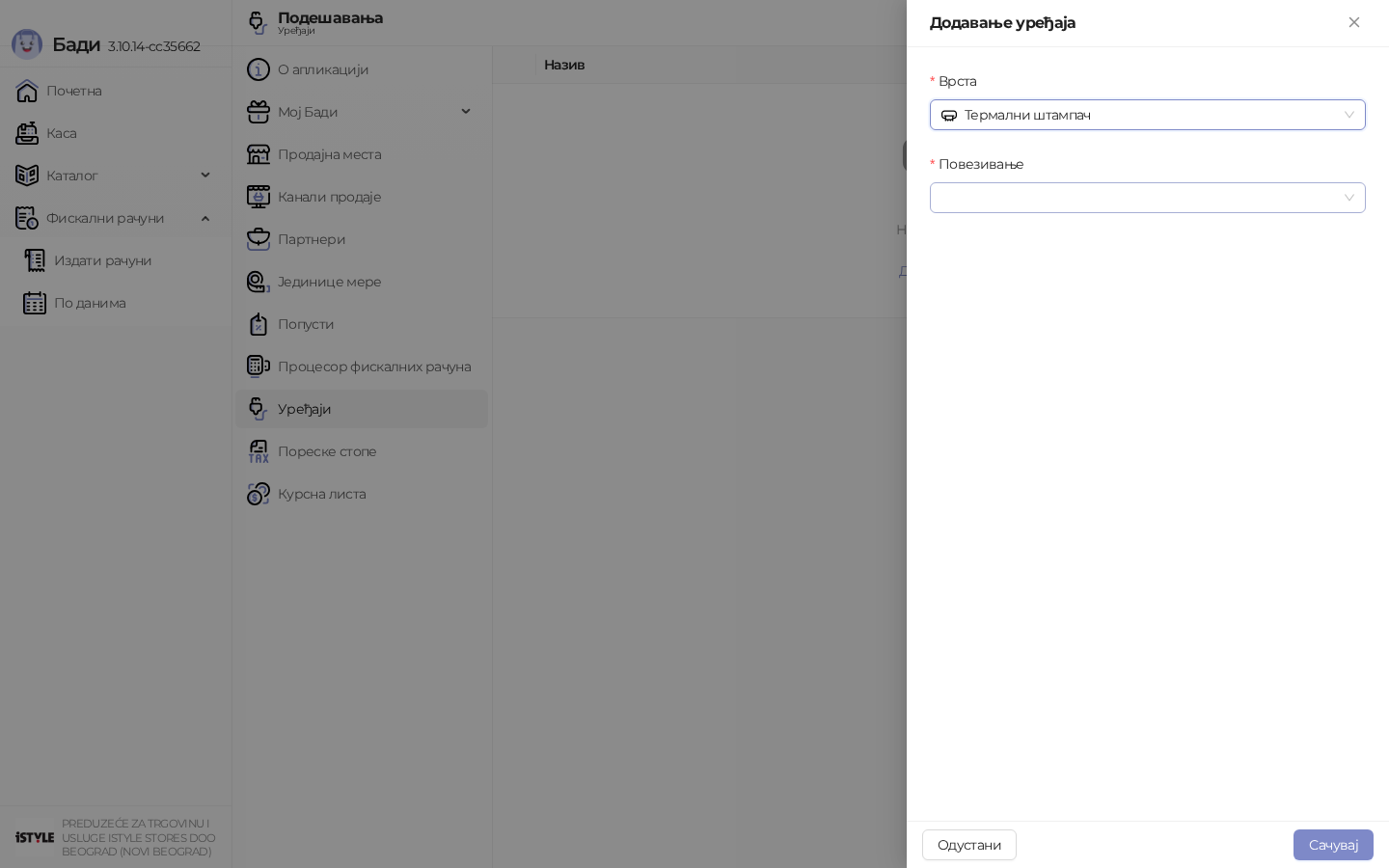 click on "Повезивање" at bounding box center (1139, 198) 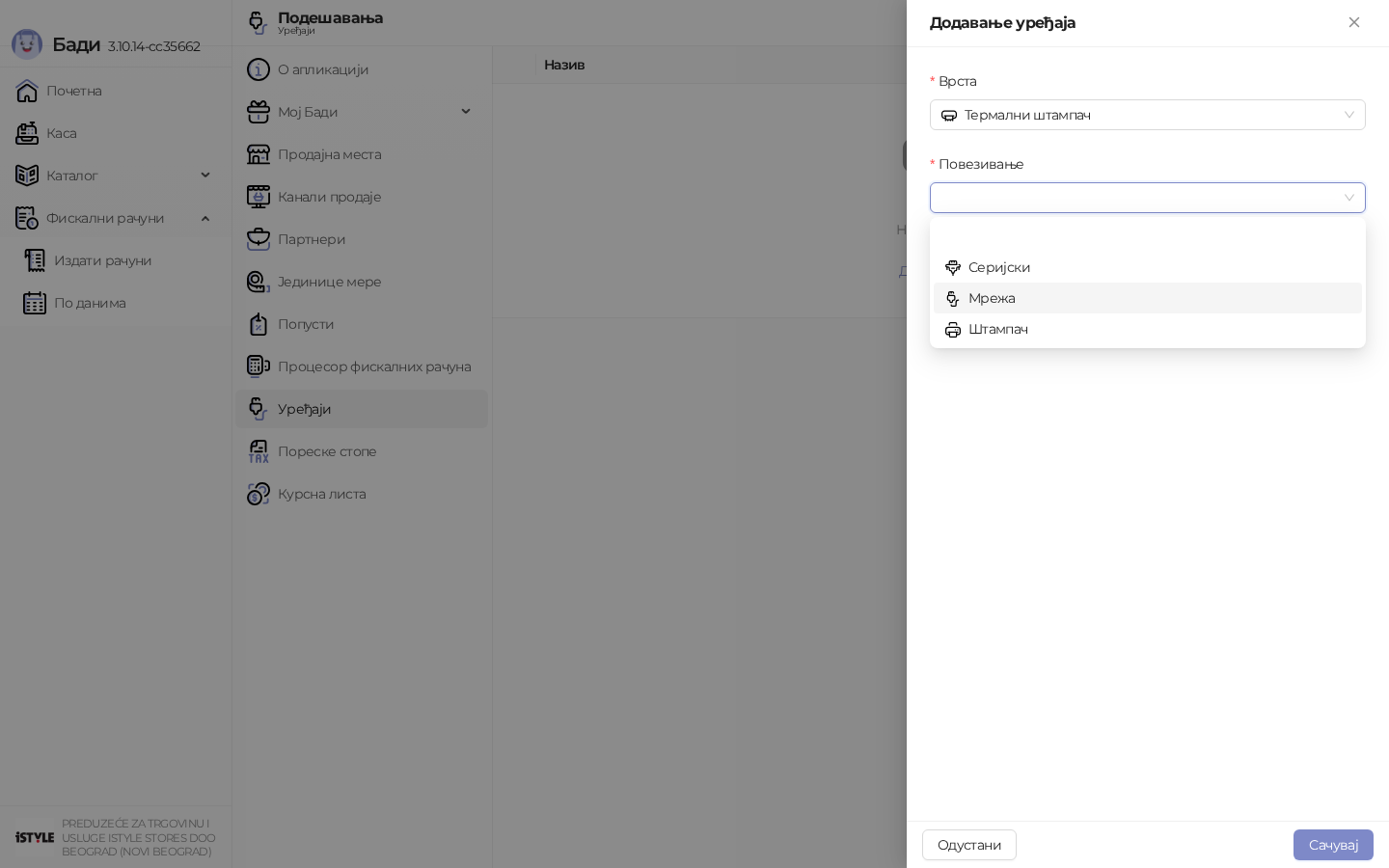 click on "Мрежа" at bounding box center [1148, 298] 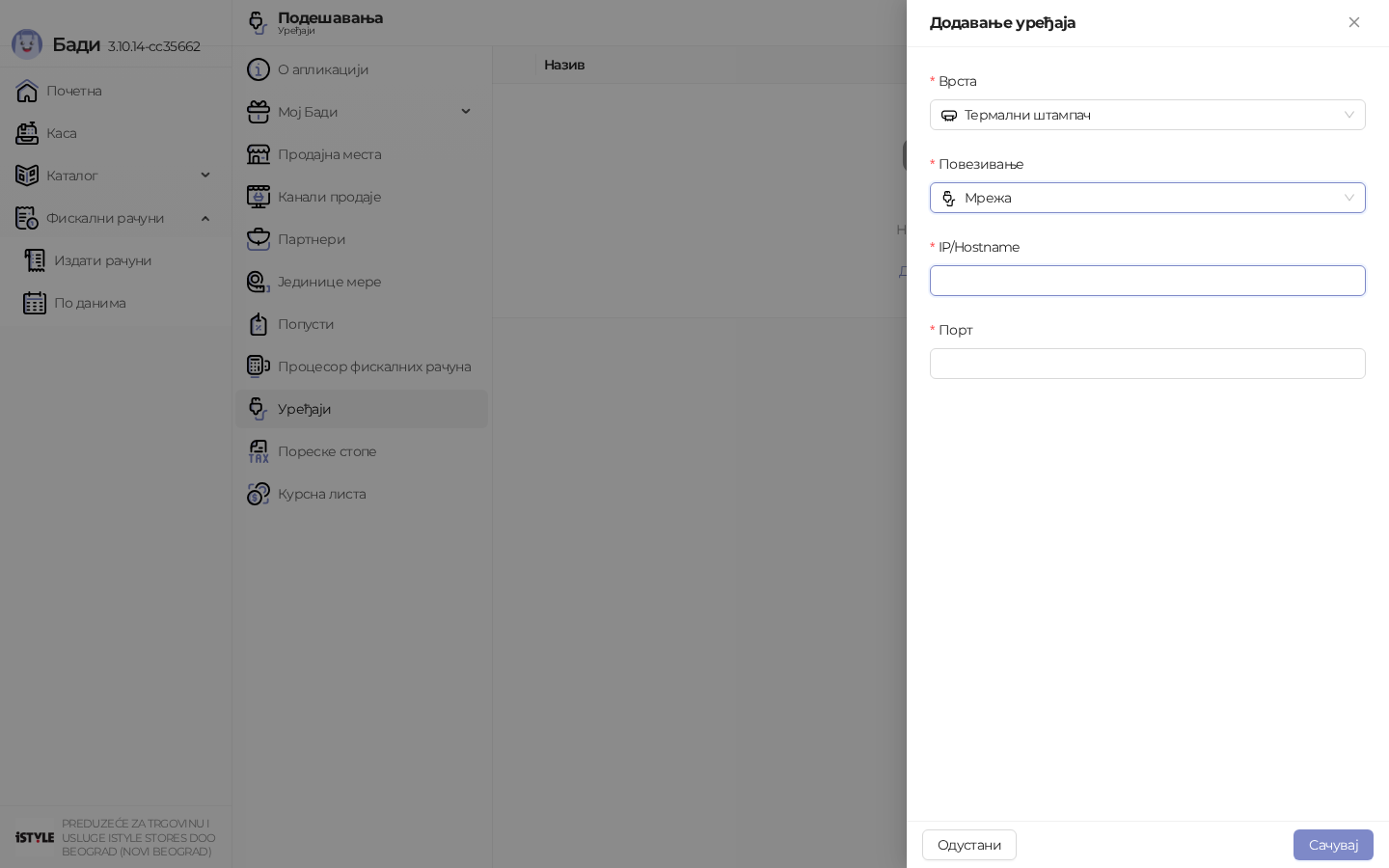 click on "IP/Hostname" at bounding box center [1148, 281] 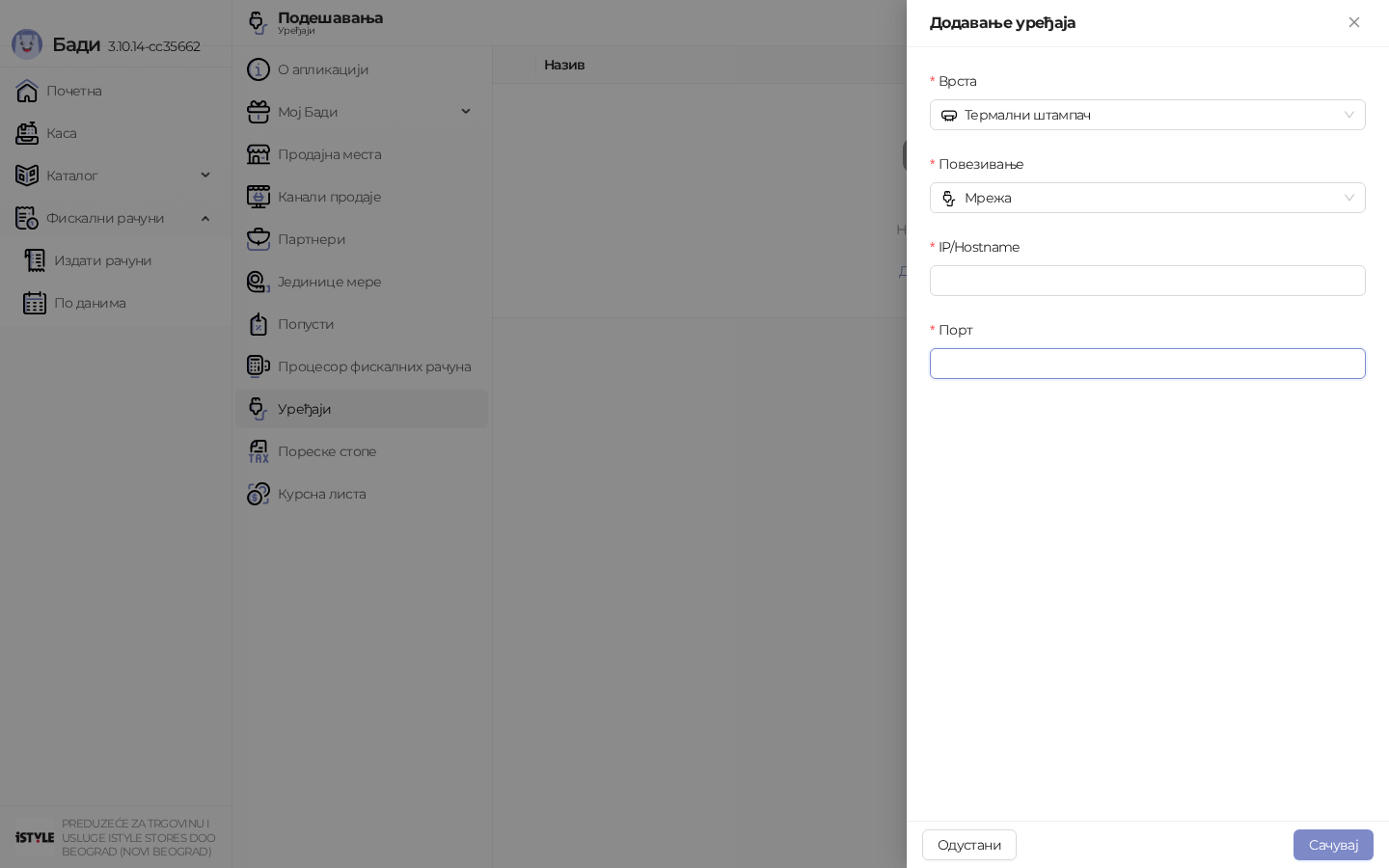 click on "Порт" at bounding box center (1148, 364) 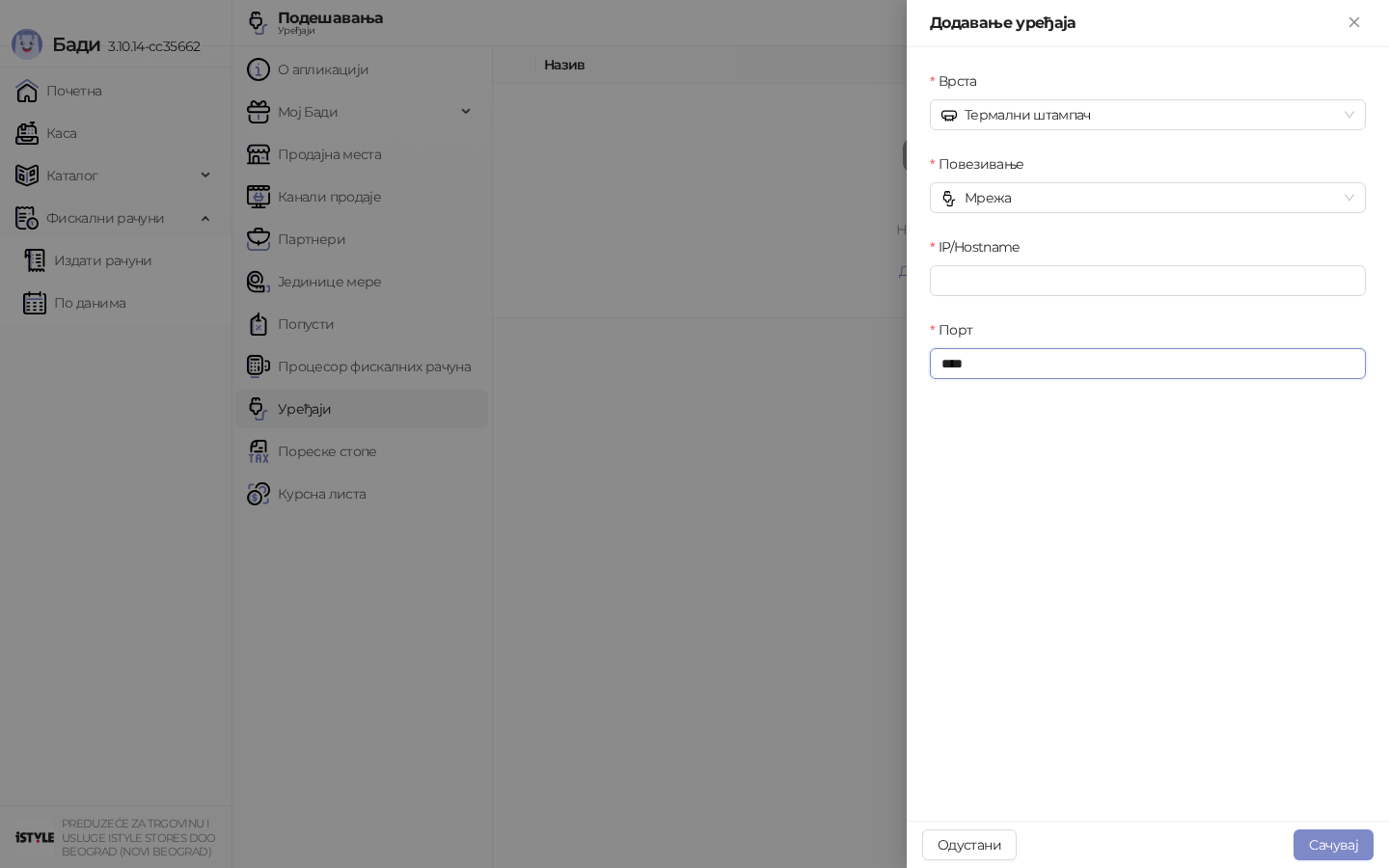 click on "****" at bounding box center (1148, 364) 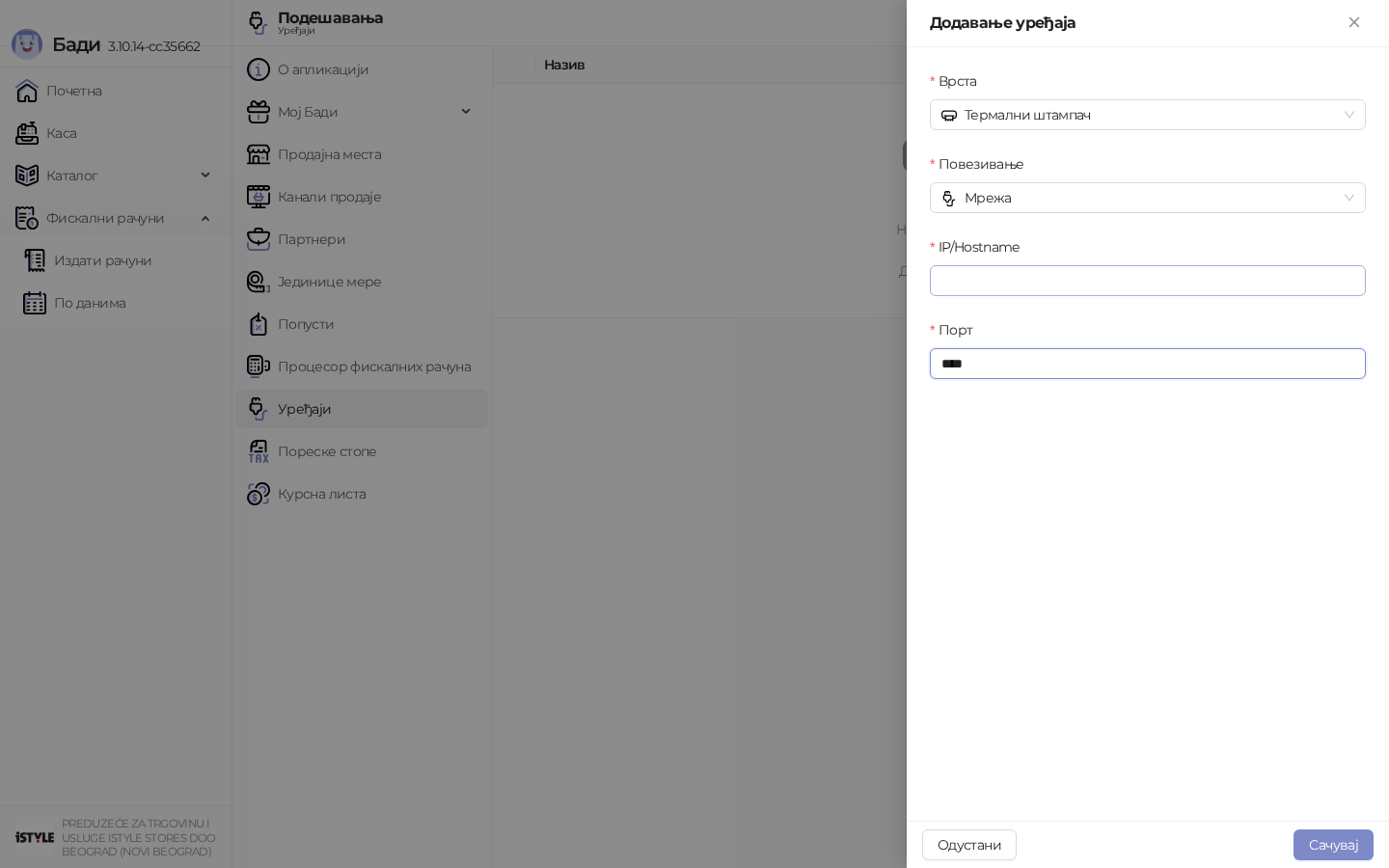 type on "****" 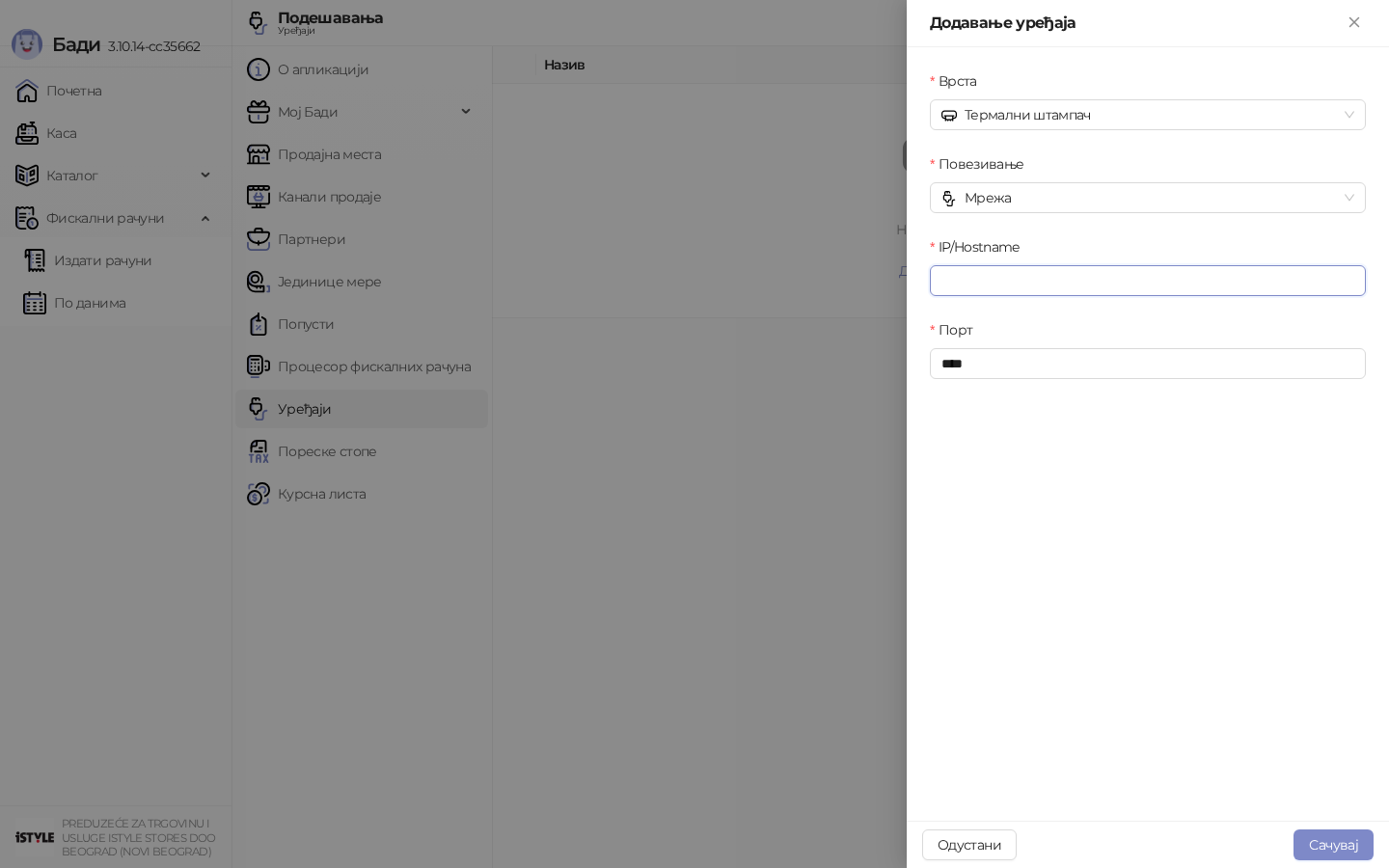 click on "IP/Hostname" at bounding box center (1148, 281) 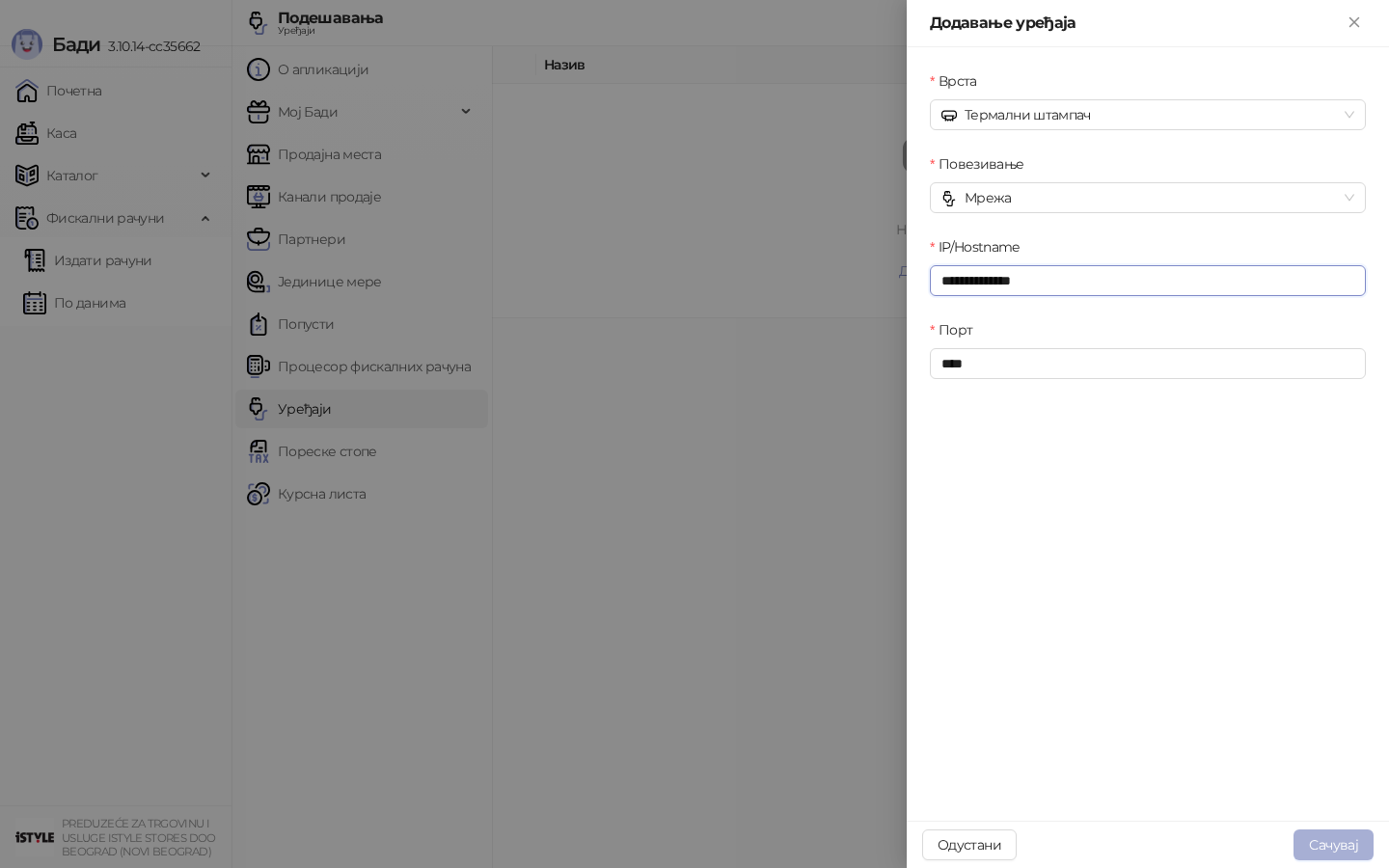 type on "**********" 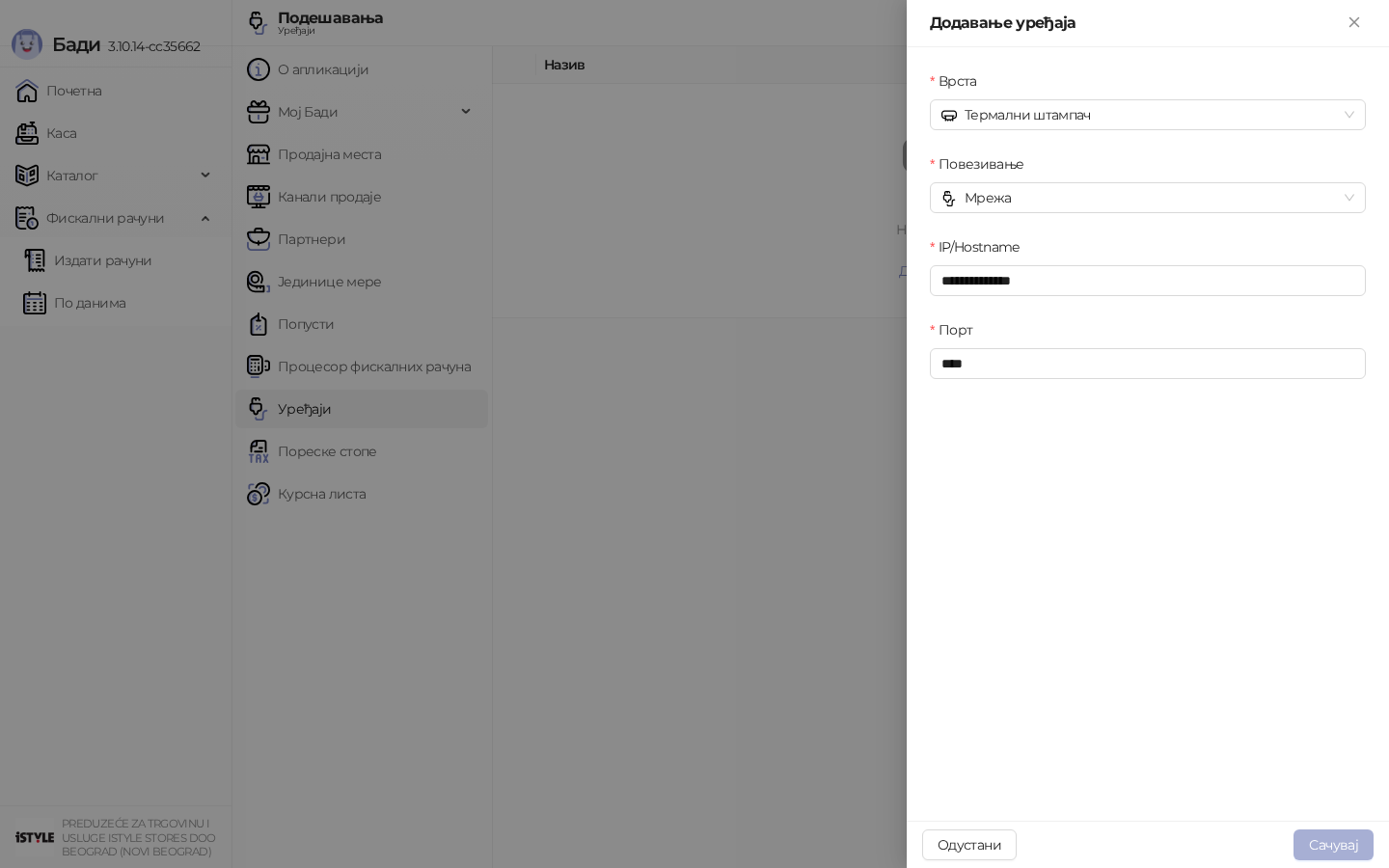 click on "Сачувај" at bounding box center [1333, 845] 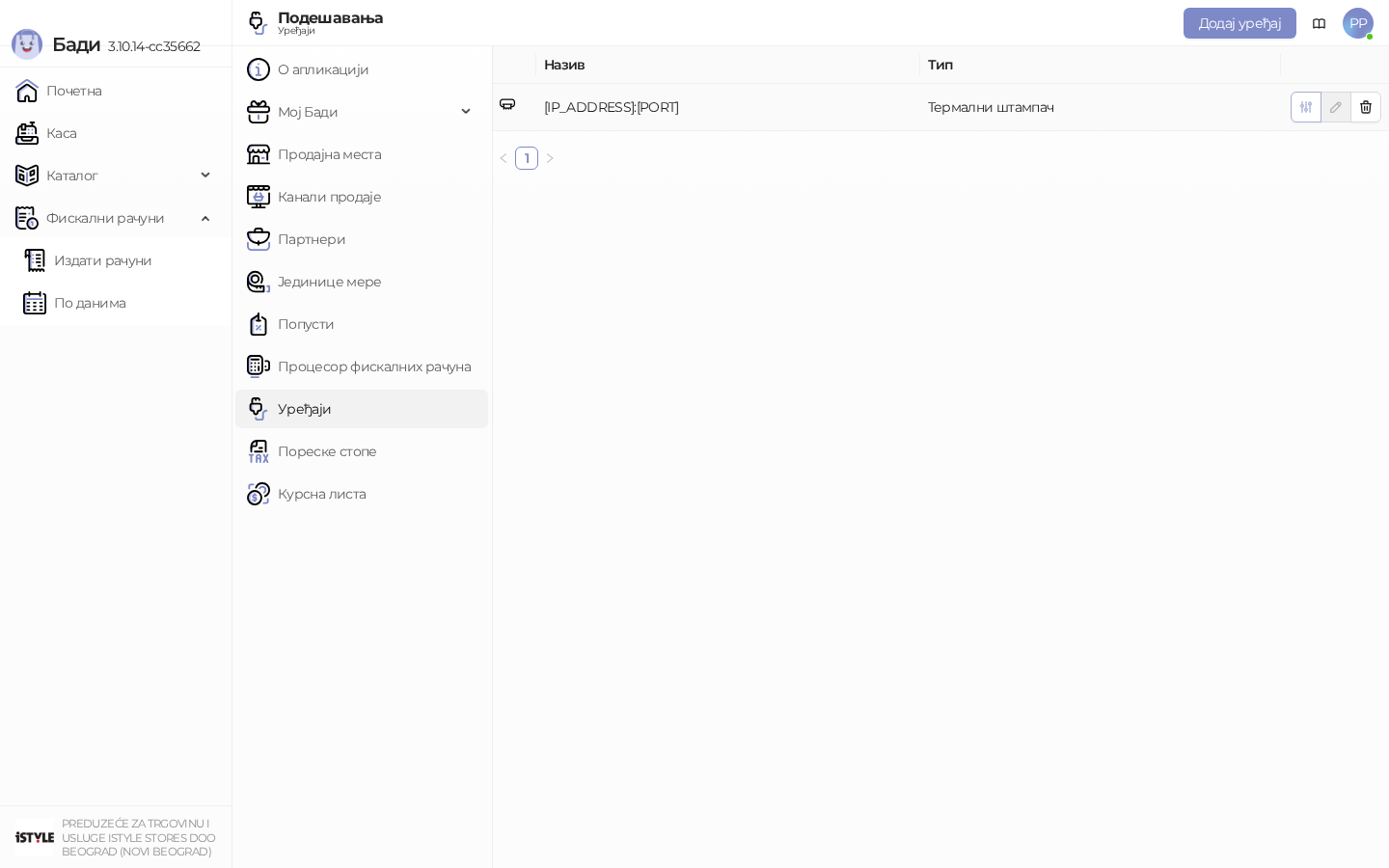 click 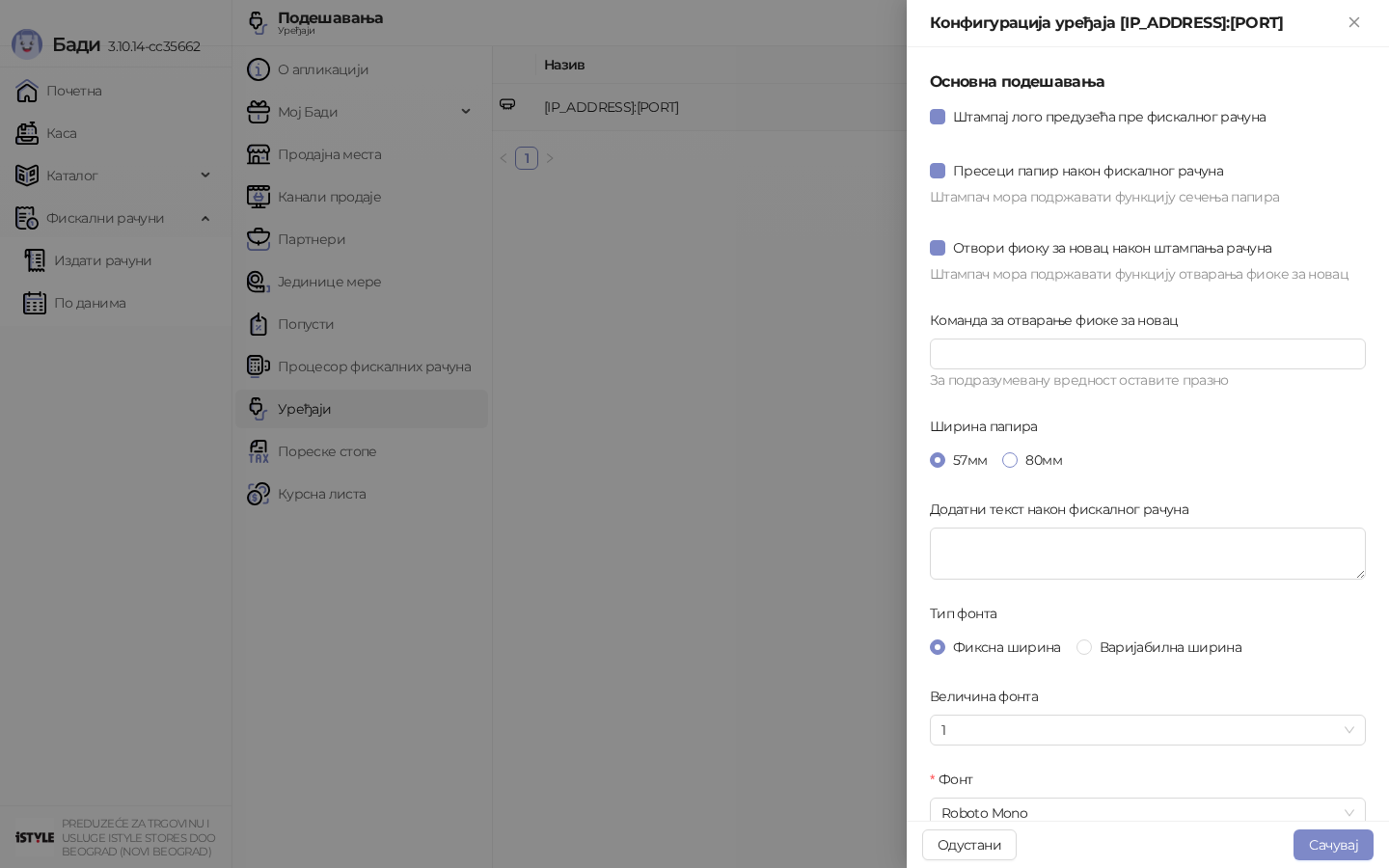 click on "80мм" at bounding box center (1043, 460) 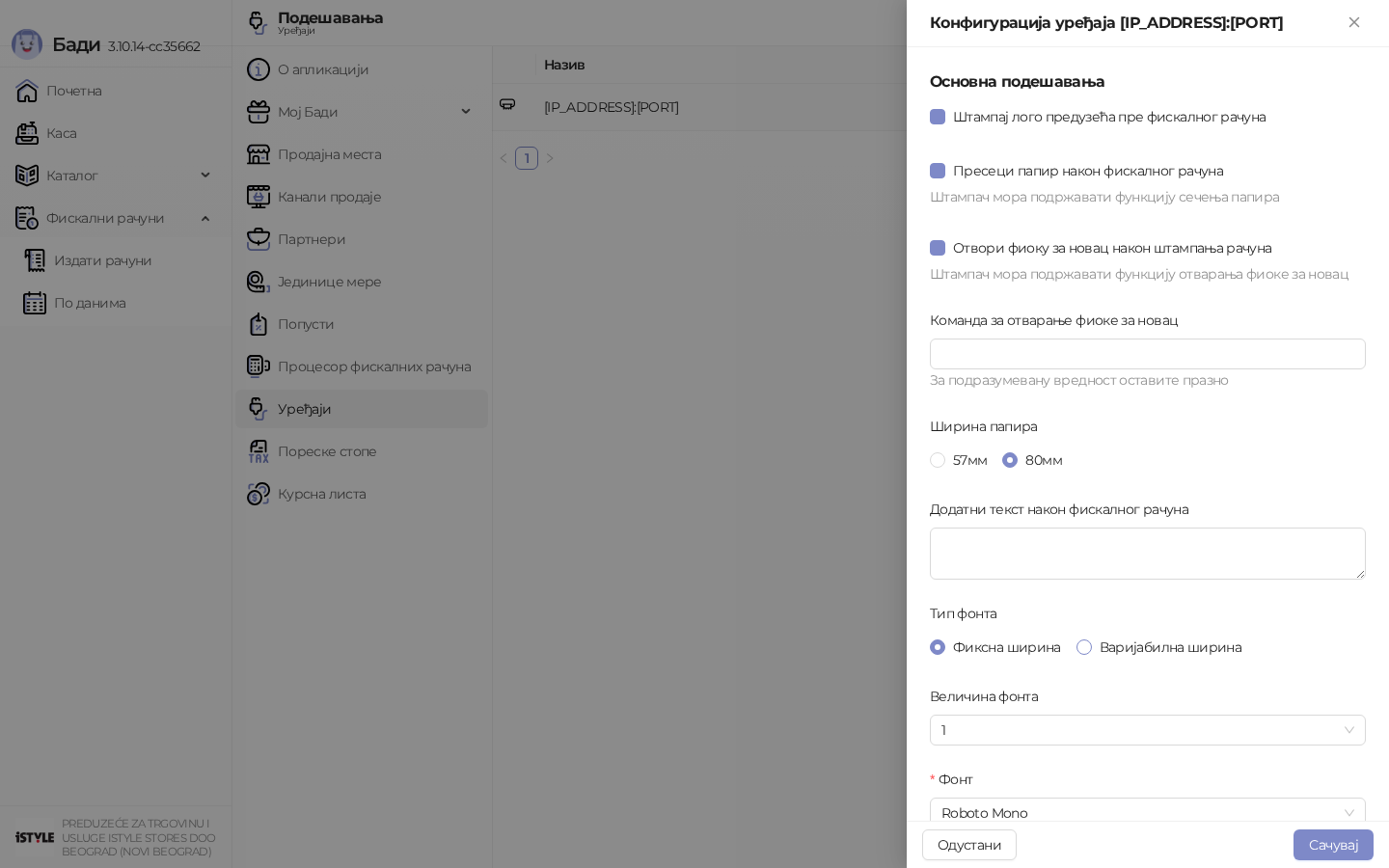 click on "Варијабилна ширина" at bounding box center (1170, 647) 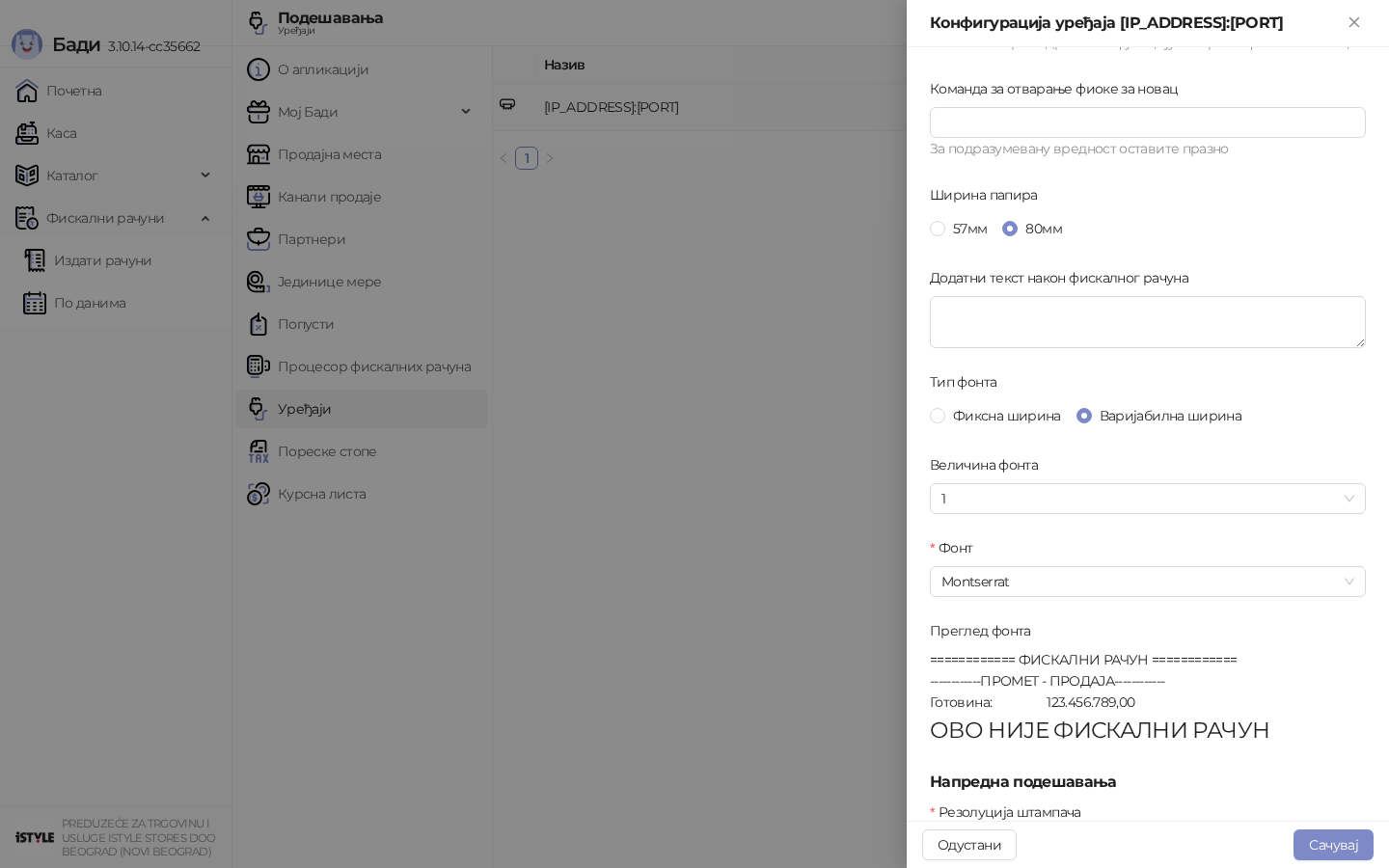 scroll, scrollTop: 231, scrollLeft: 0, axis: vertical 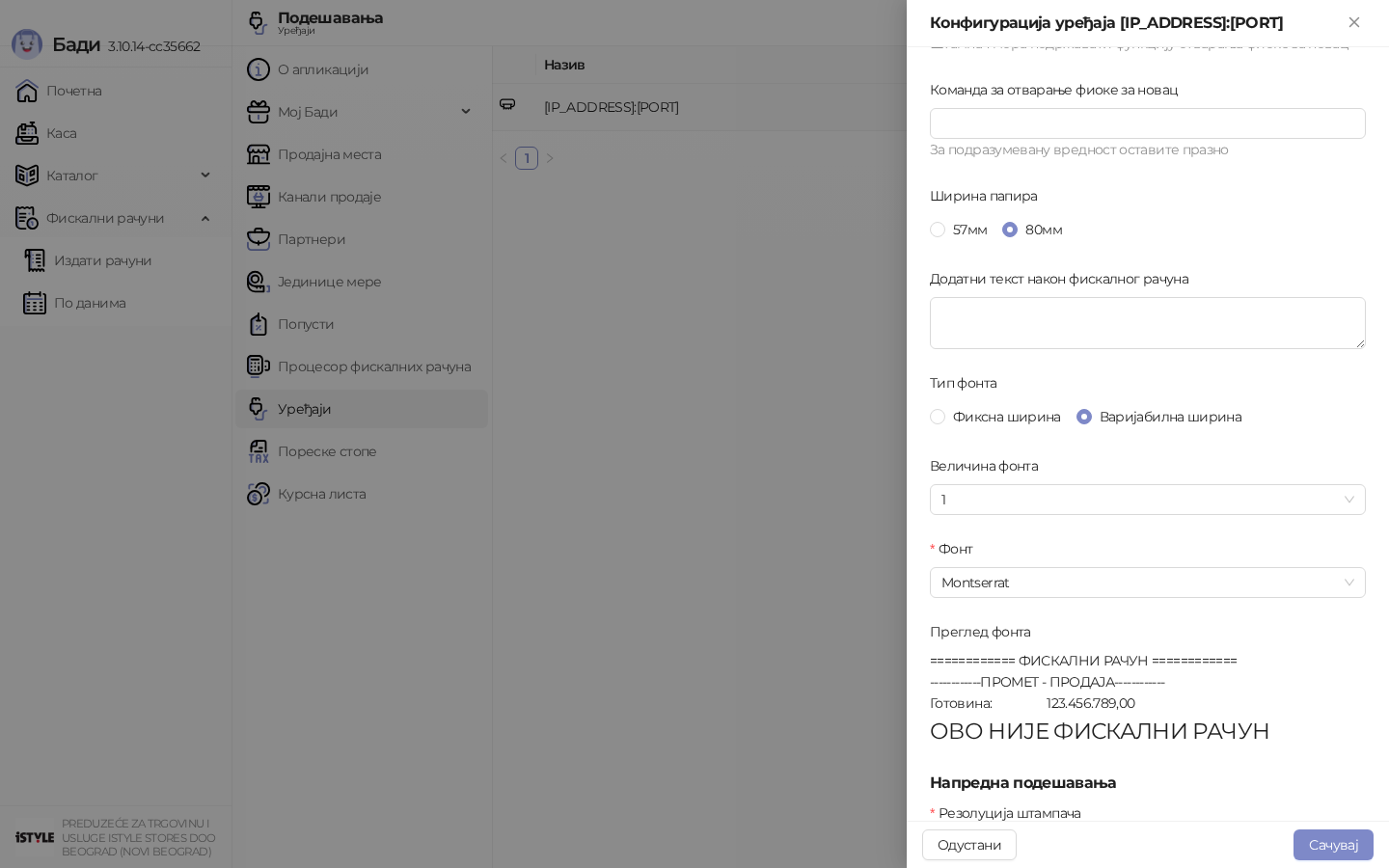 click on "Сачувај" at bounding box center [1333, 845] 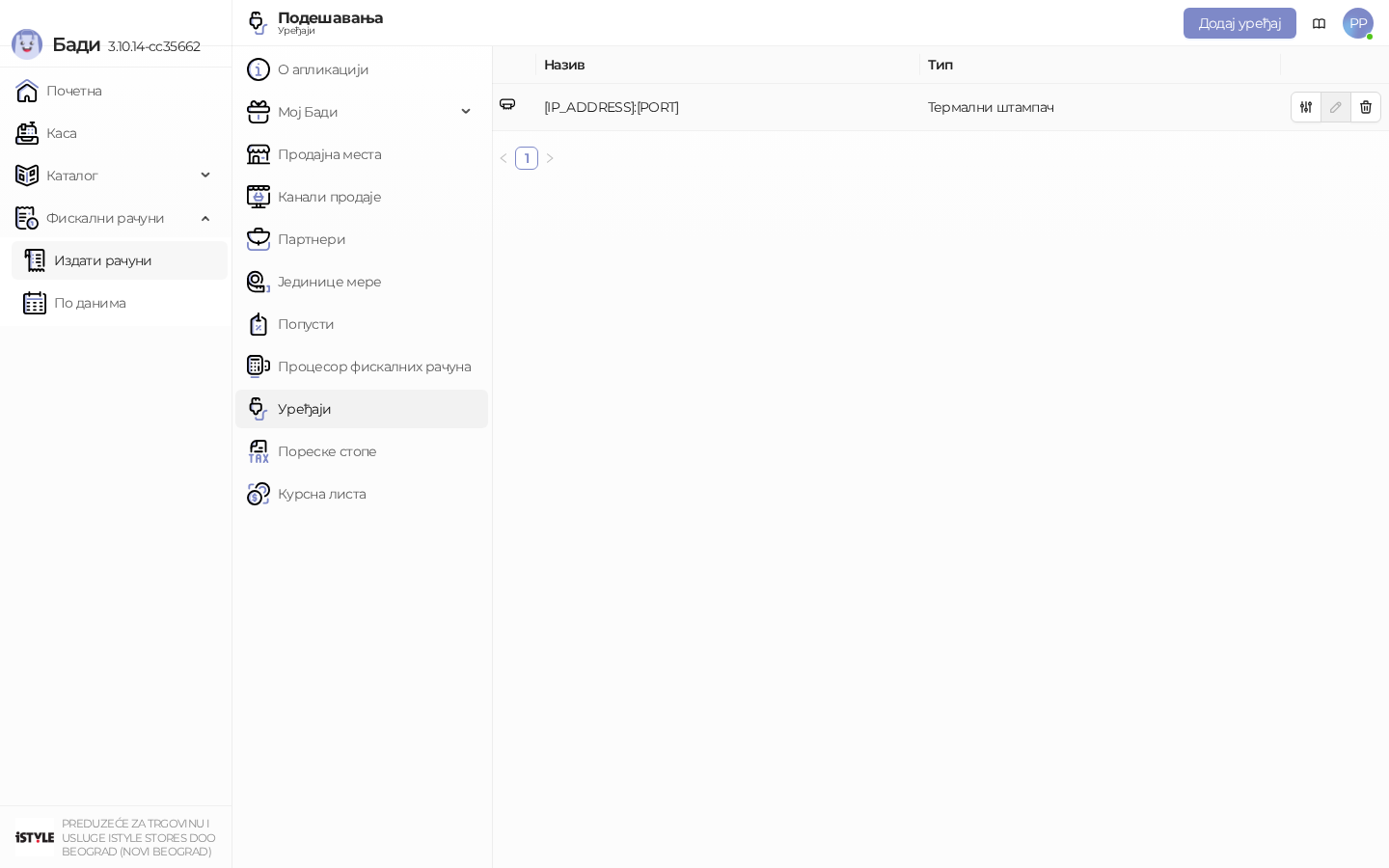 click on "Издати рачуни" at bounding box center [88, 260] 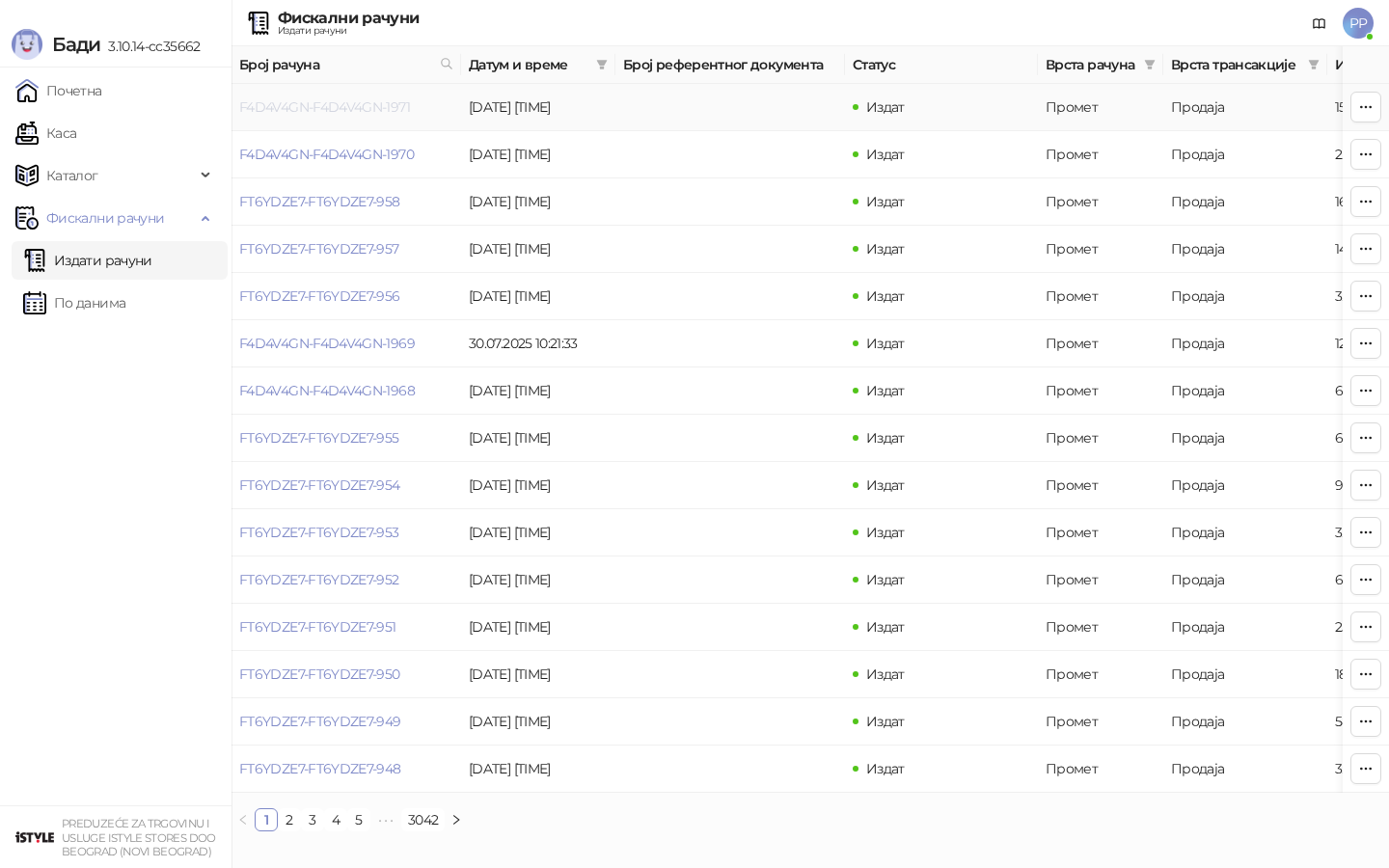 click on "F4D4V4GN-F4D4V4GN-1971" at bounding box center (324, 107) 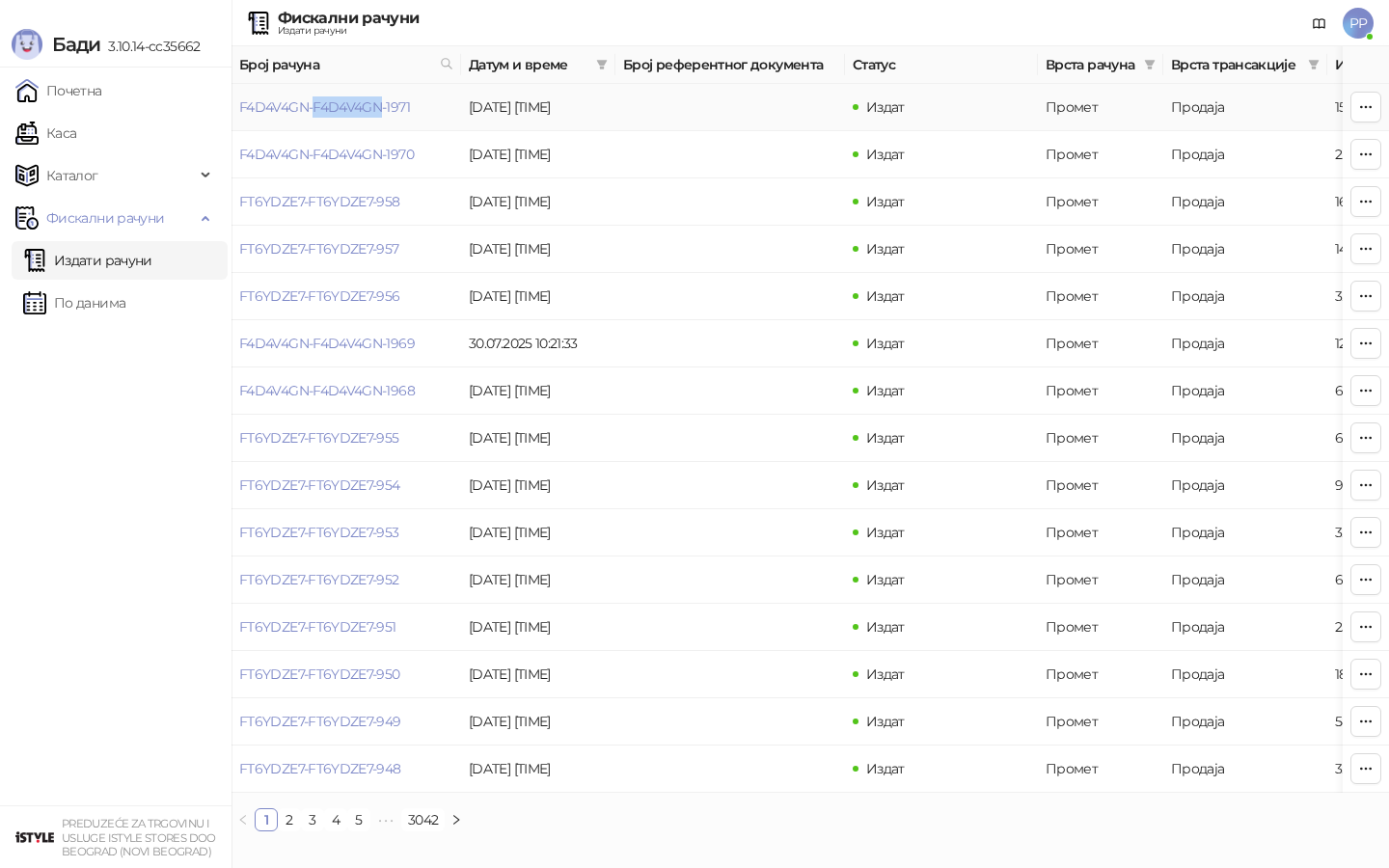 drag, startPoint x: 322, startPoint y: 107, endPoint x: 617, endPoint y: 141, distance: 296.95286 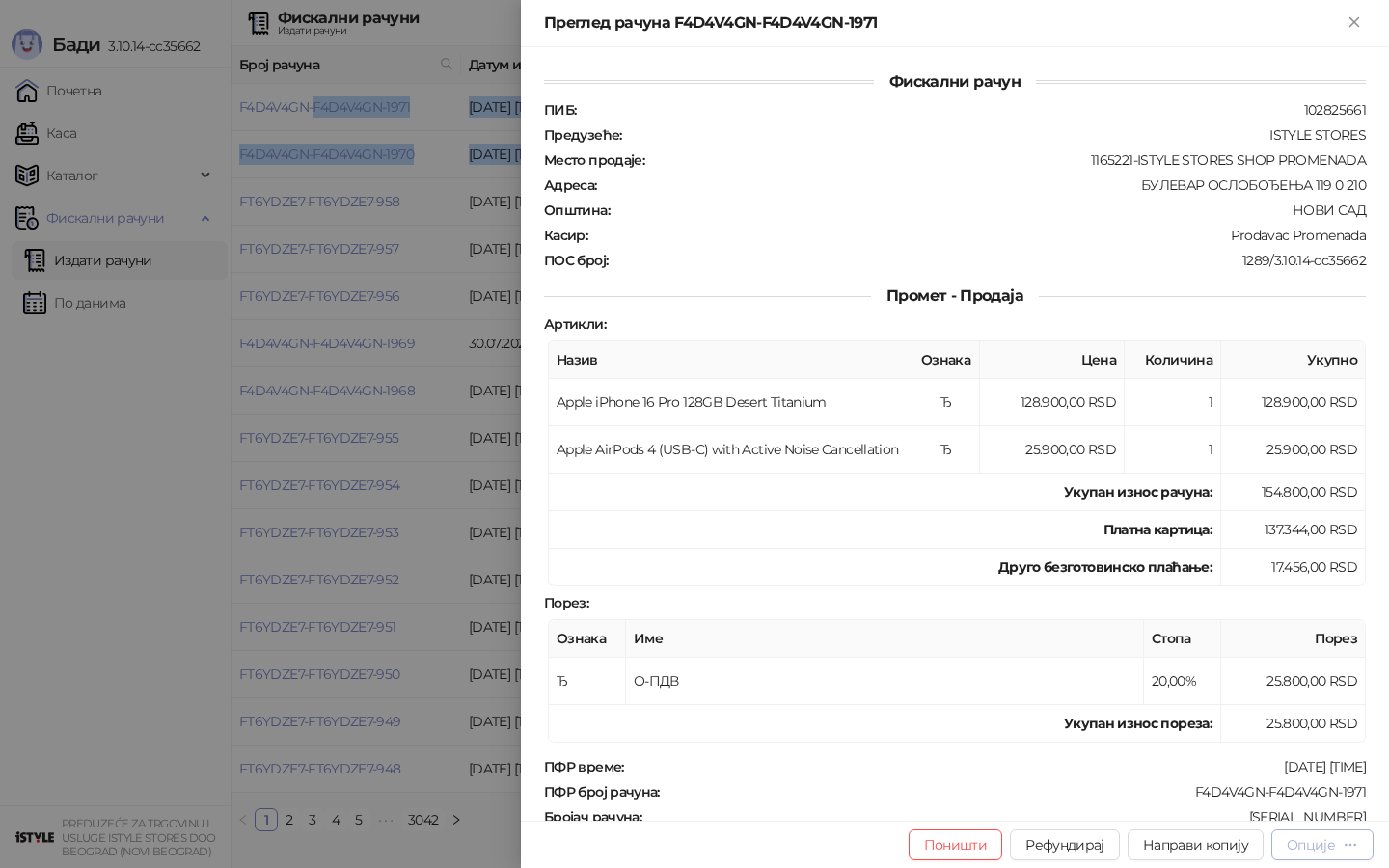 click on "Опције" at bounding box center (1311, 845) 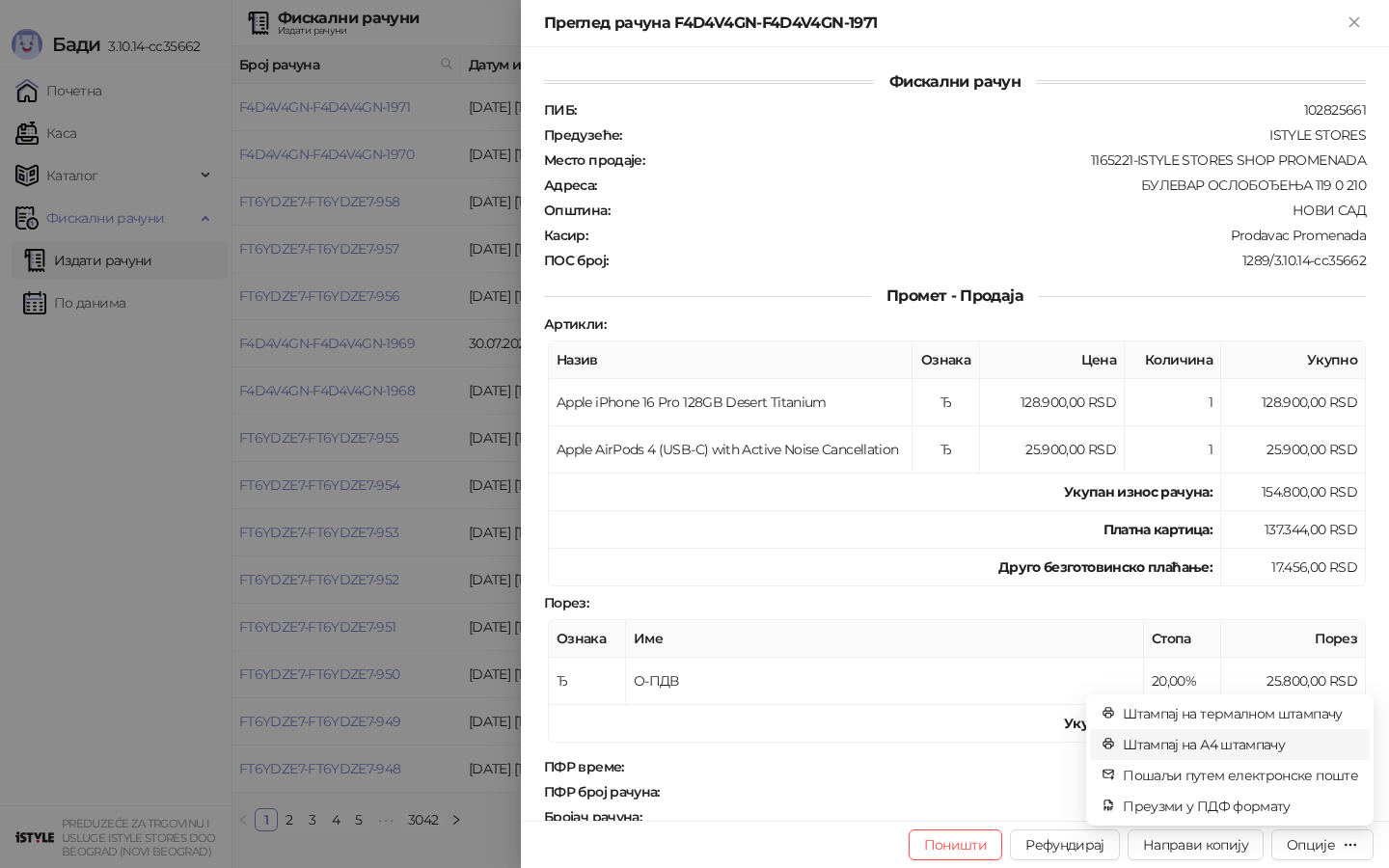click on "Штампај на А4 штампачу" at bounding box center (1240, 745) 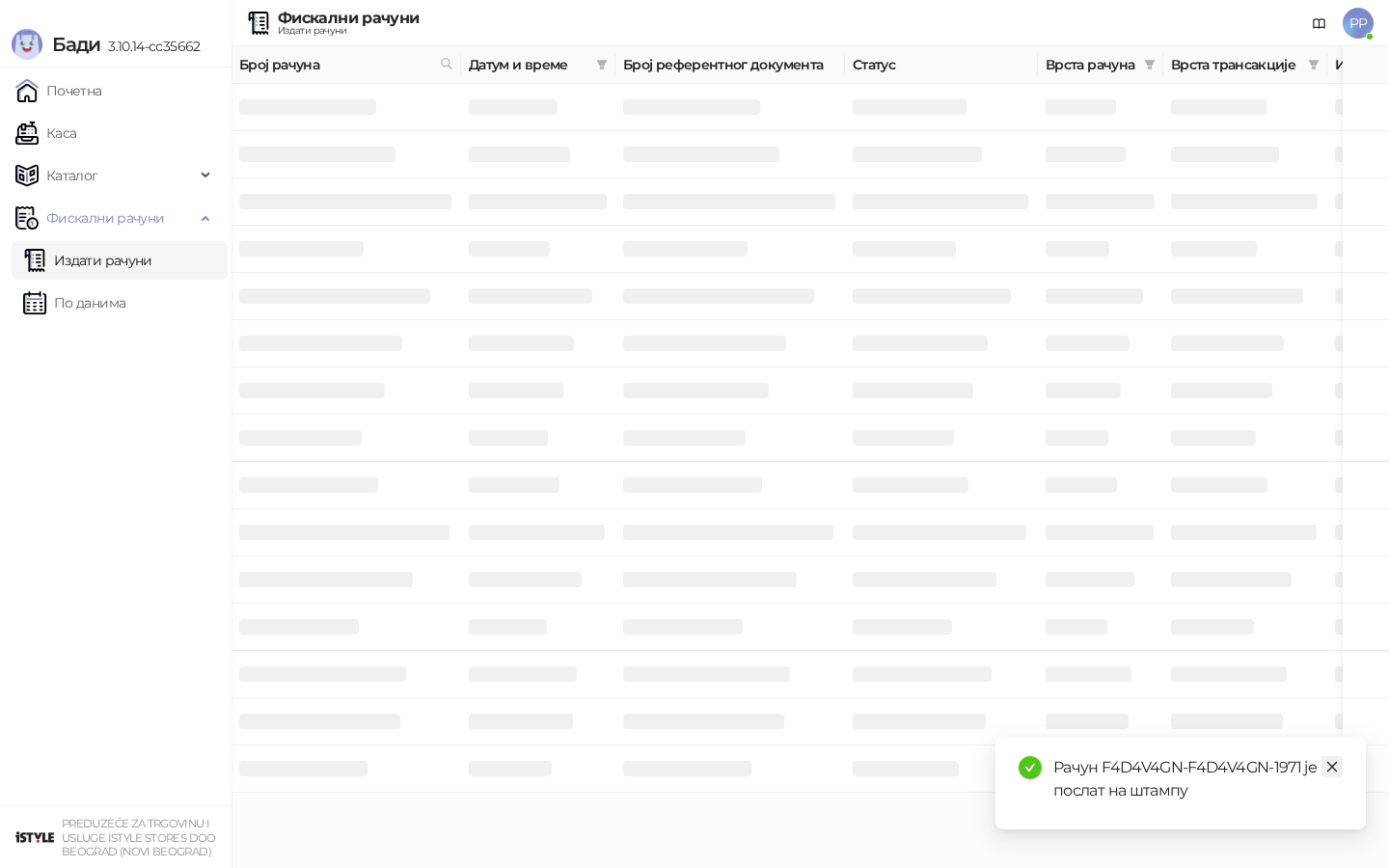 click 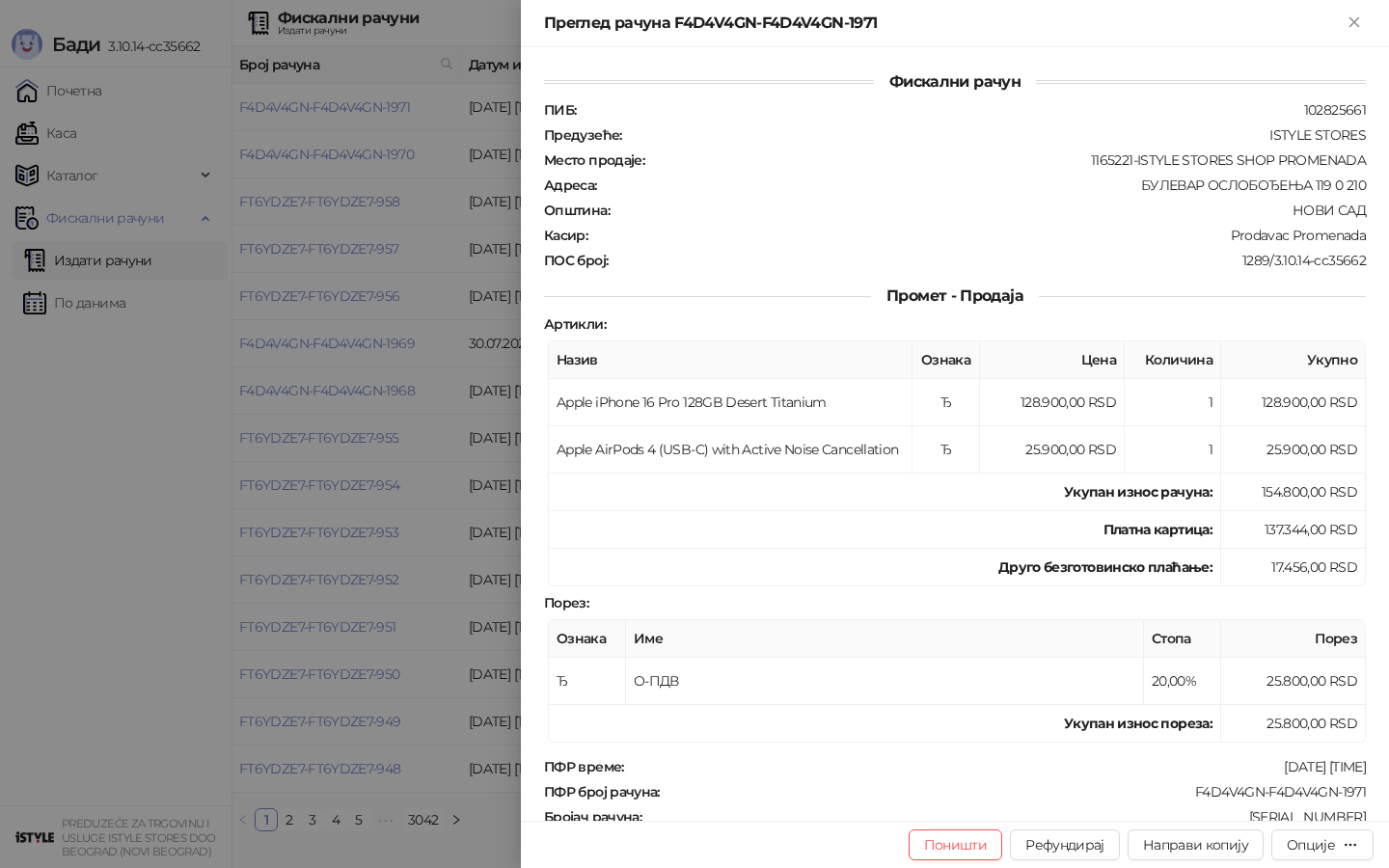 click on "Поништи Рефундирај Направи копију Опције" at bounding box center [955, 844] 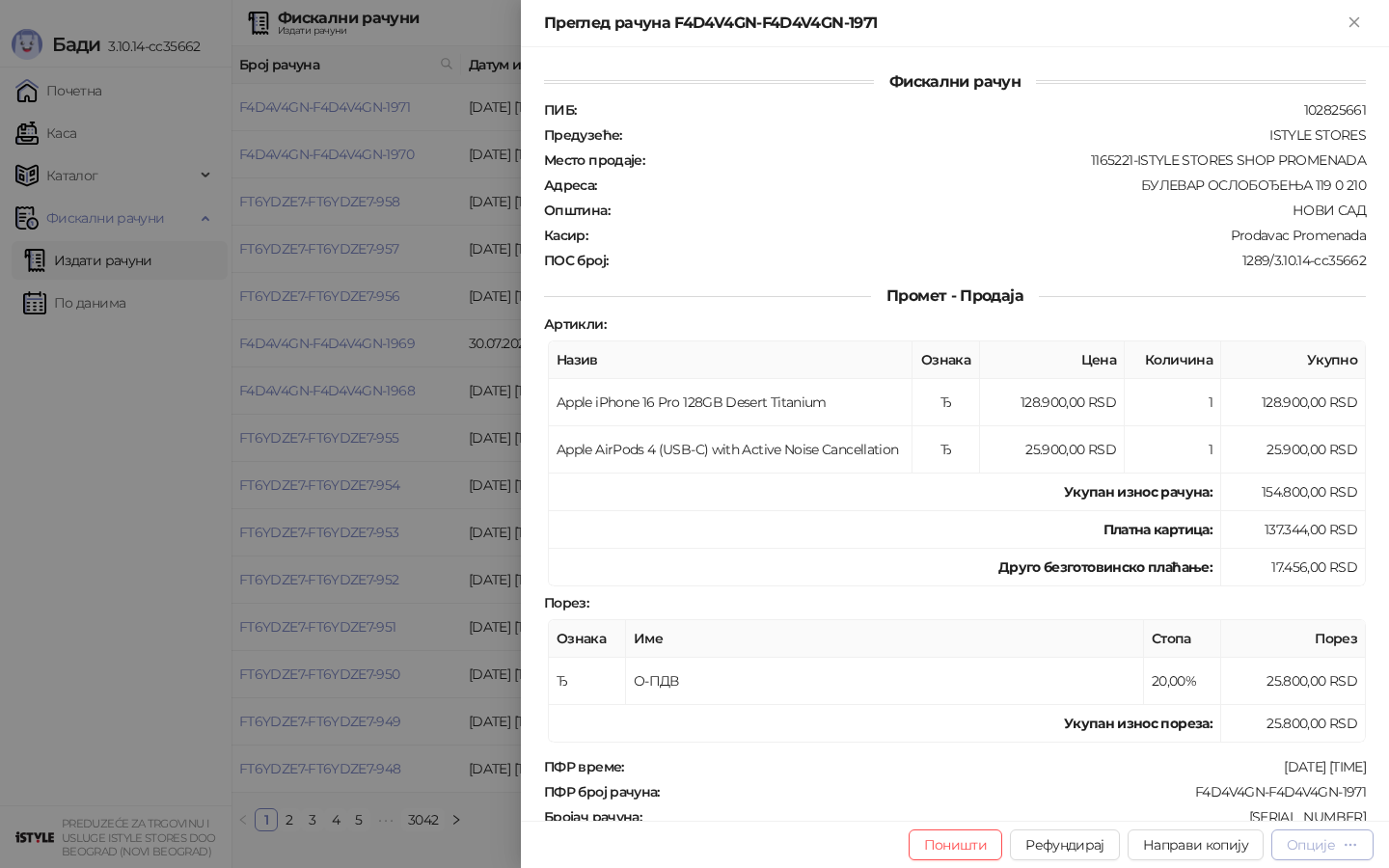 click 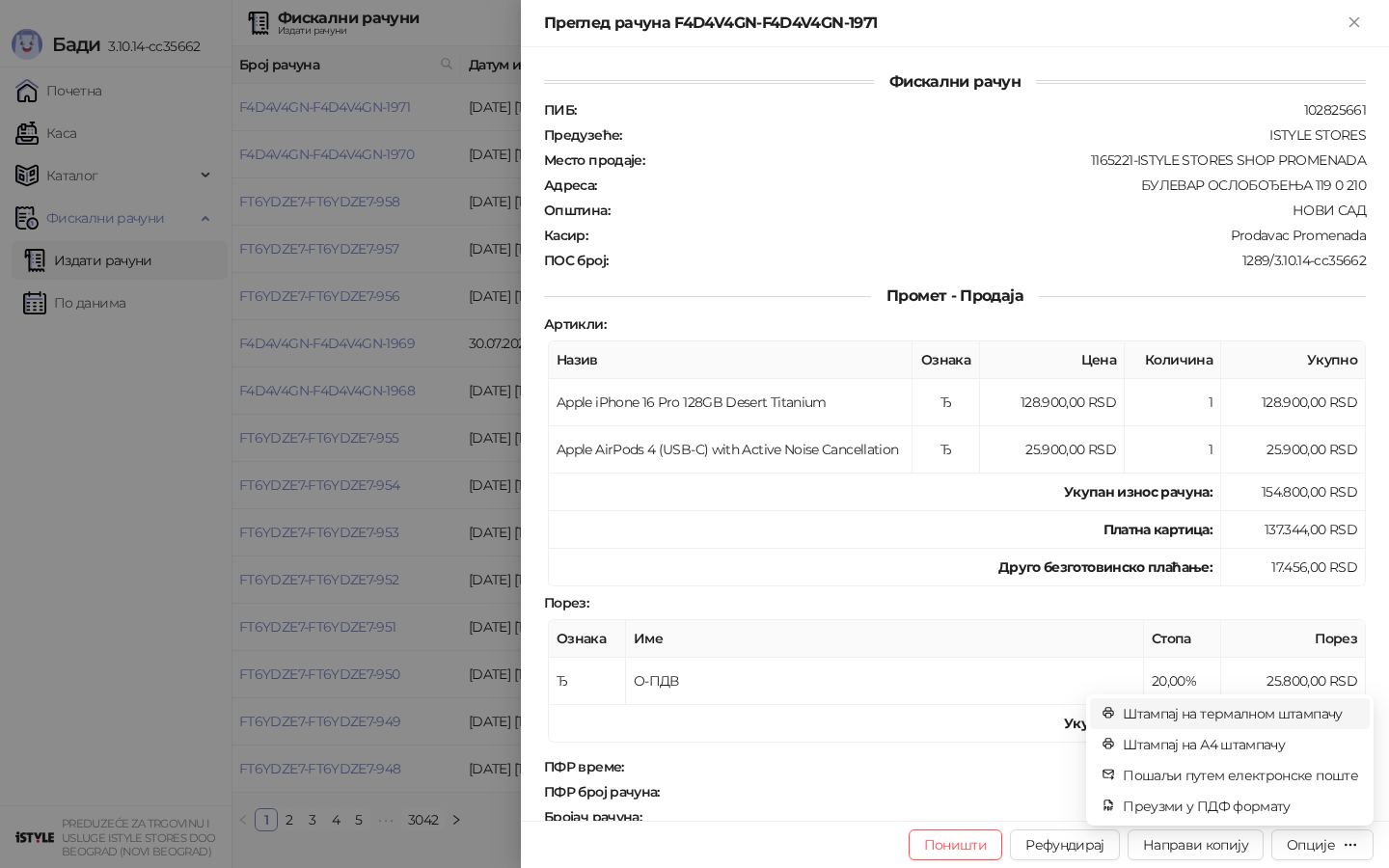 click on "Штампај на термалном штампачу" at bounding box center [1240, 714] 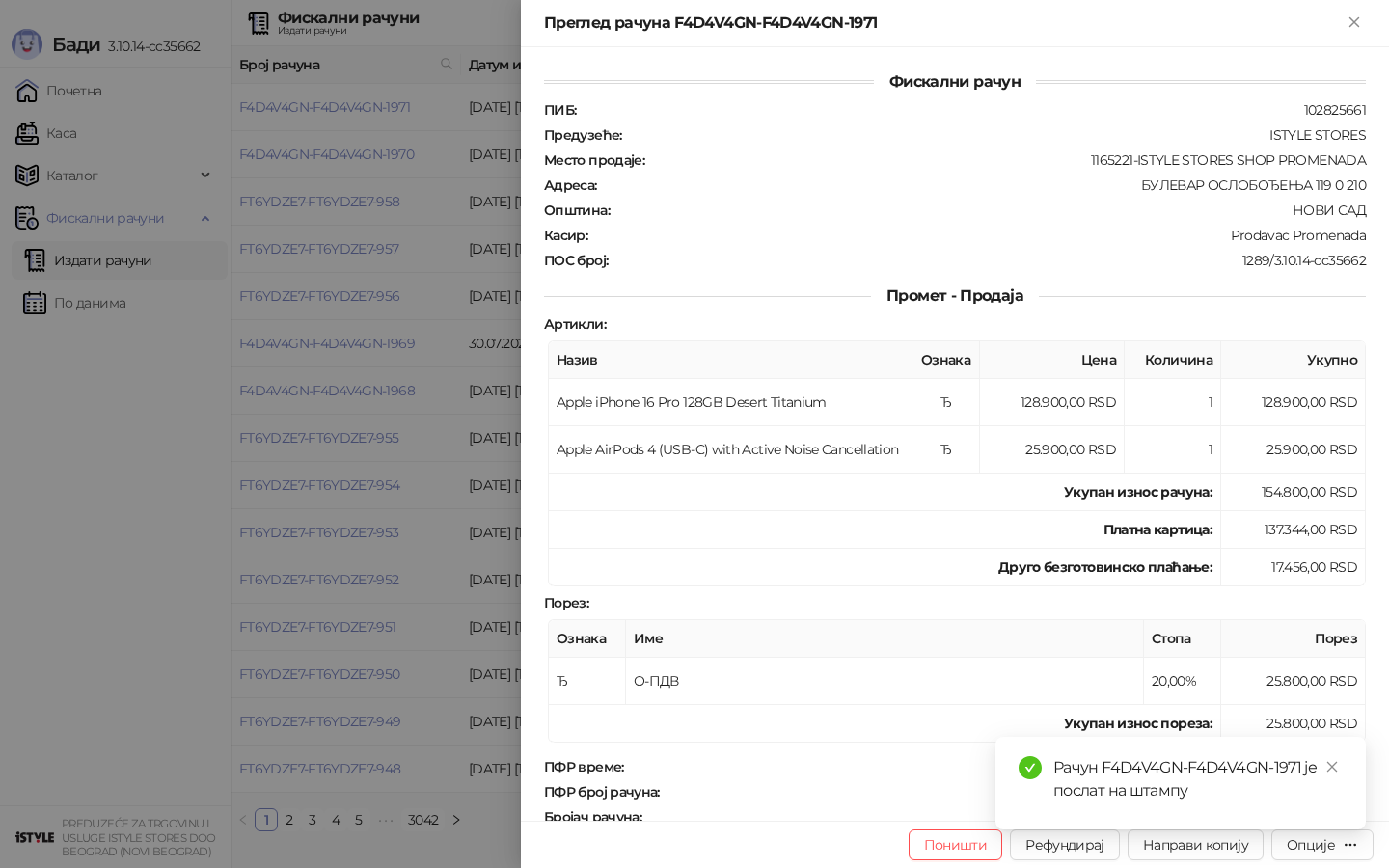 click at bounding box center (694, 434) 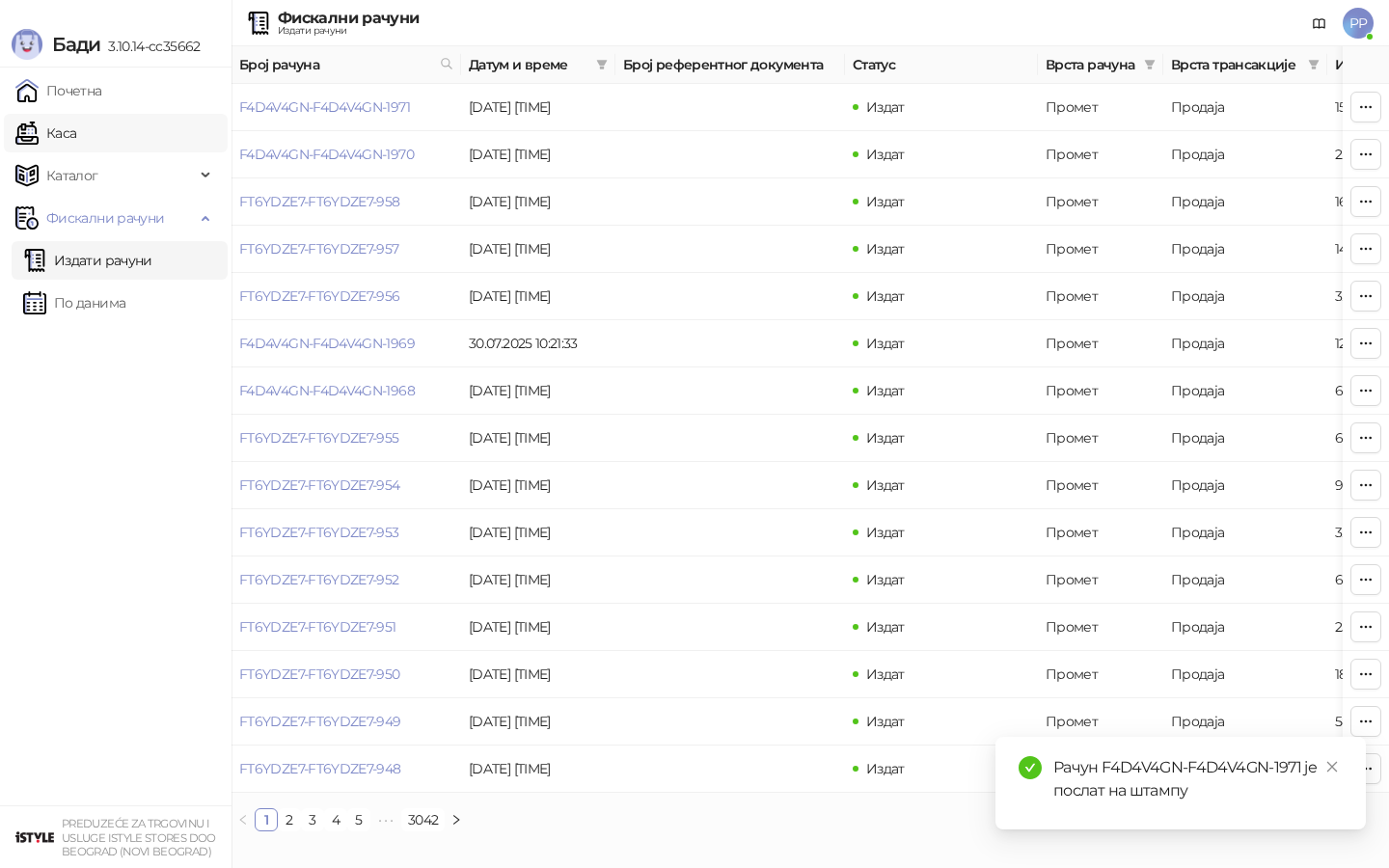 click on "Каса" at bounding box center (45, 133) 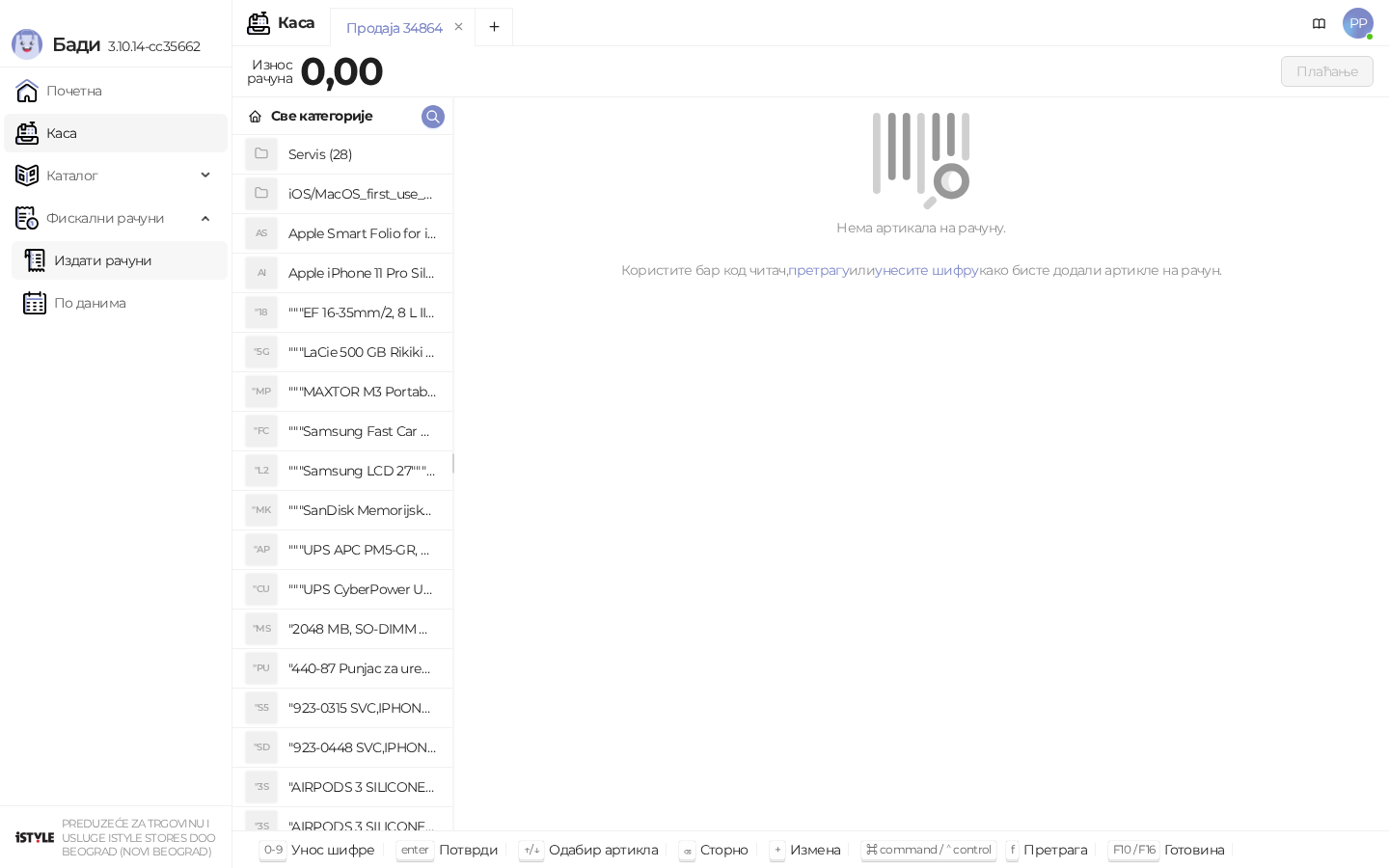 click on "Издати рачуни" at bounding box center [88, 260] 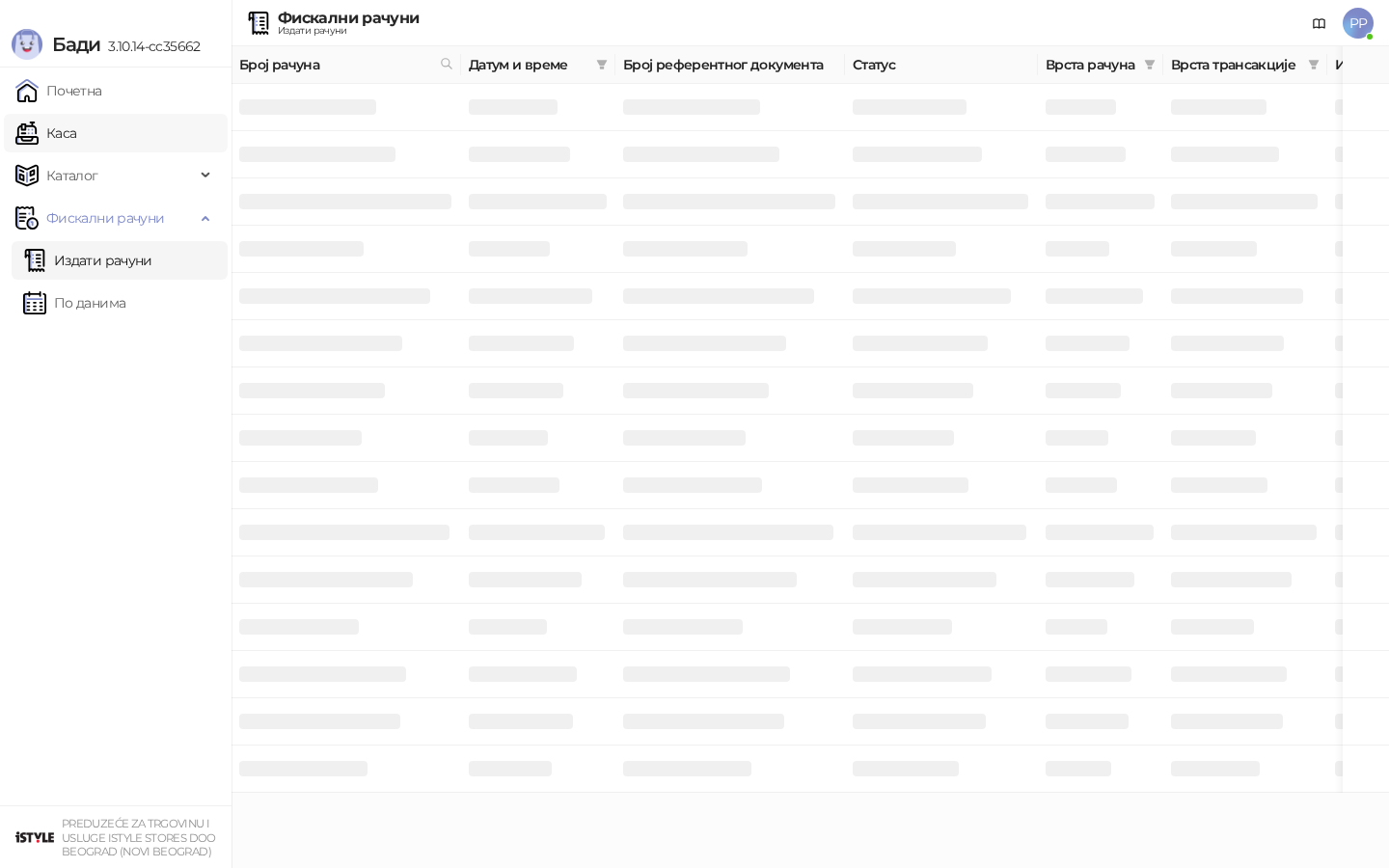 click on "Каса" at bounding box center (45, 133) 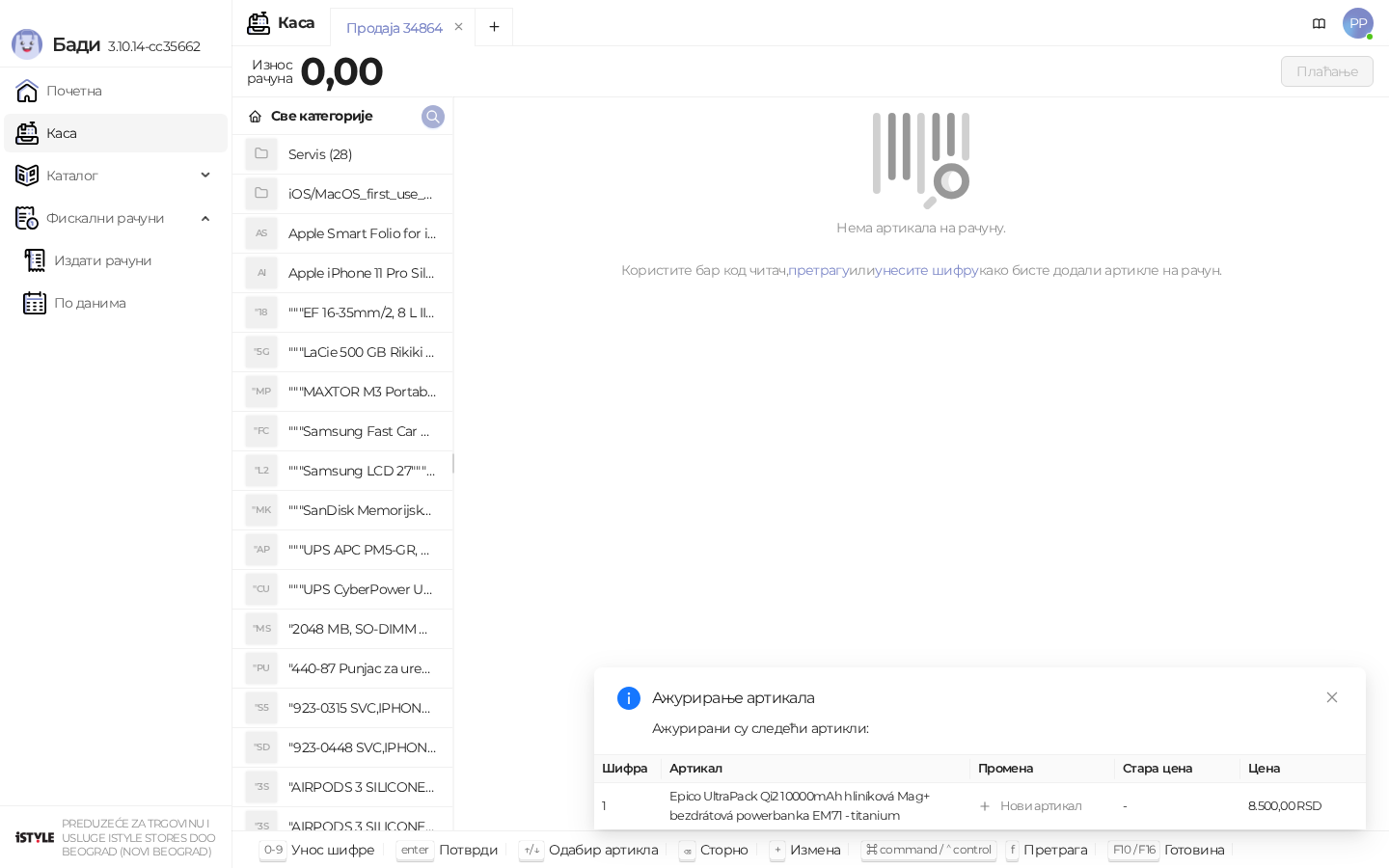 click at bounding box center [433, 117] 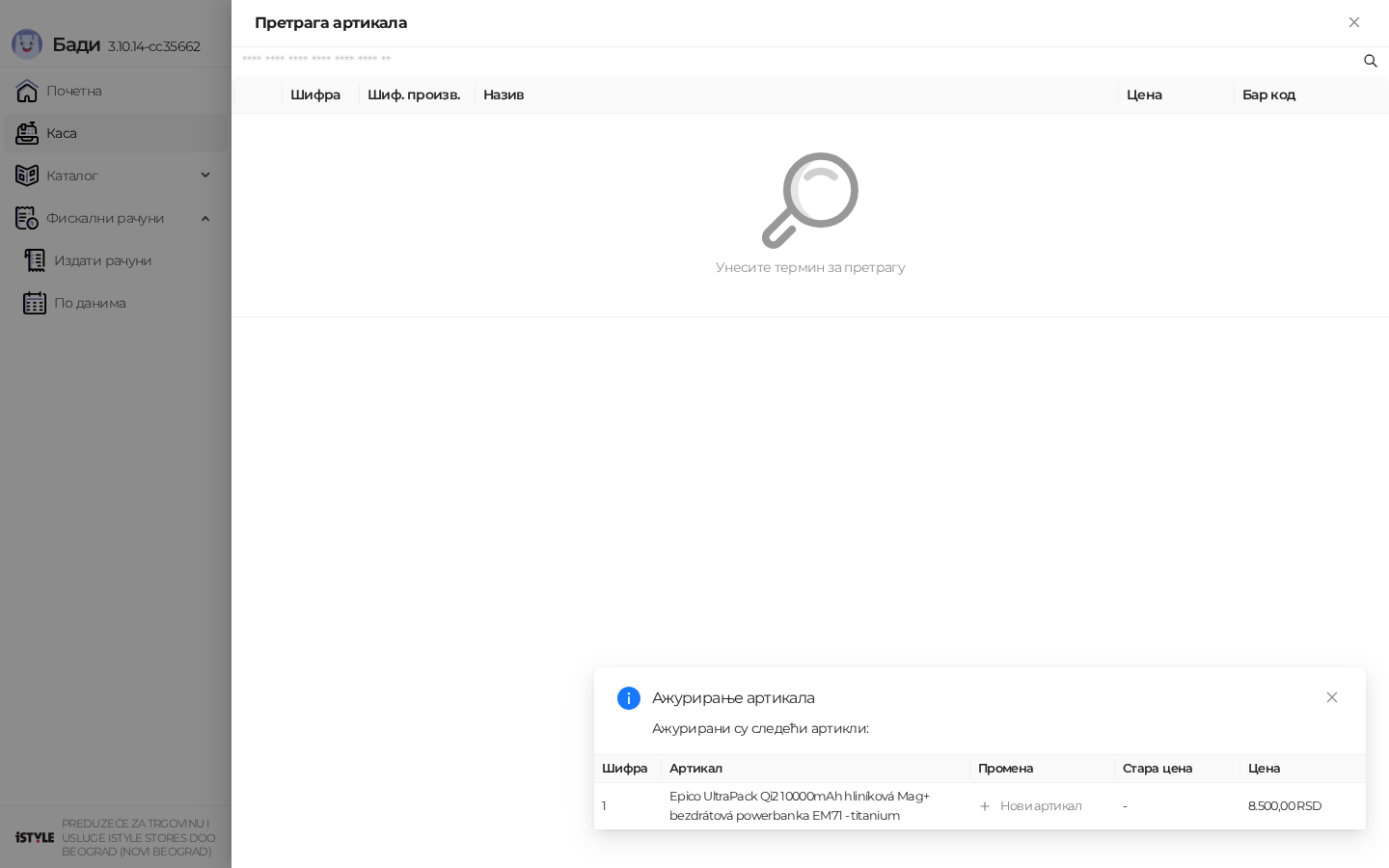 paste on "*********" 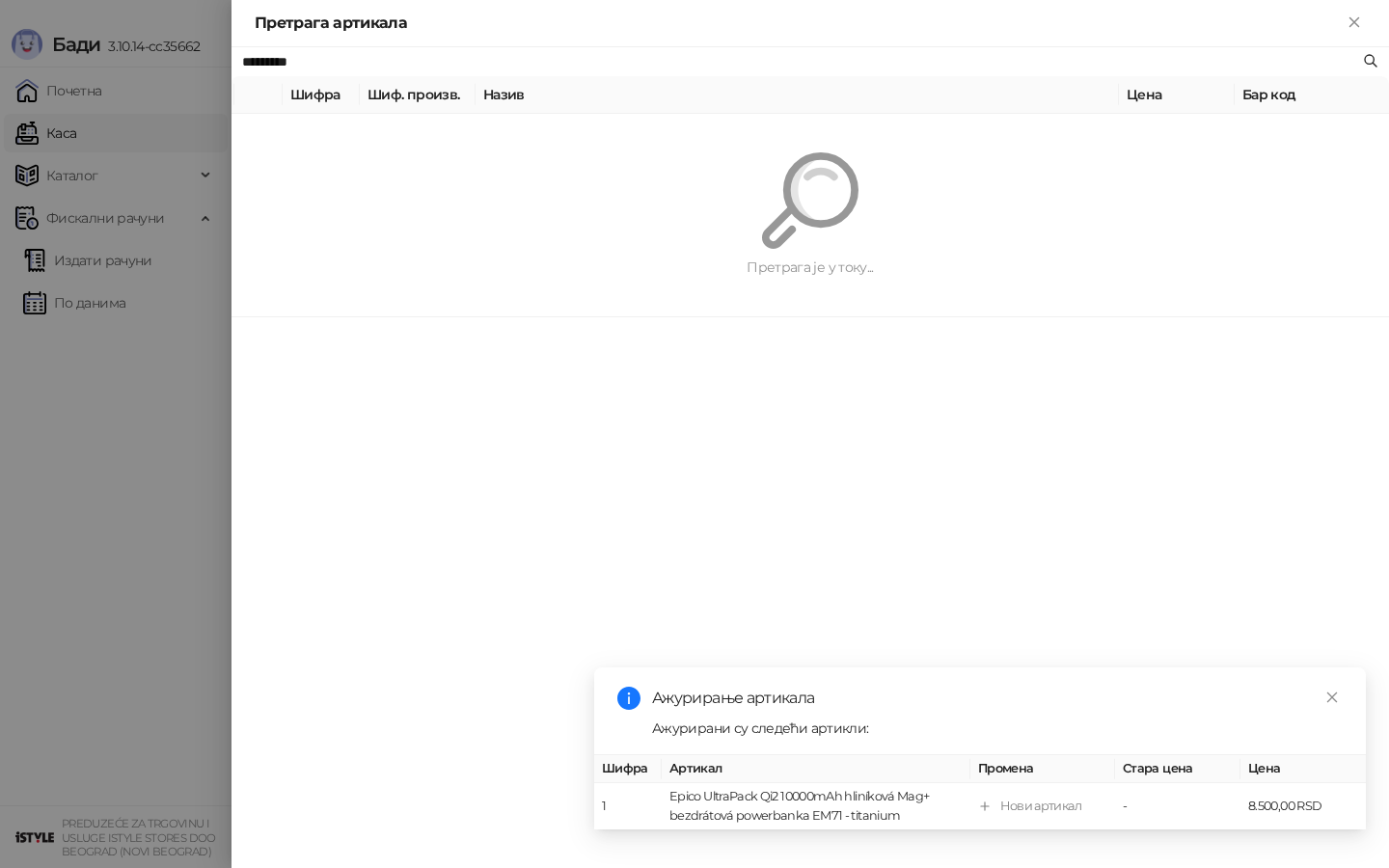 type on "*********" 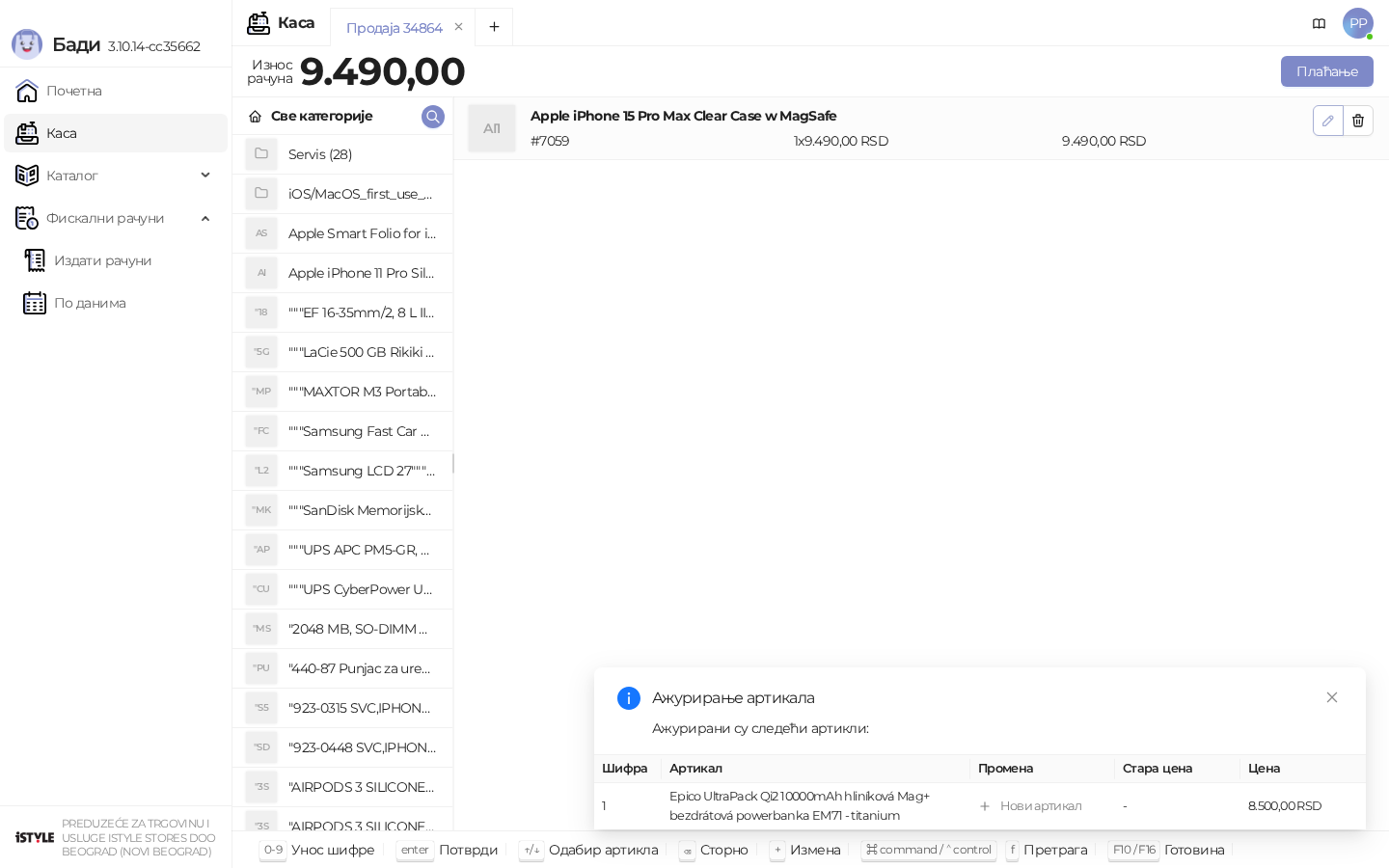click at bounding box center (1328, 120) 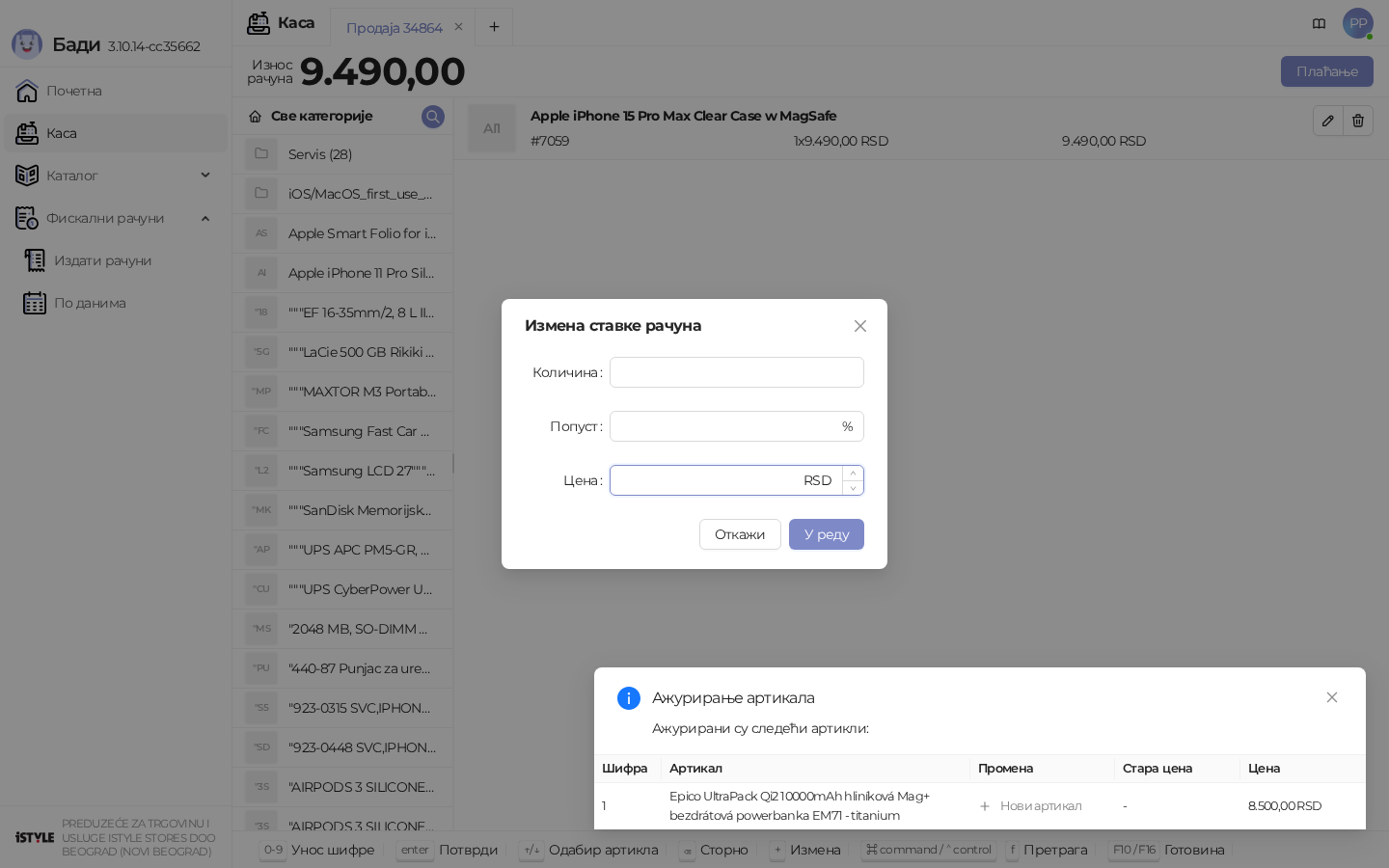 click on "****" at bounding box center (710, 480) 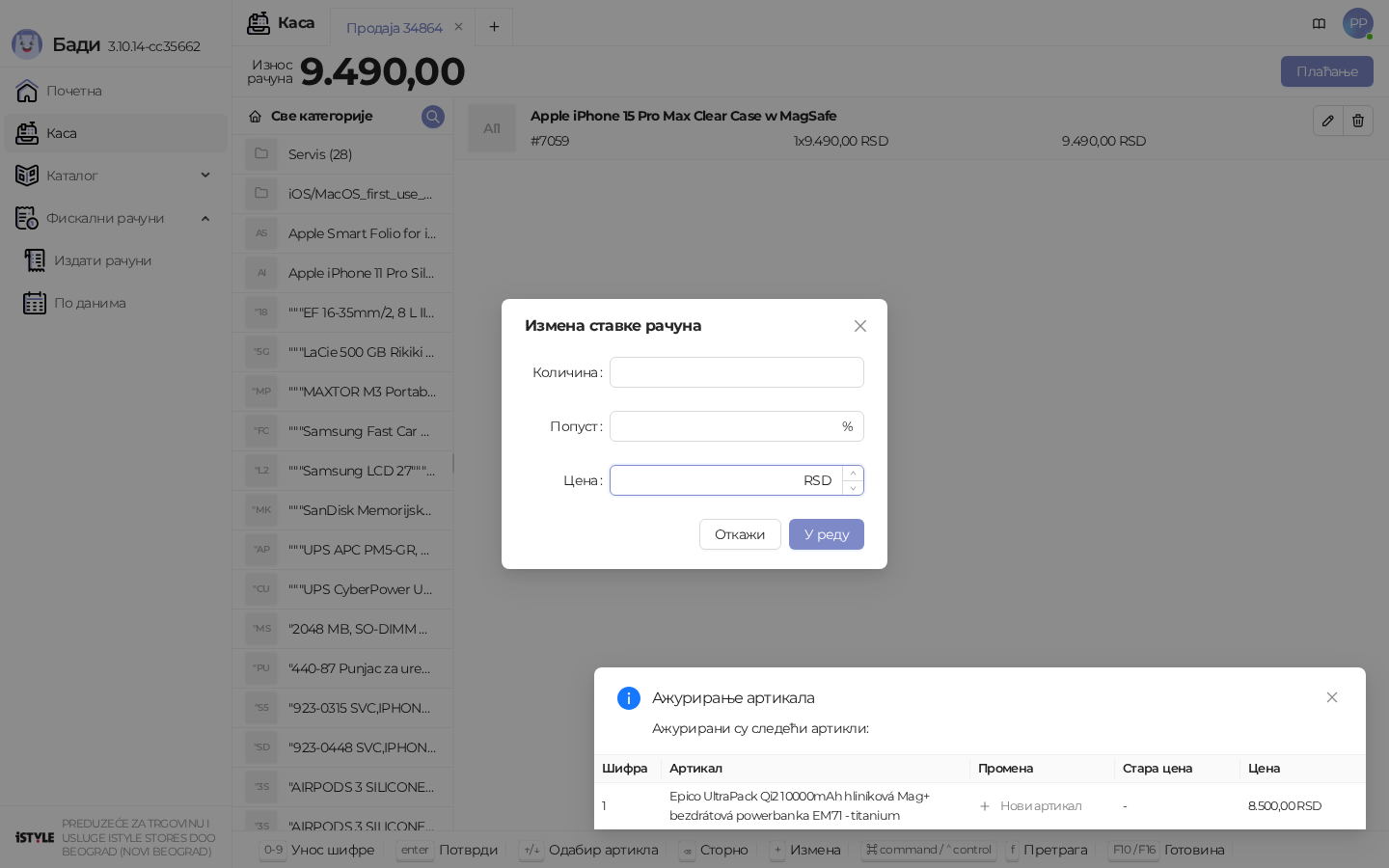 type on "****" 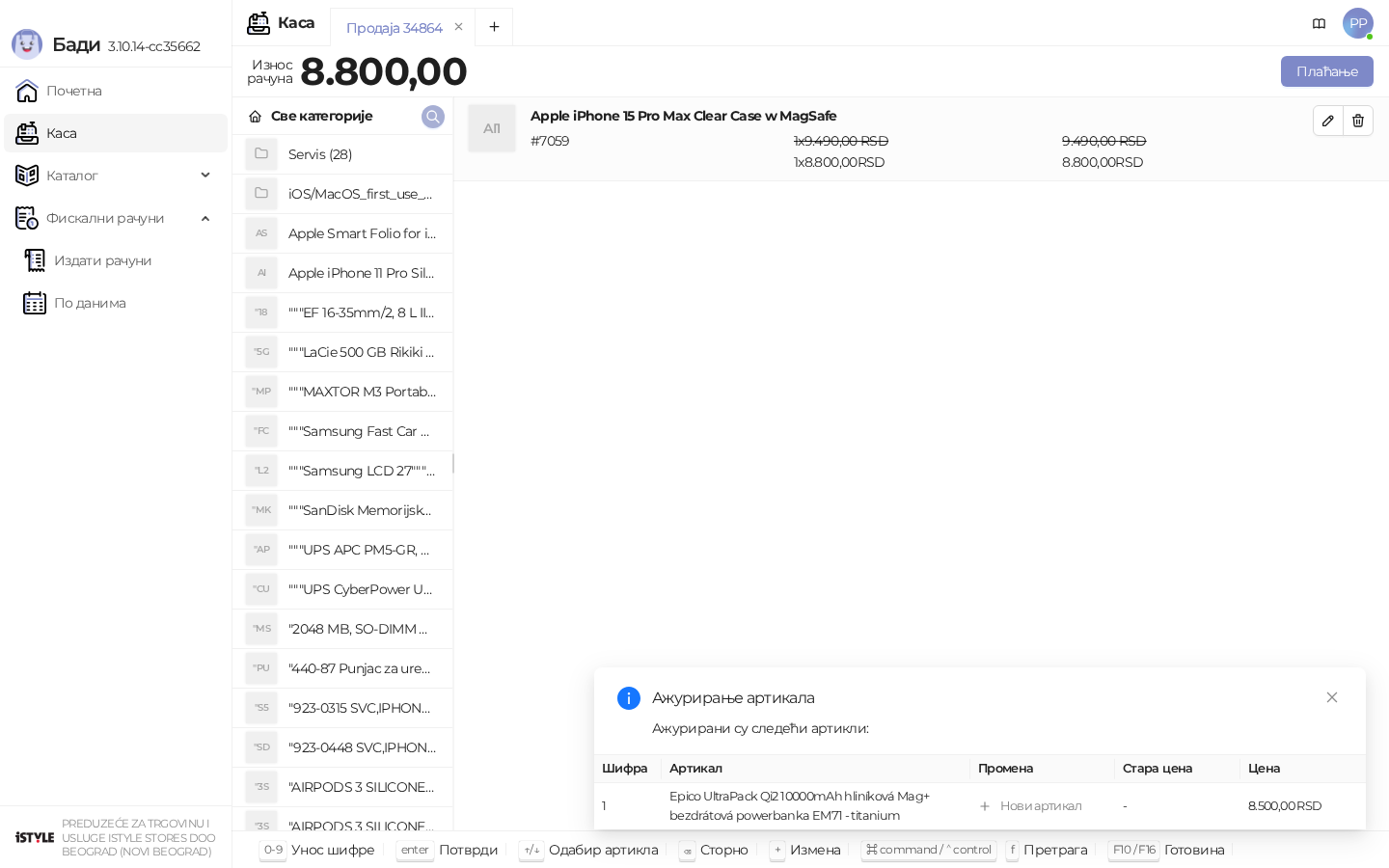 click 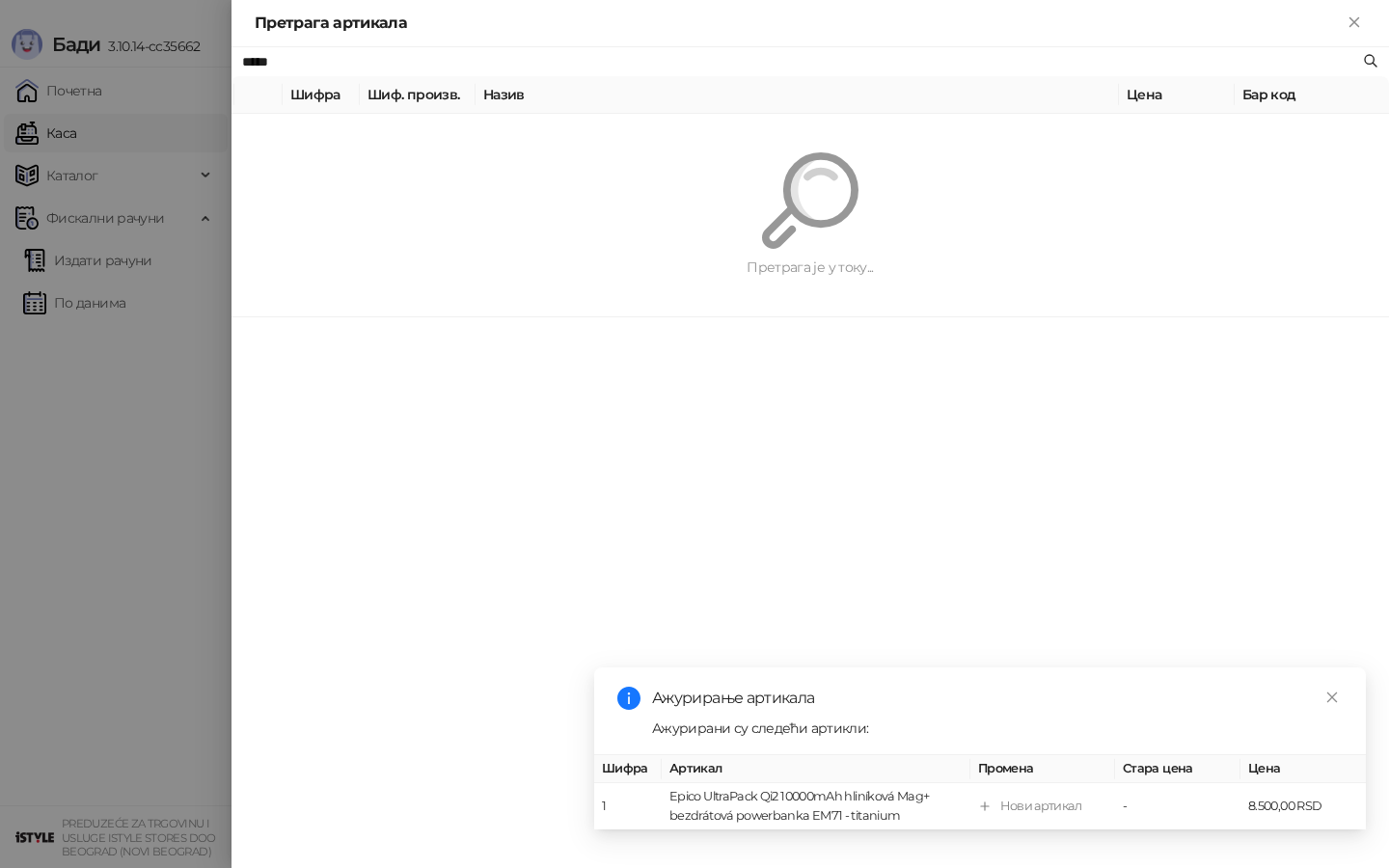 type on "****" 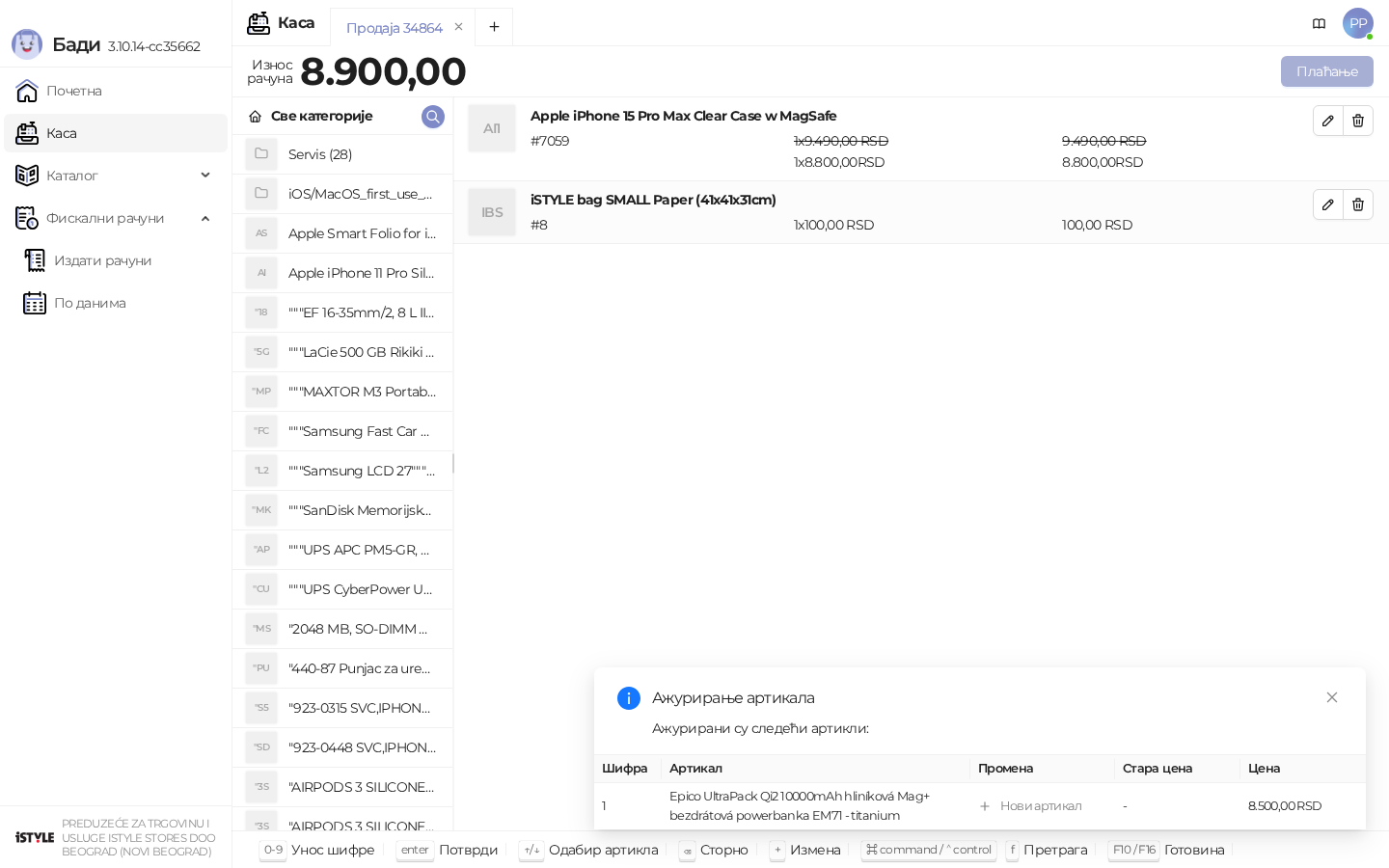 click on "Плаћање" at bounding box center (1327, 71) 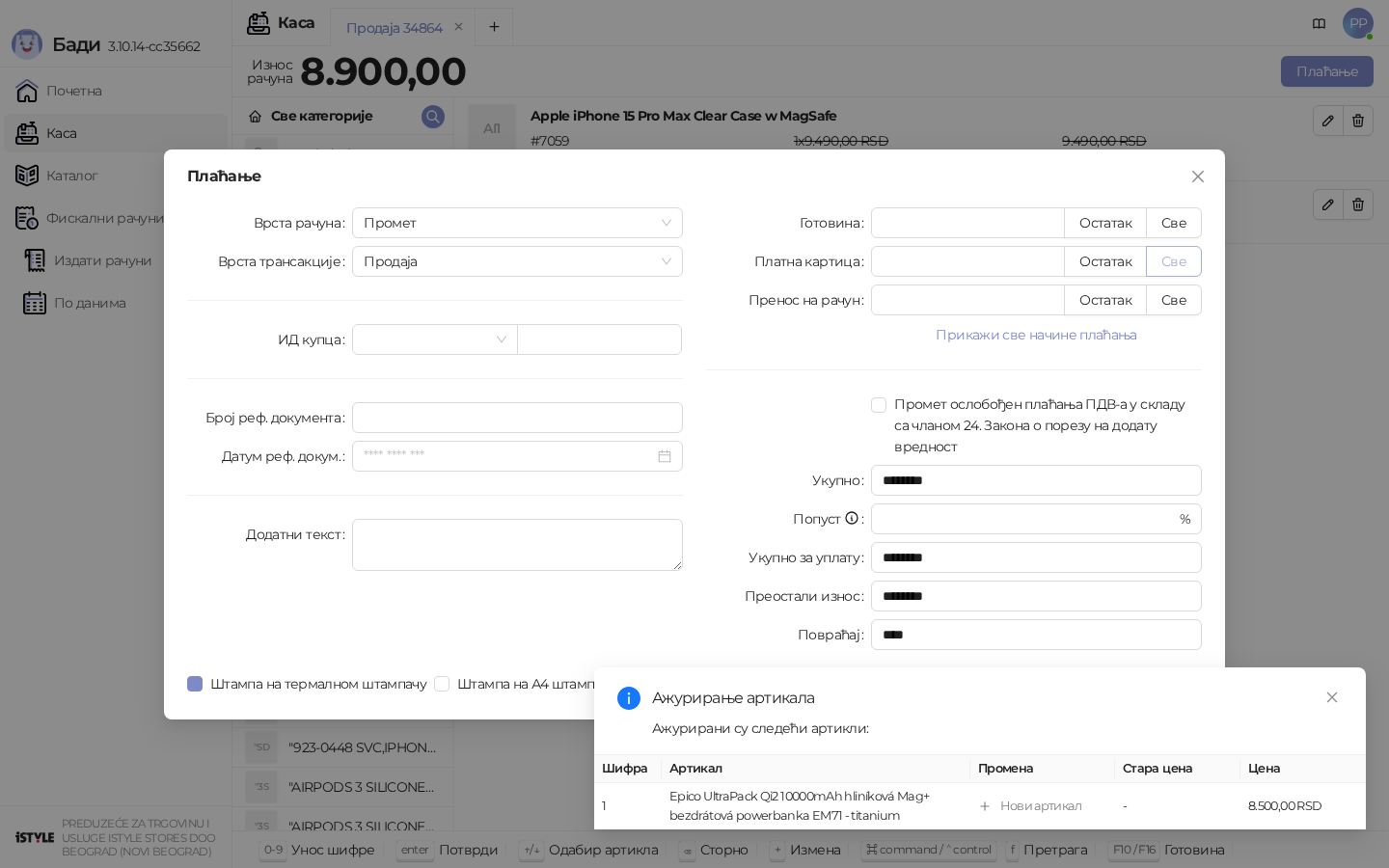 click on "Све" at bounding box center (1174, 261) 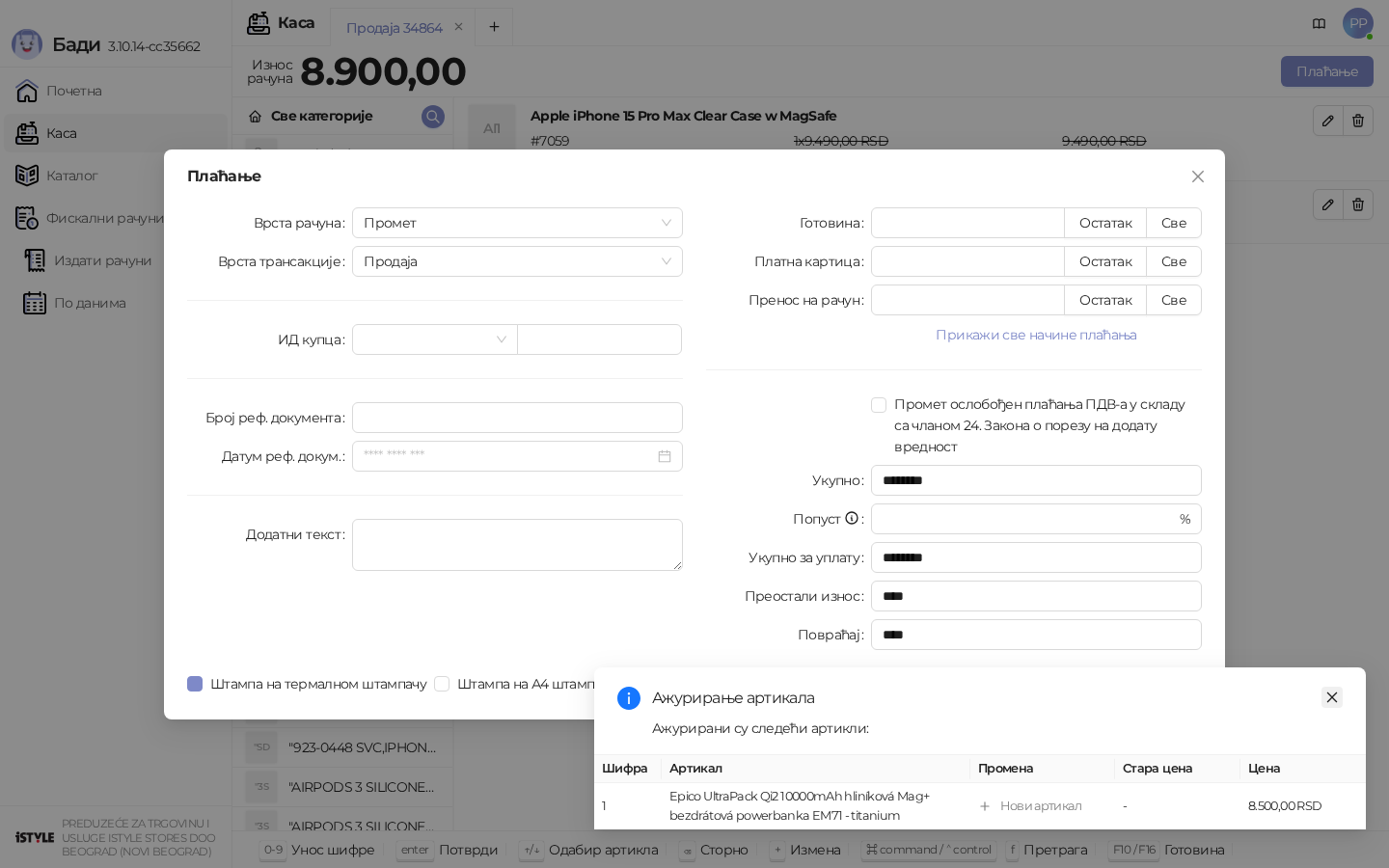 click at bounding box center [1332, 697] 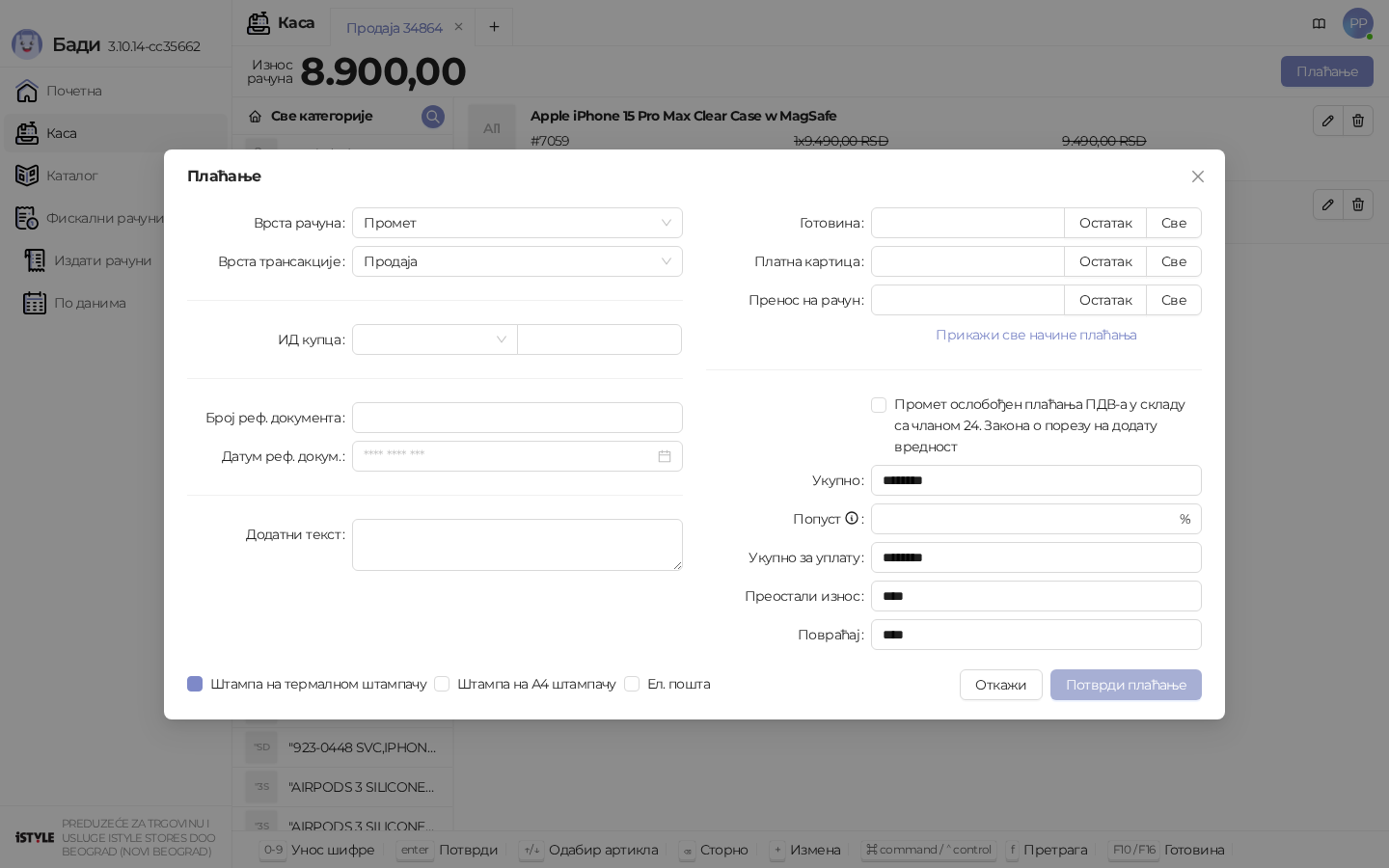 click on "Потврди плаћање" at bounding box center [1126, 685] 